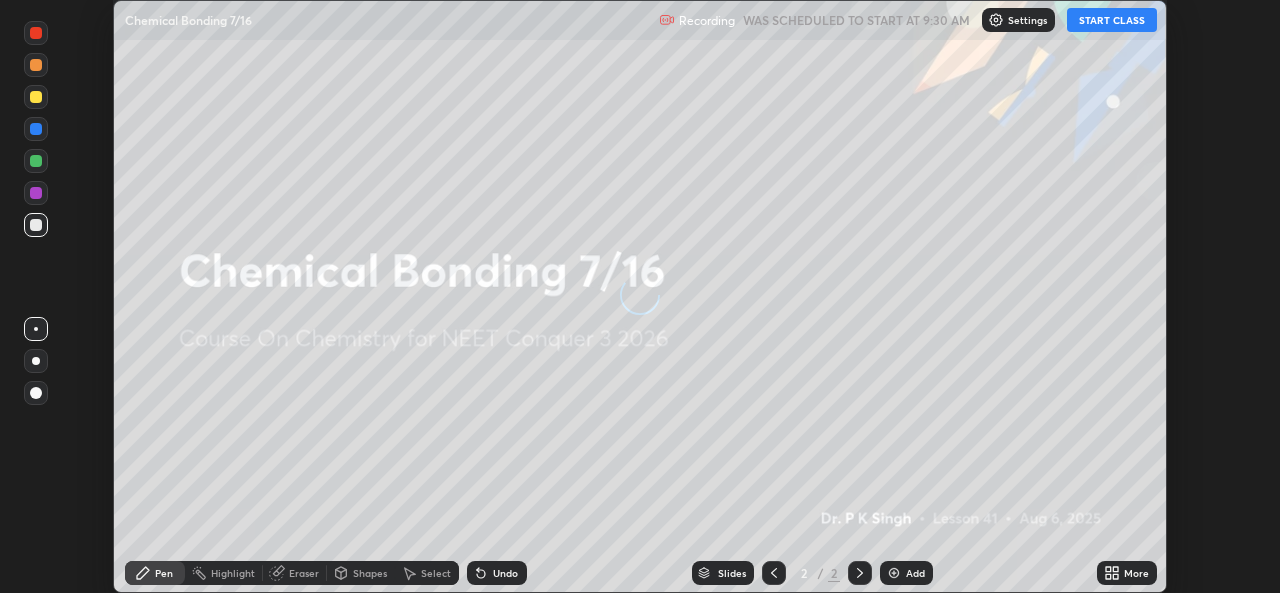 scroll, scrollTop: 0, scrollLeft: 0, axis: both 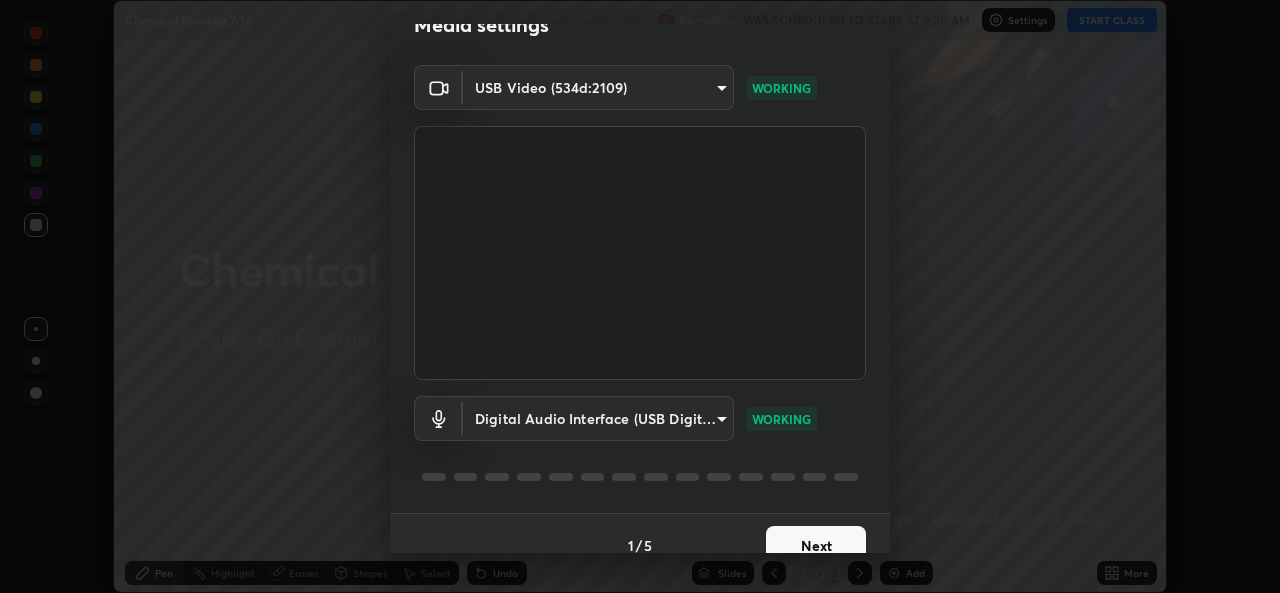 click on "Next" at bounding box center [816, 546] 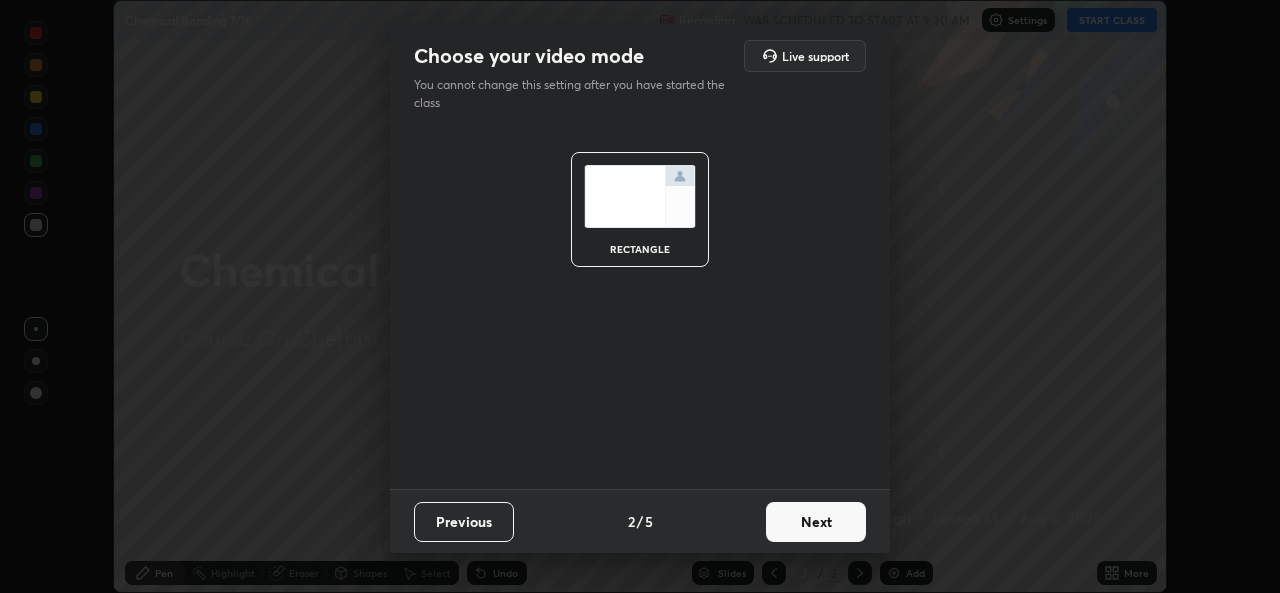 click on "Next" at bounding box center [816, 522] 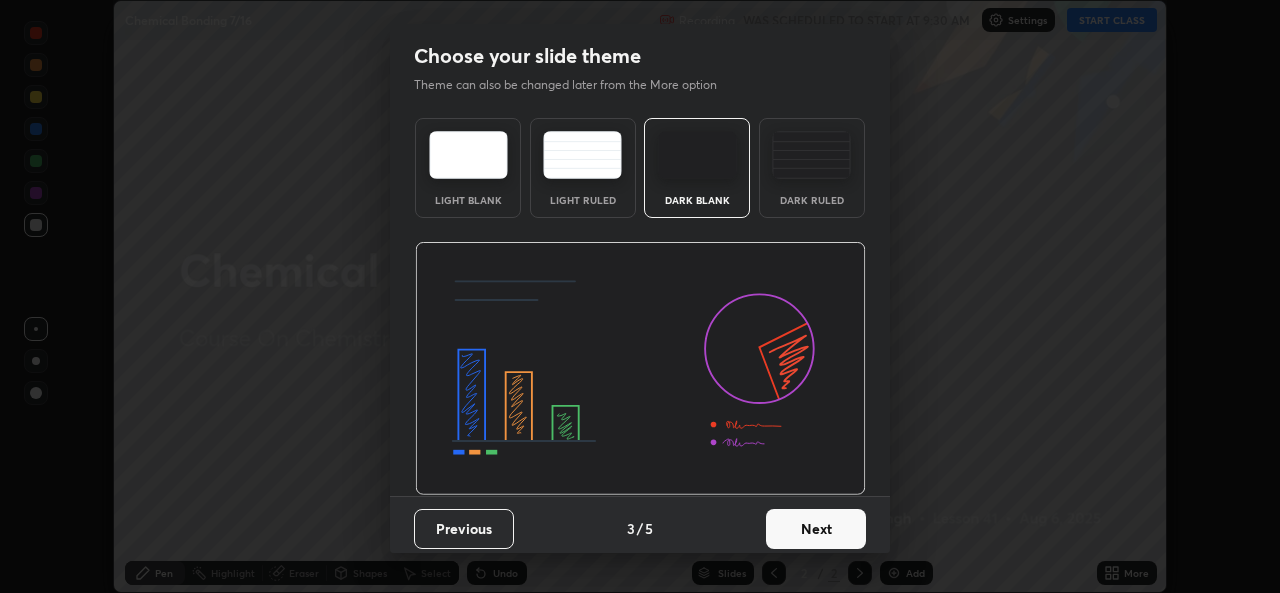 click on "Next" at bounding box center (816, 529) 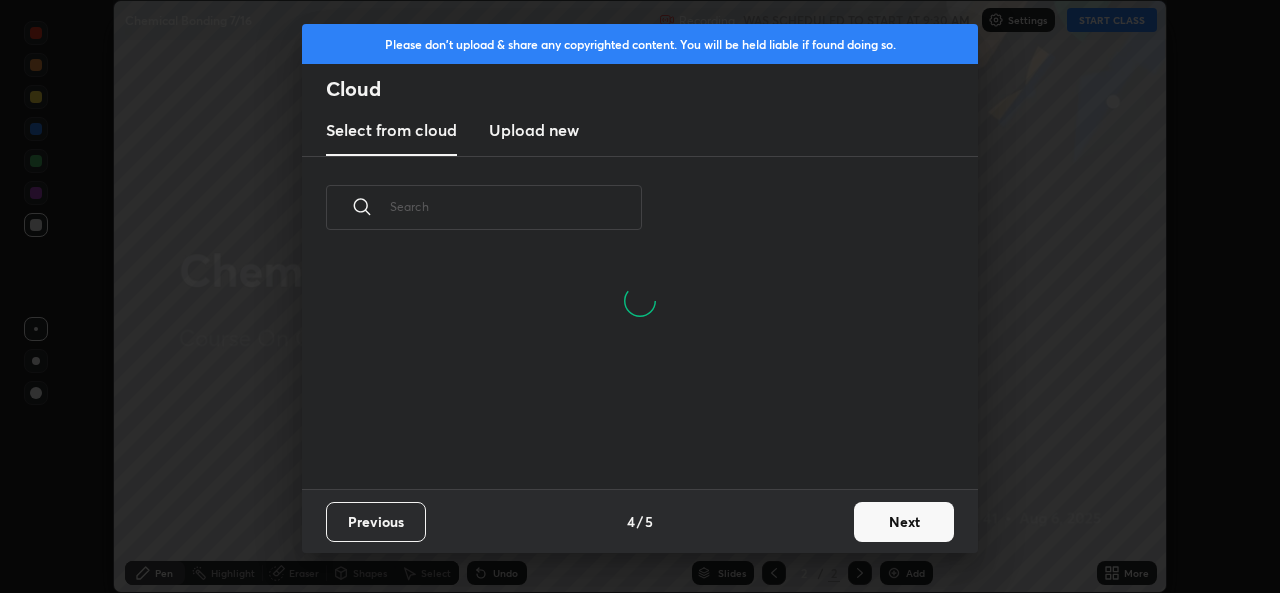 click on "Upload new" at bounding box center [534, 130] 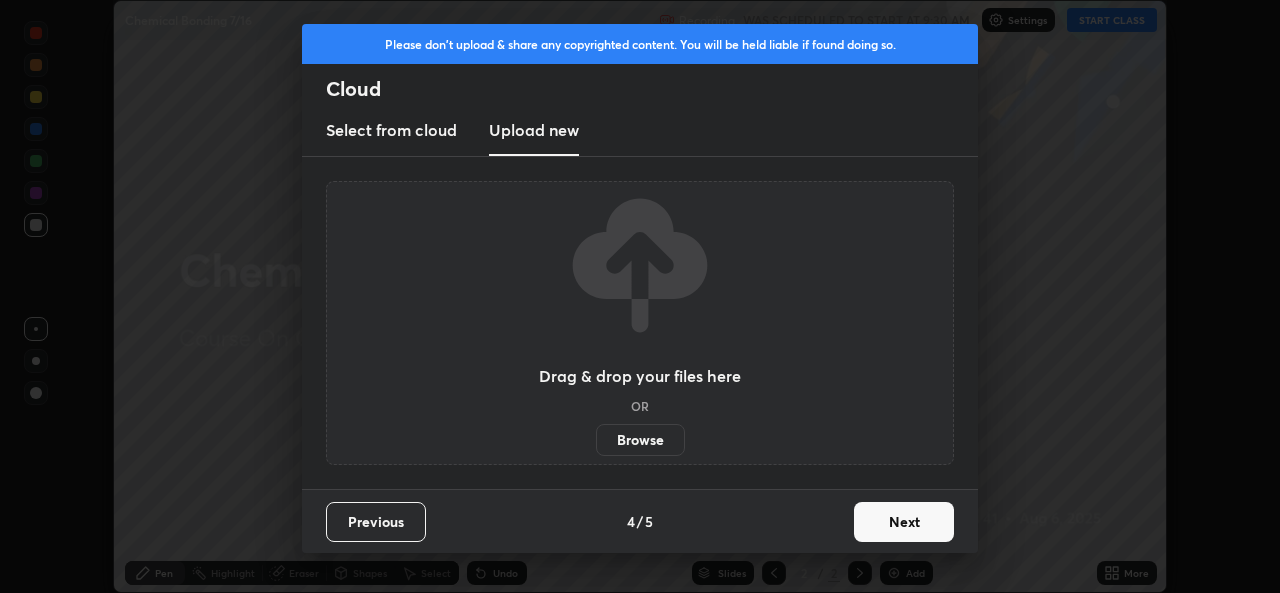click on "Browse" at bounding box center [640, 440] 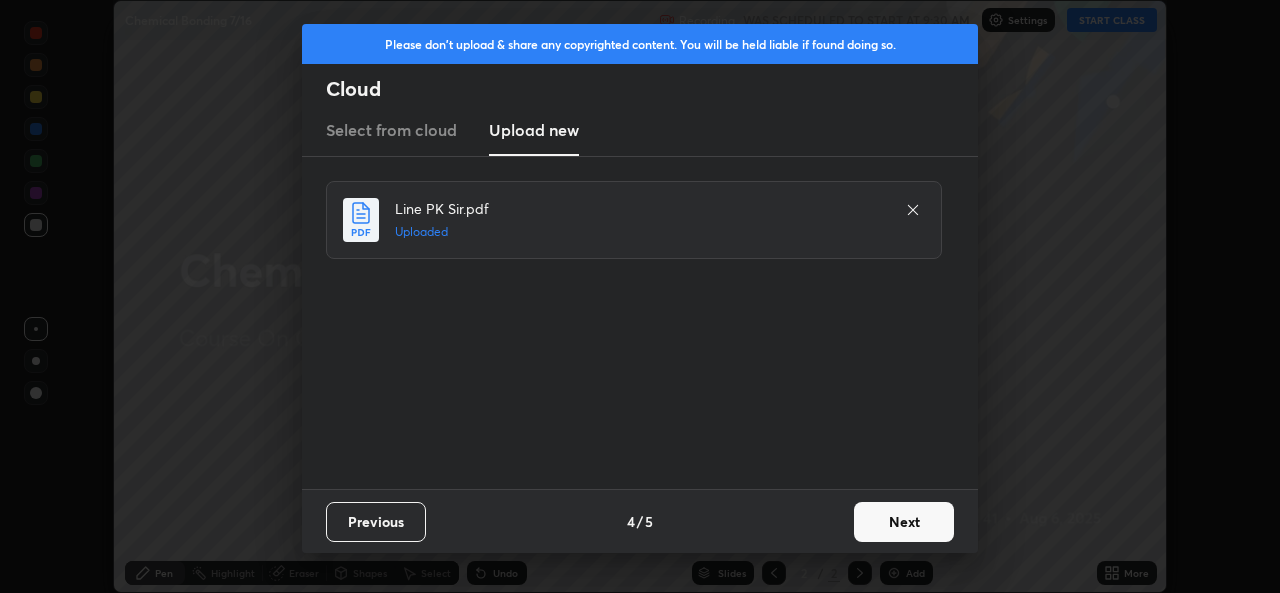 click on "Next" at bounding box center [904, 522] 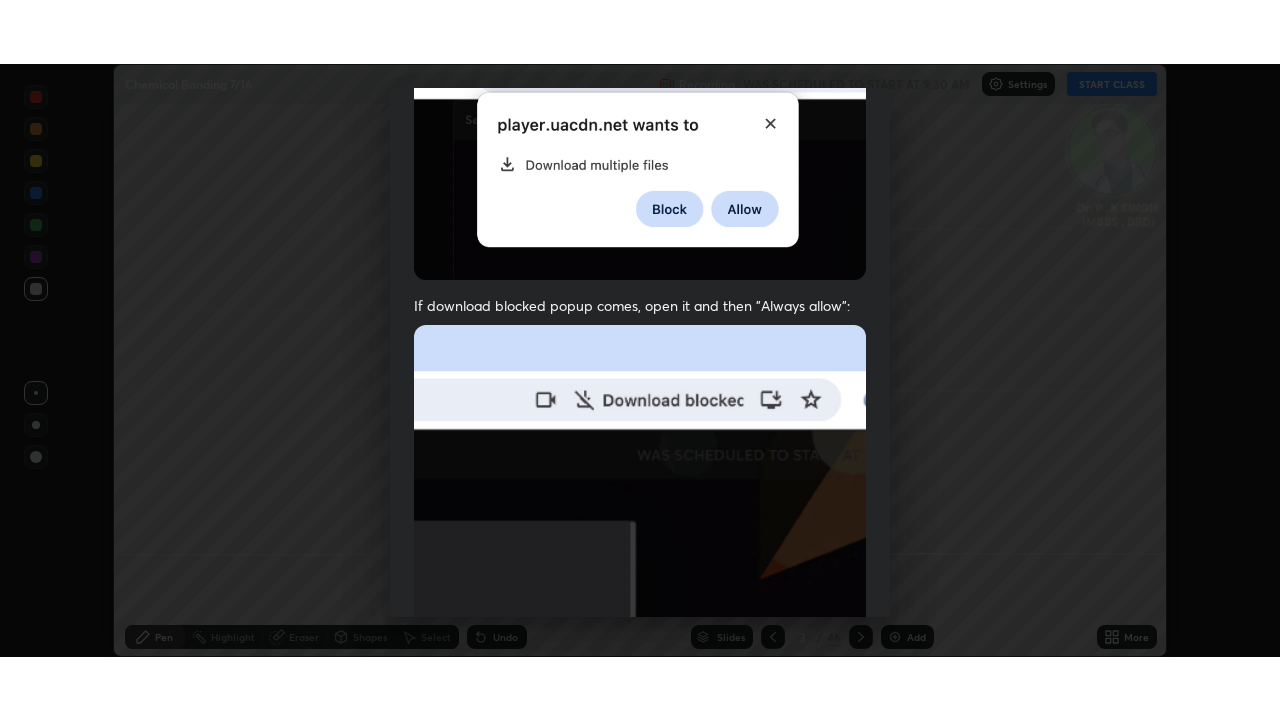scroll, scrollTop: 471, scrollLeft: 0, axis: vertical 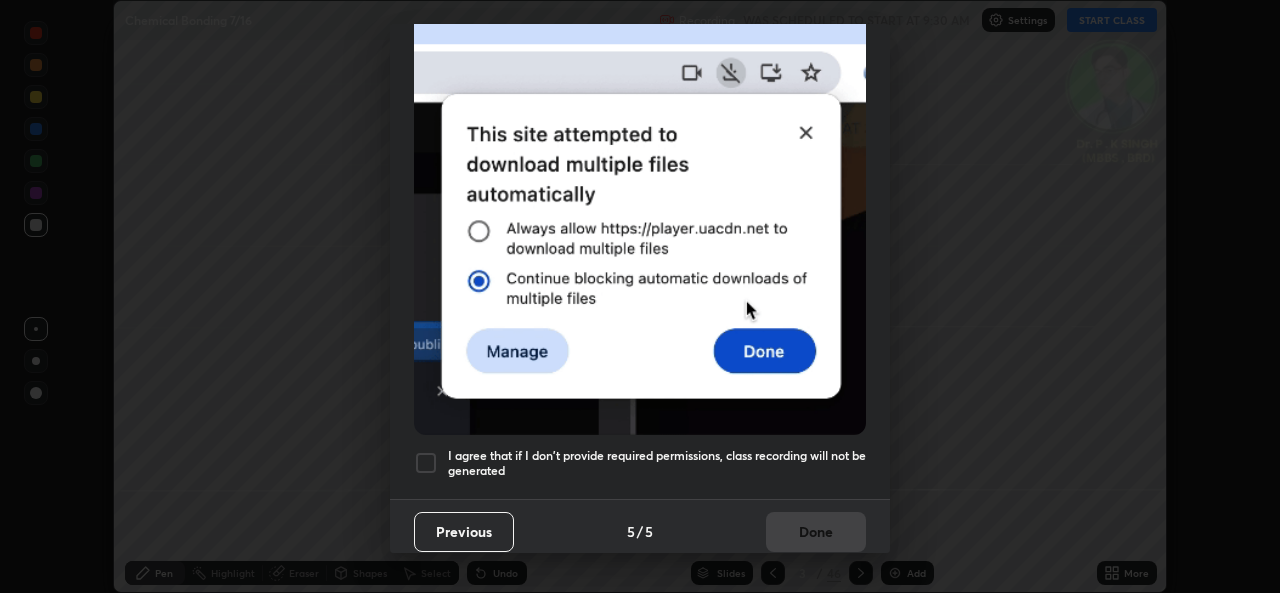 click on "I agree that if I don't provide required permissions, class recording will not be generated" at bounding box center [657, 463] 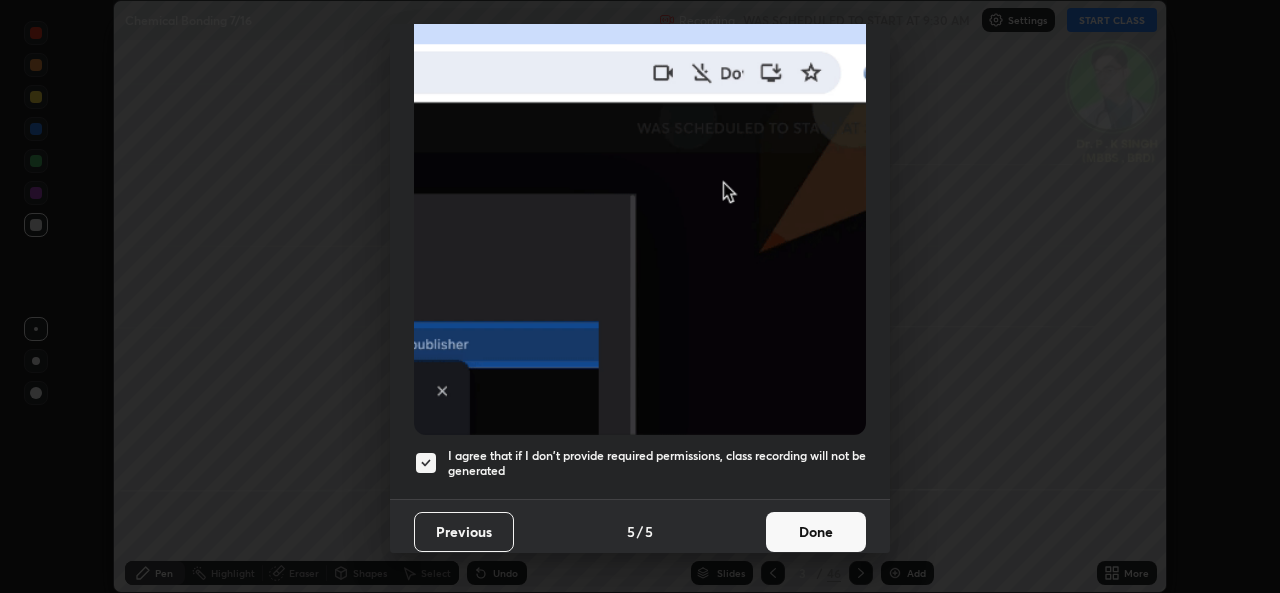 click on "Done" at bounding box center (816, 532) 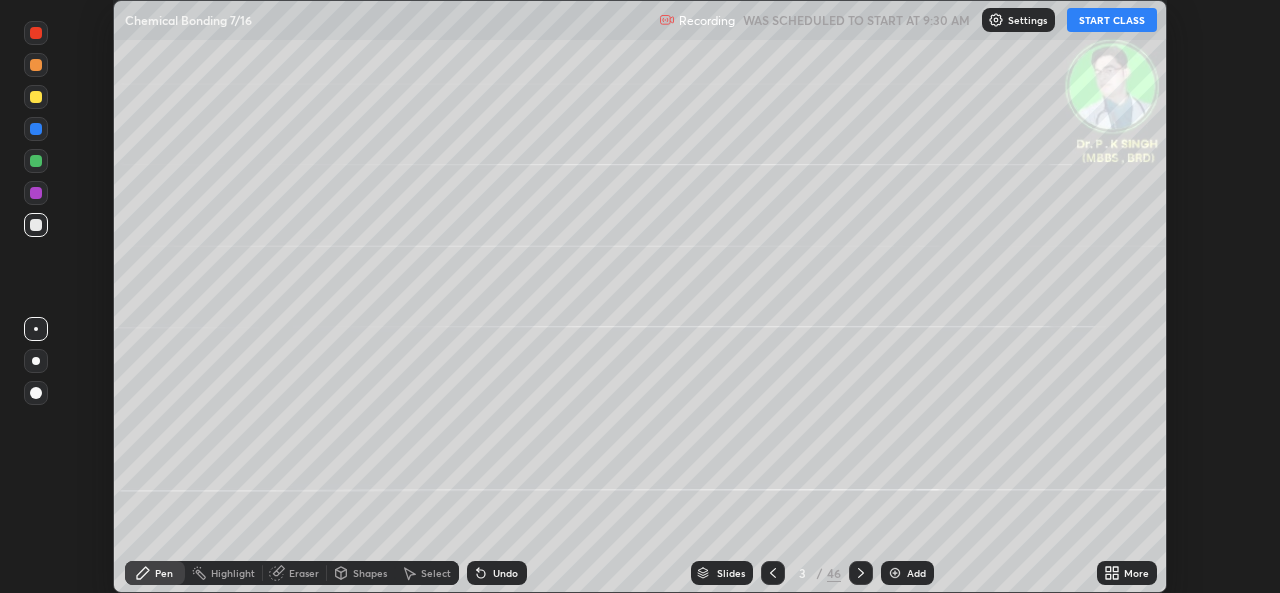 click 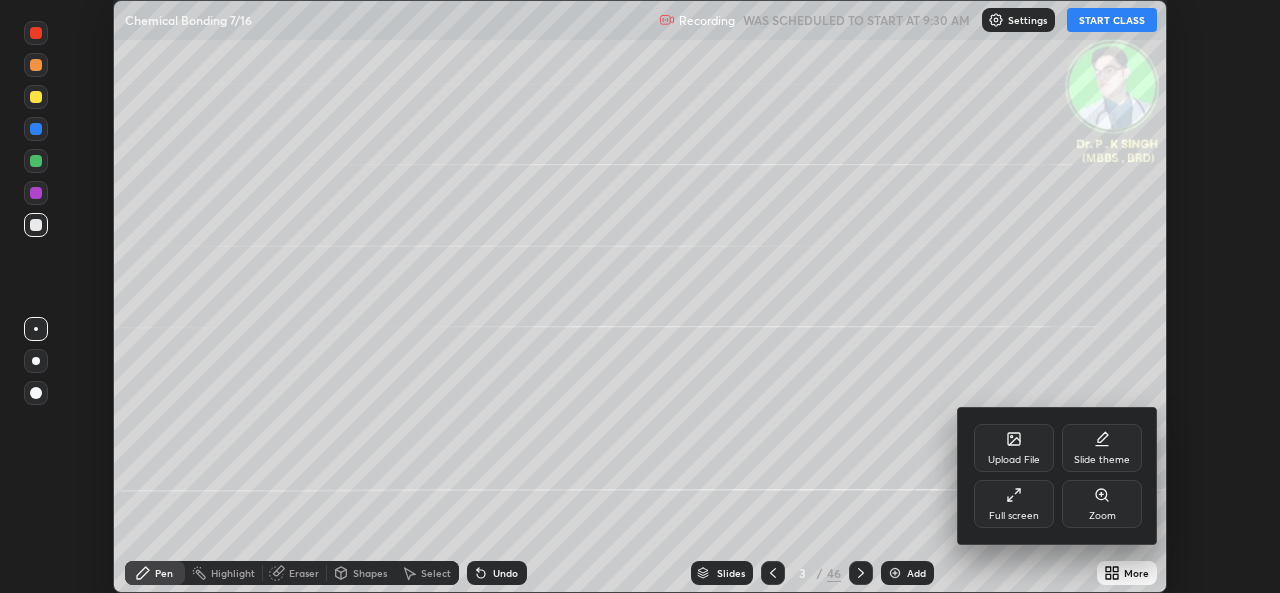 click on "Full screen" at bounding box center [1014, 504] 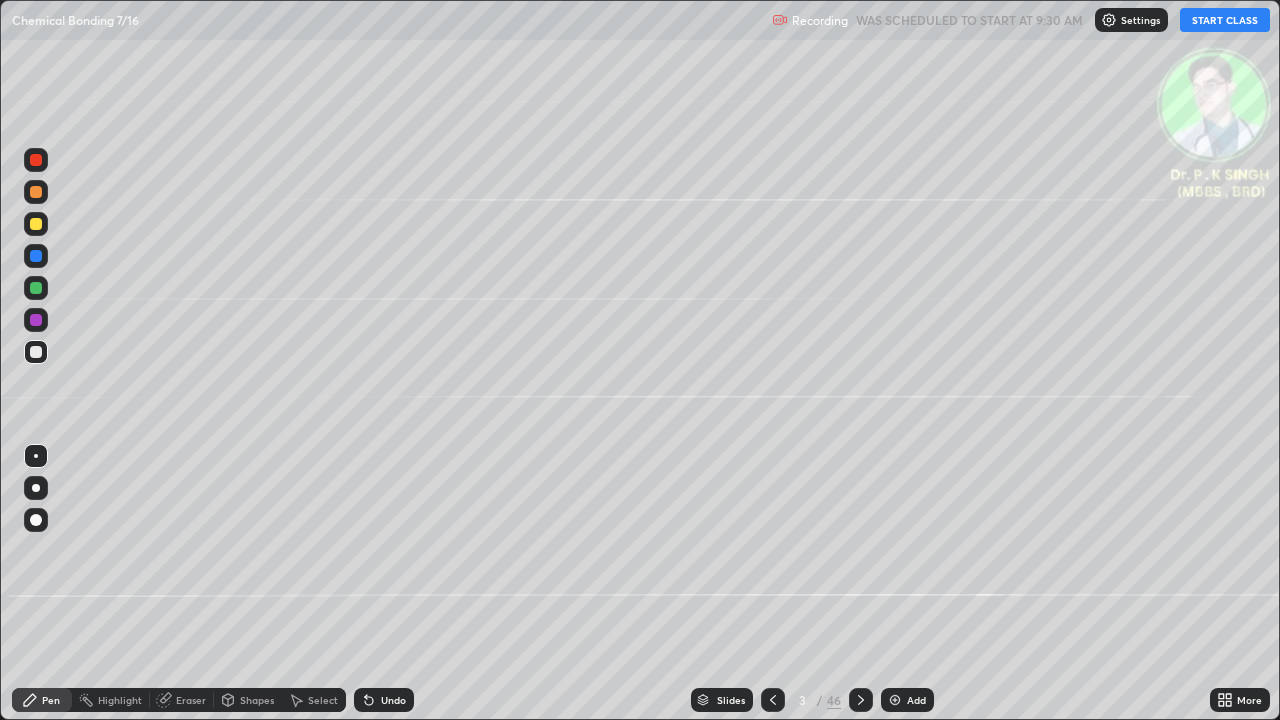 scroll, scrollTop: 99280, scrollLeft: 98720, axis: both 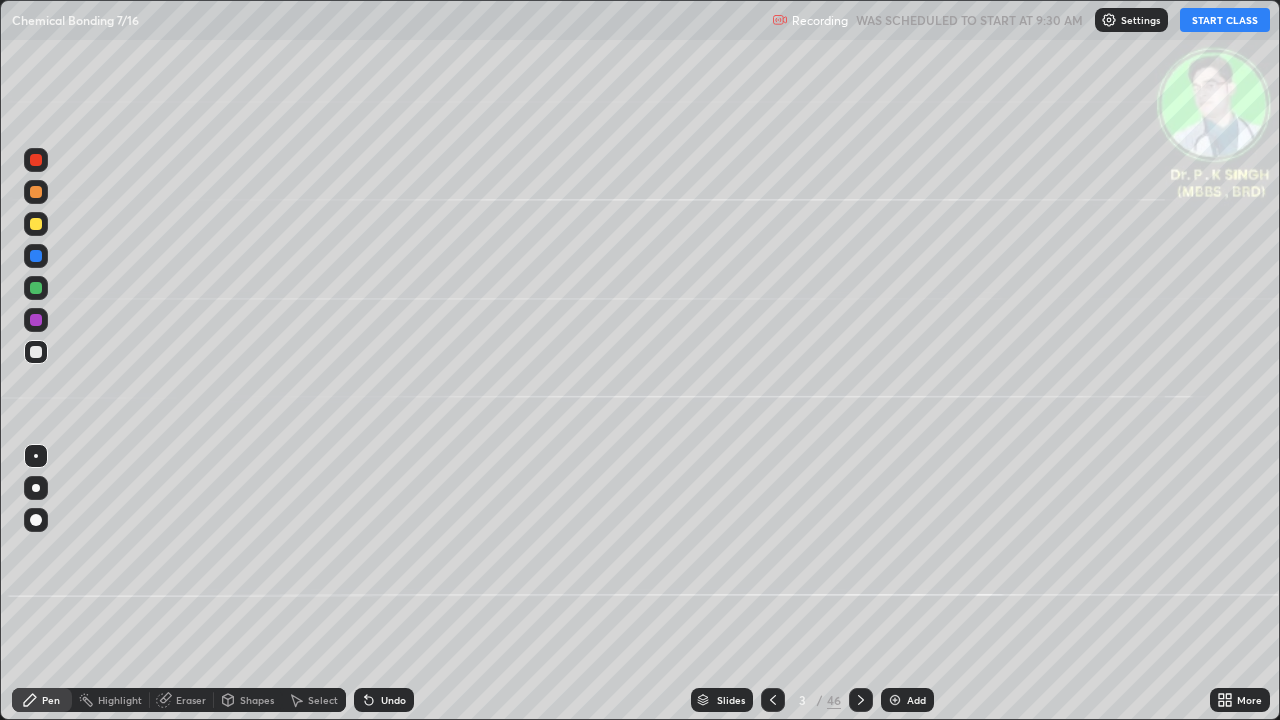 click on "START CLASS" at bounding box center (1225, 20) 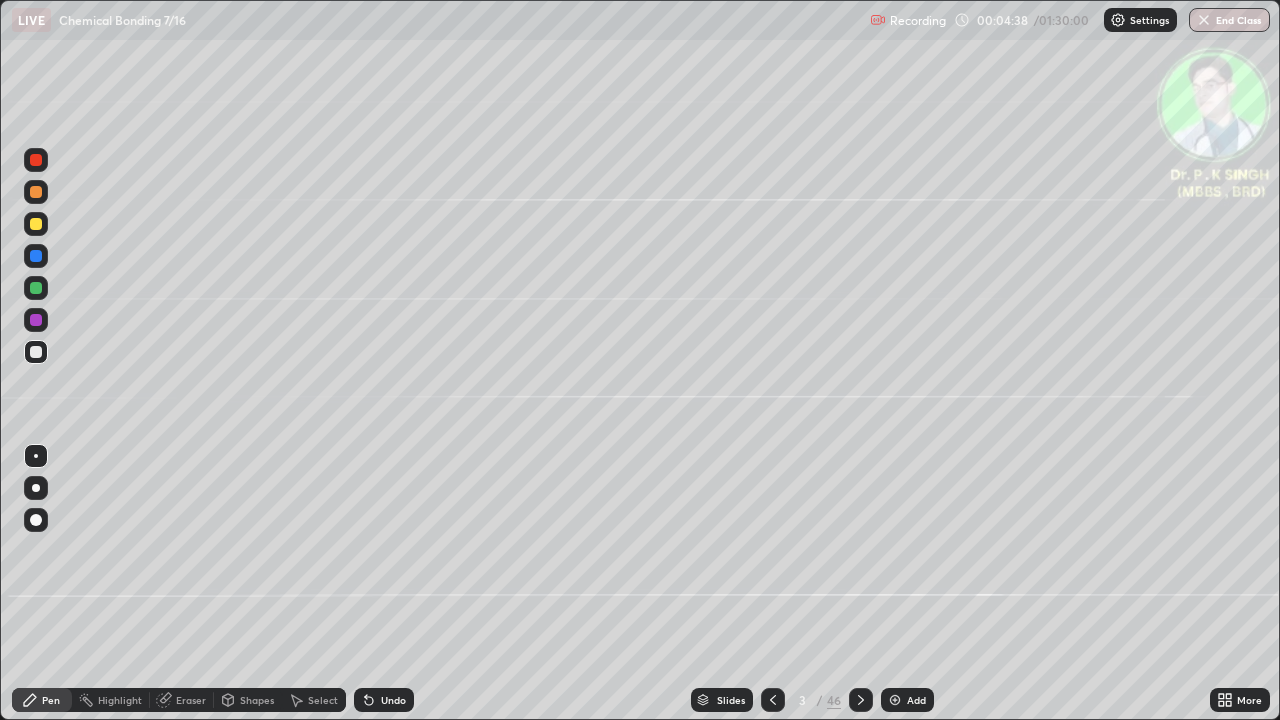 click at bounding box center [36, 288] 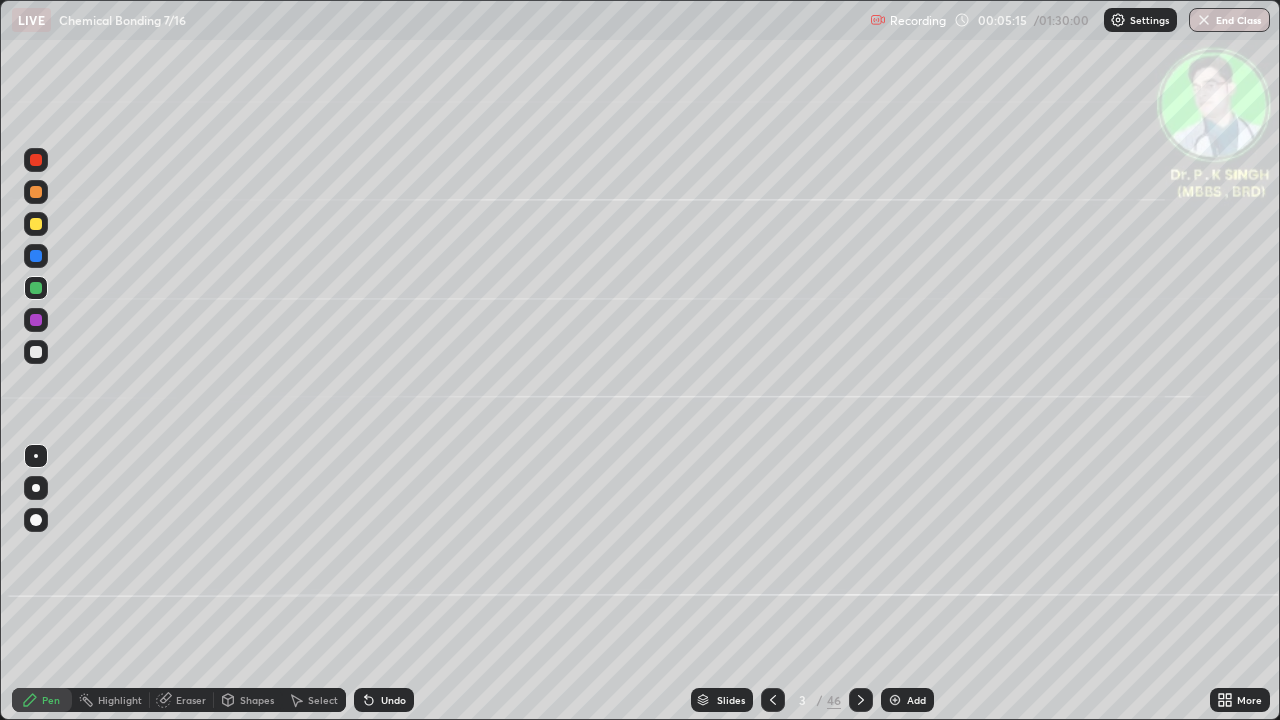 click at bounding box center [36, 288] 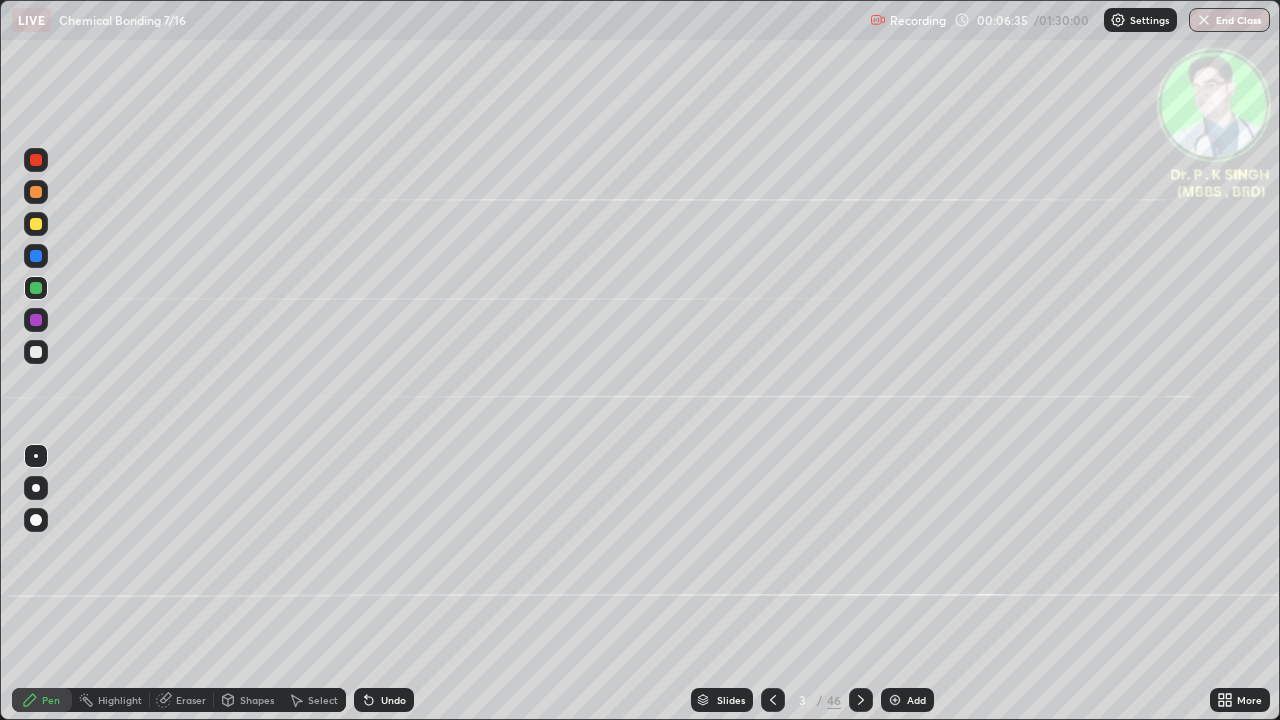 click at bounding box center [36, 256] 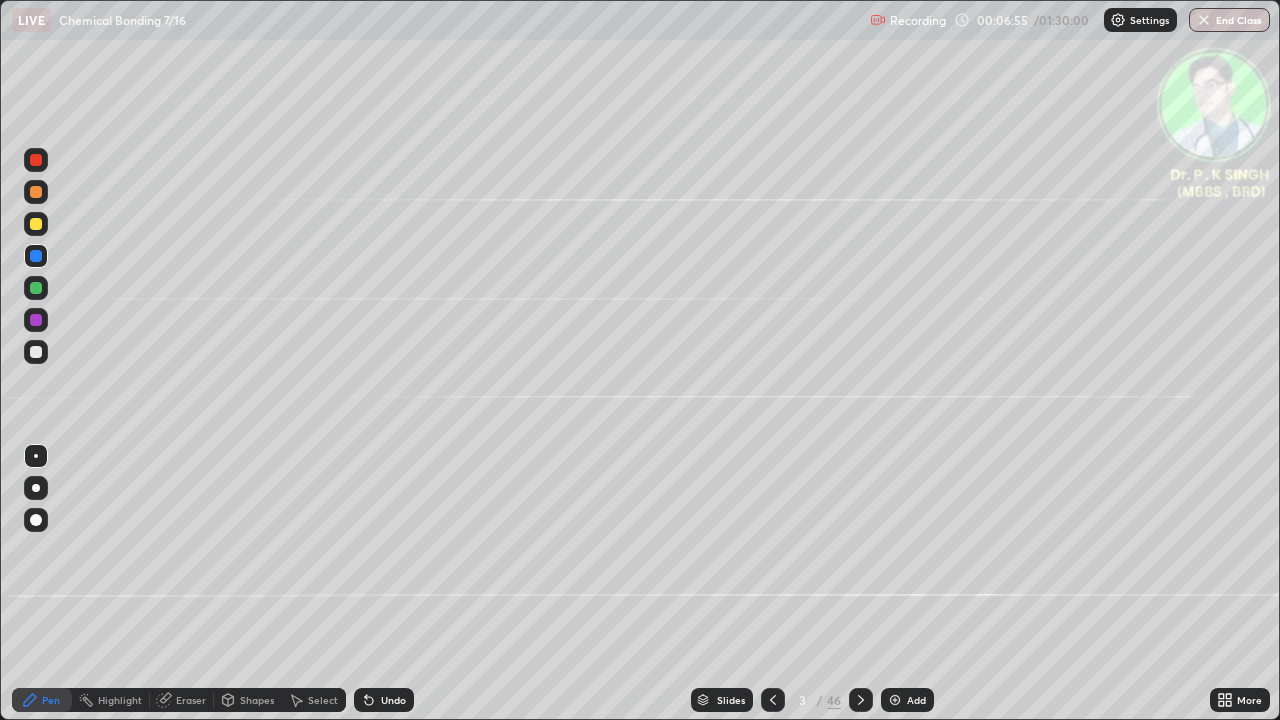 click at bounding box center (36, 224) 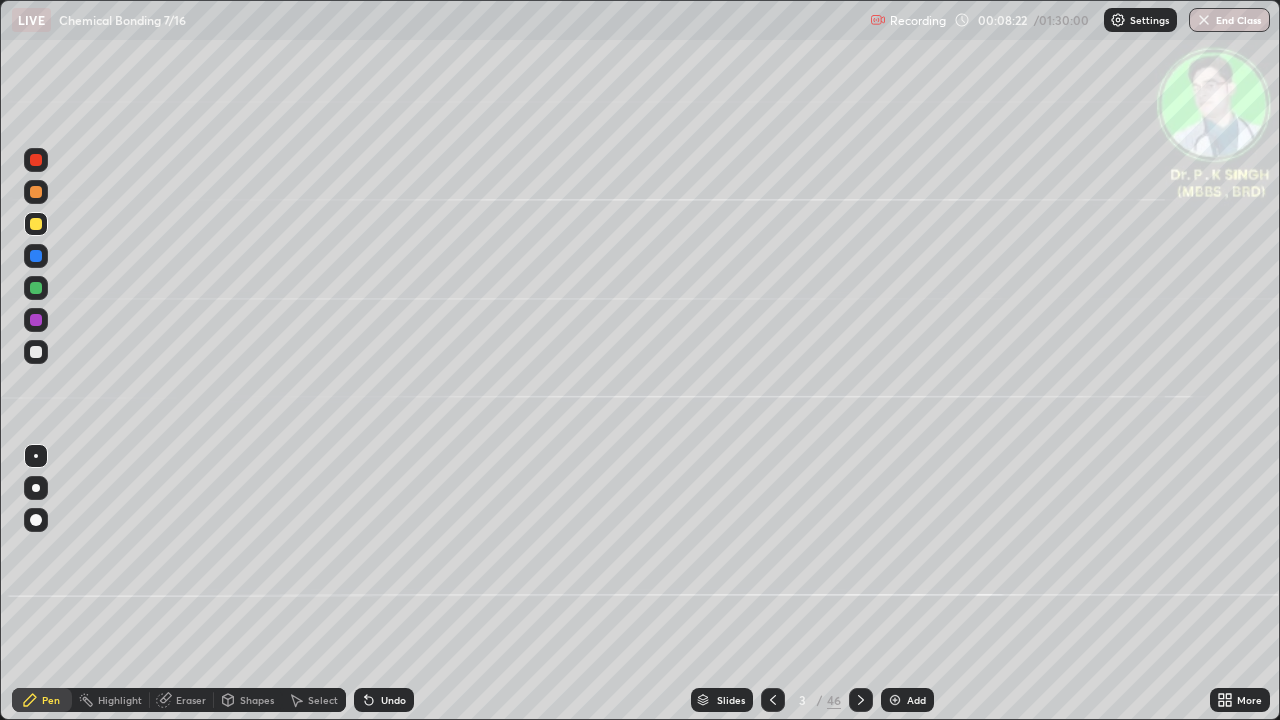 click on "Eraser" at bounding box center [182, 700] 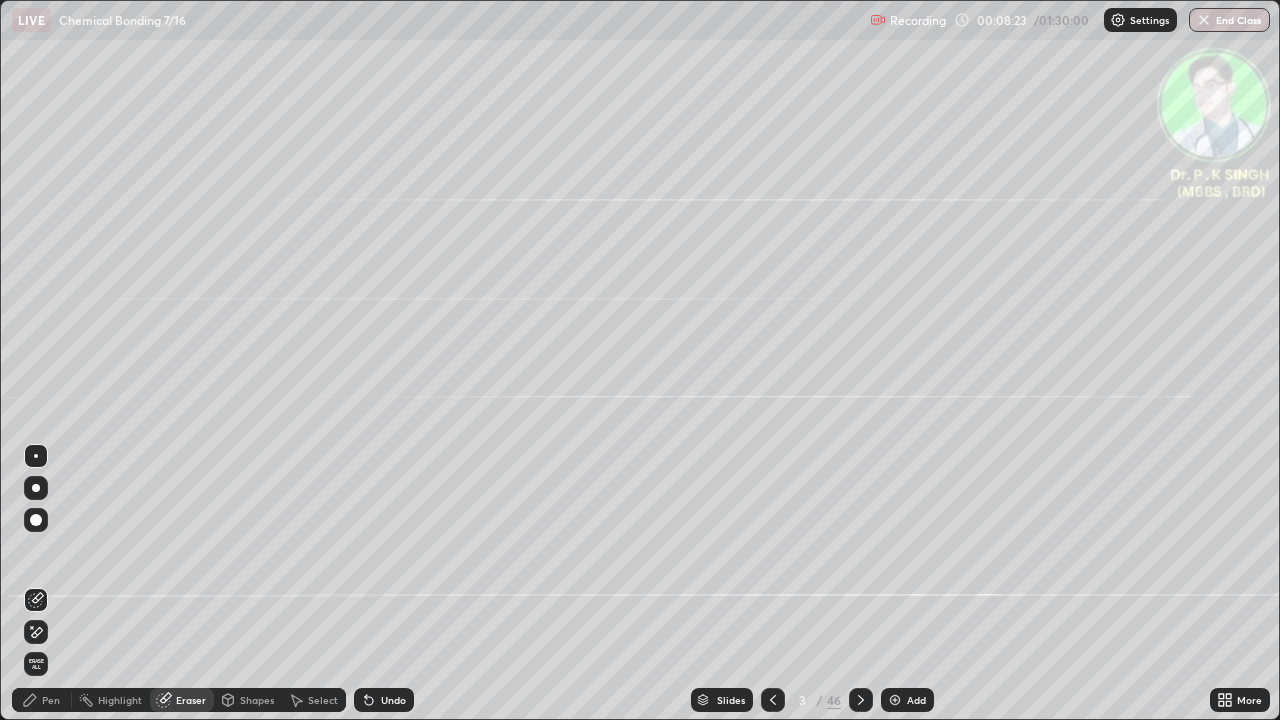 click 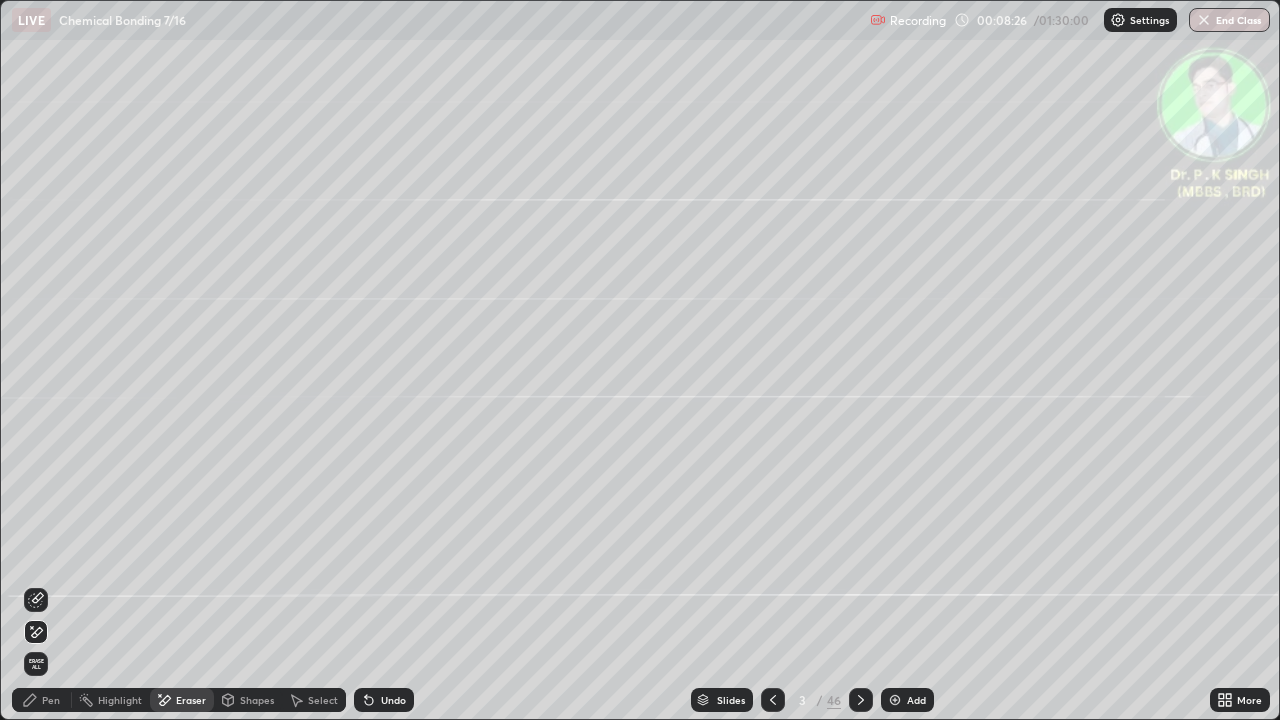 click on "Pen" at bounding box center (42, 700) 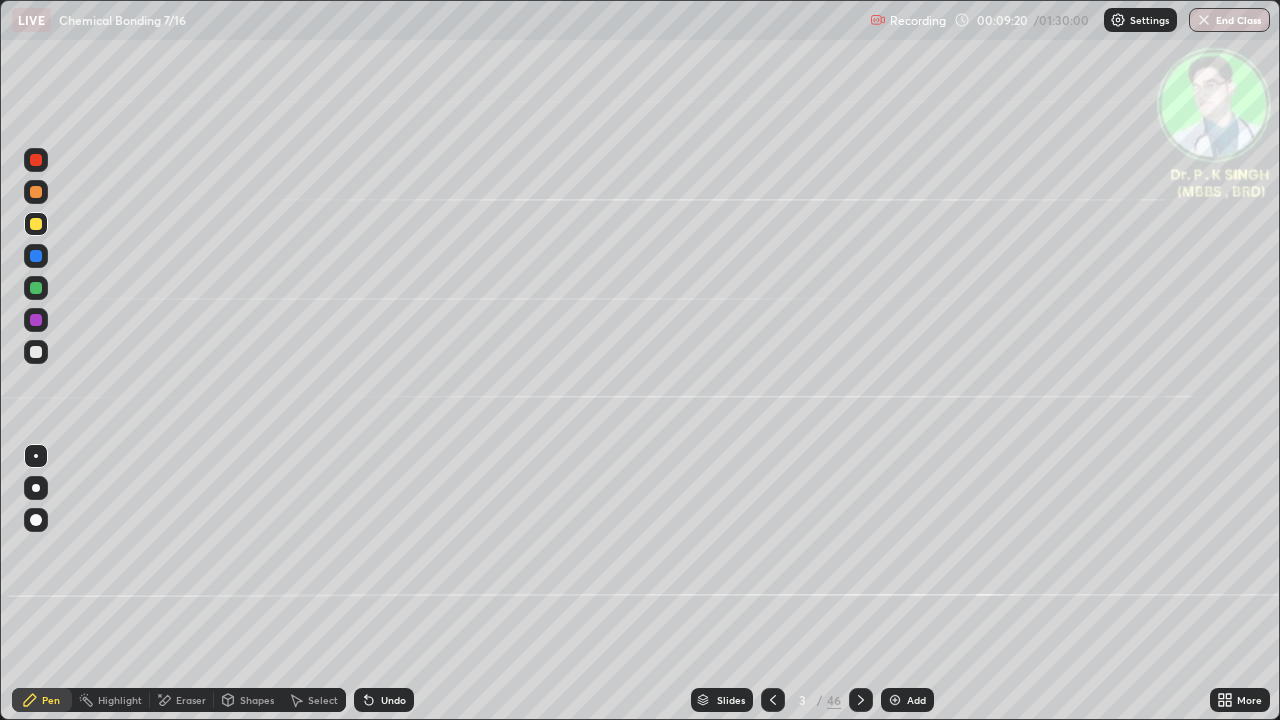 click 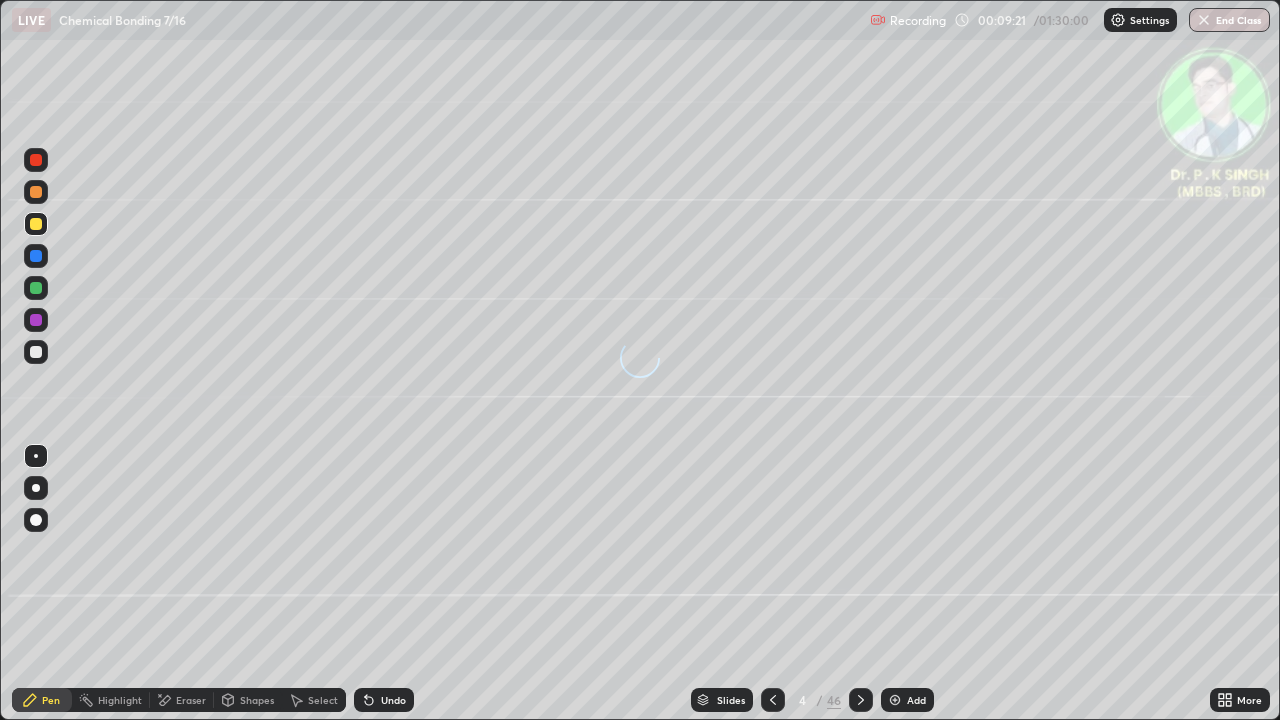 click 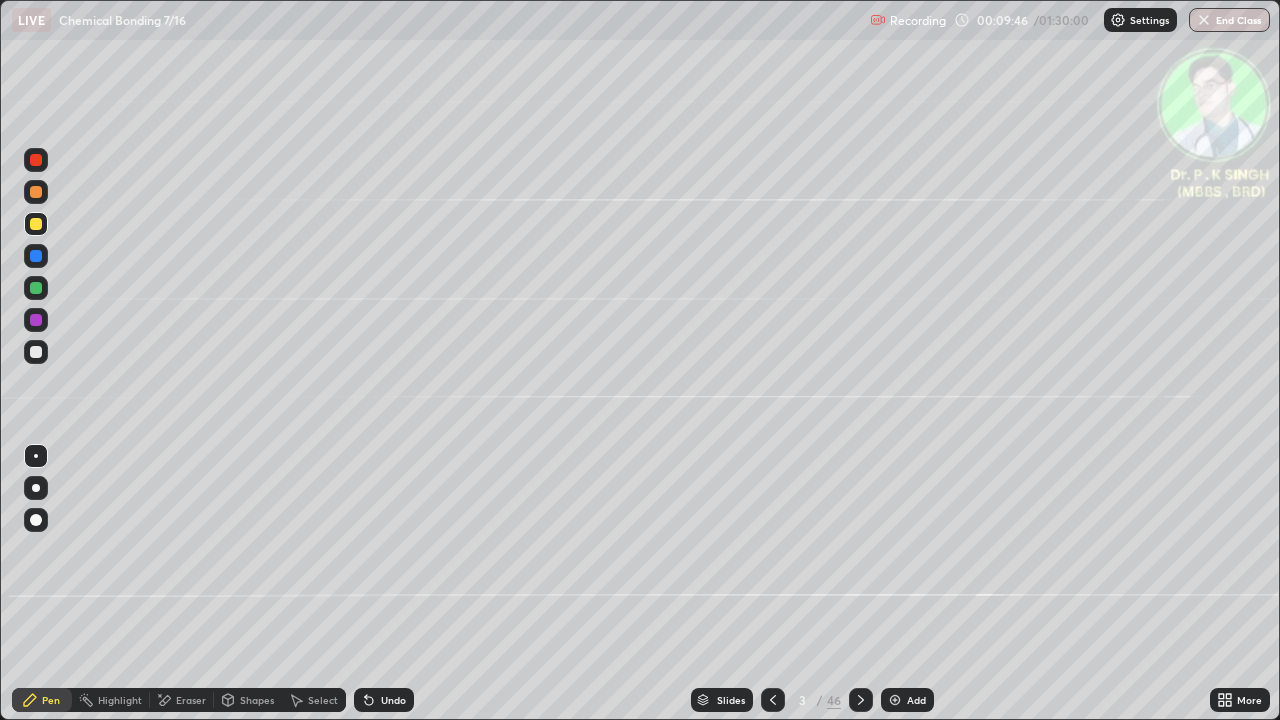 click 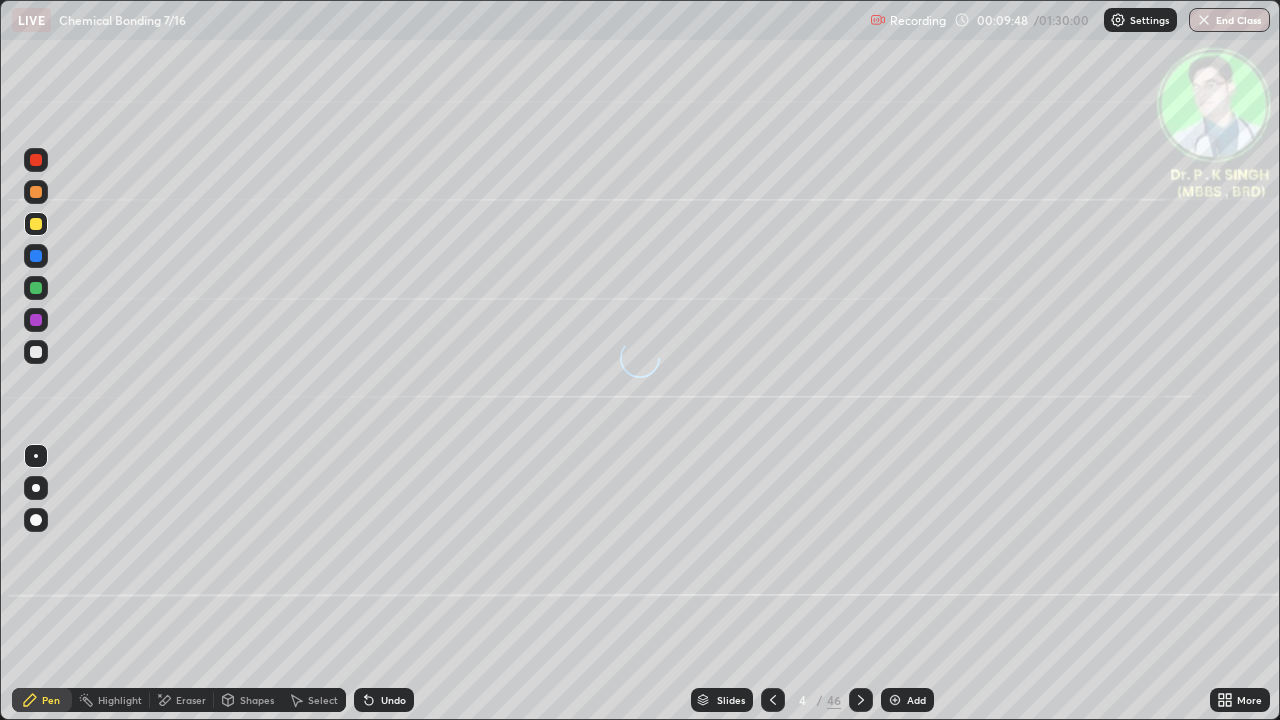 click at bounding box center (36, 288) 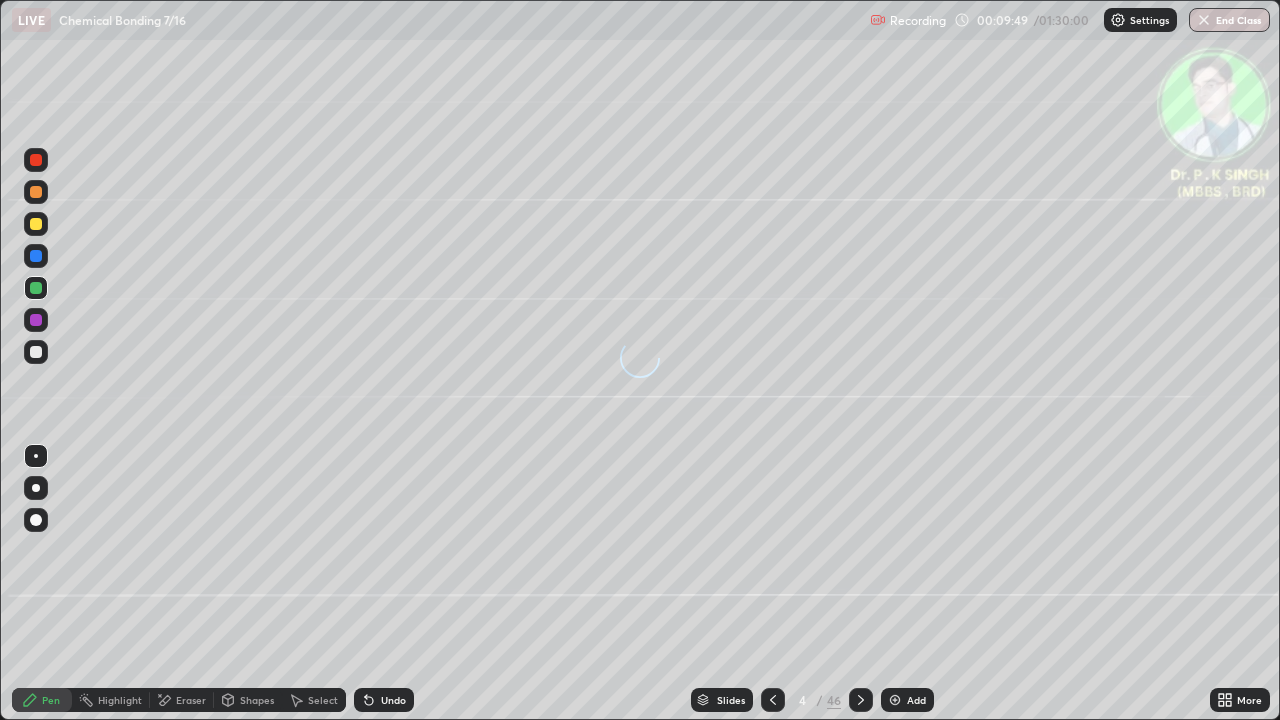 click at bounding box center [36, 256] 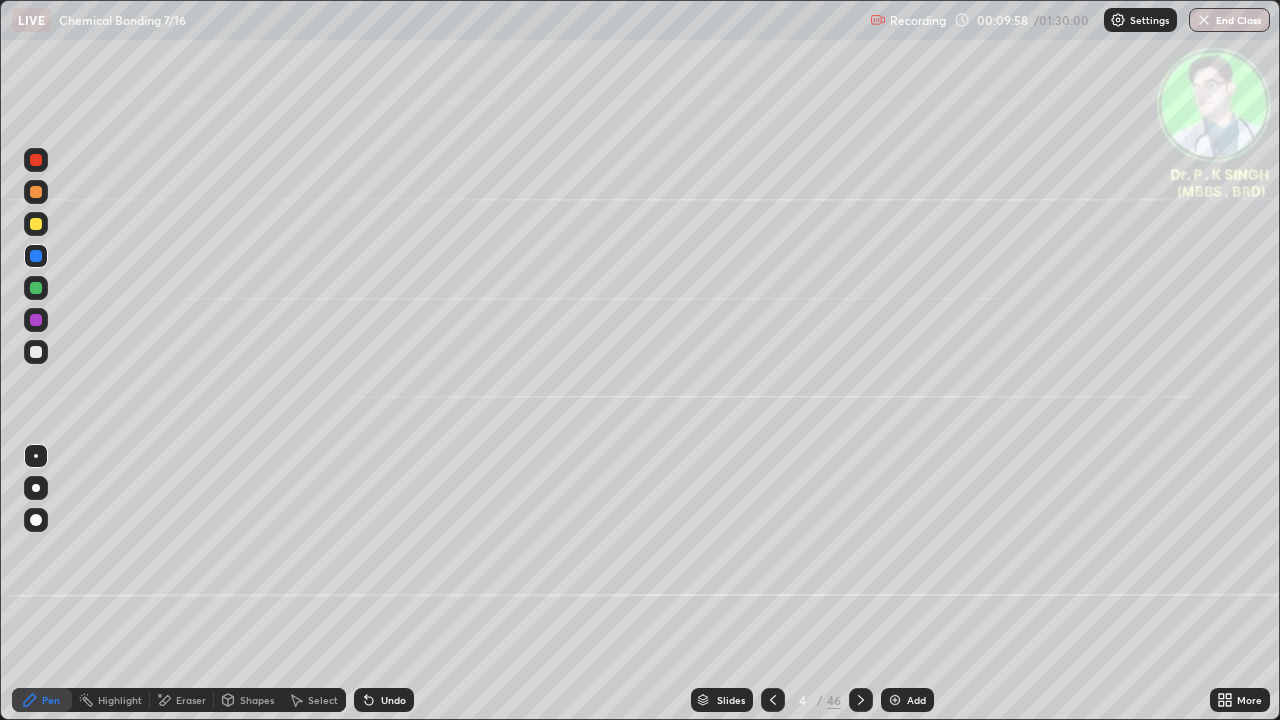 click at bounding box center [36, 224] 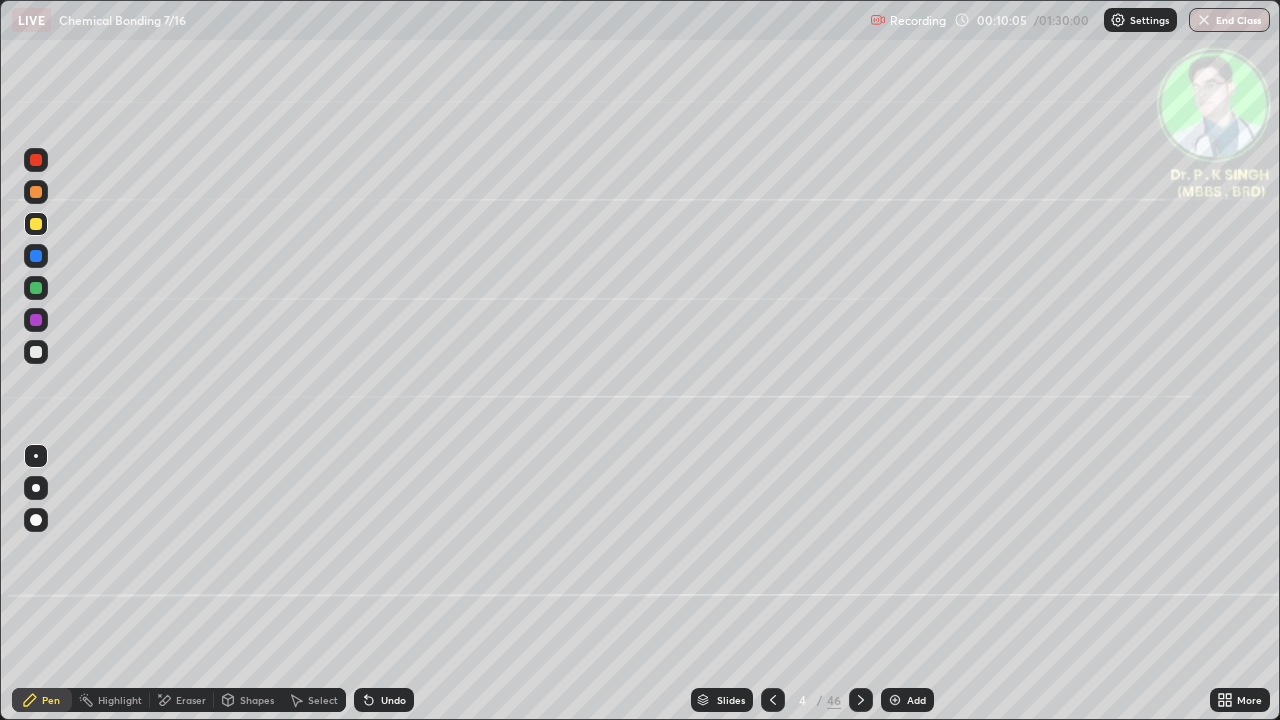 click at bounding box center [36, 224] 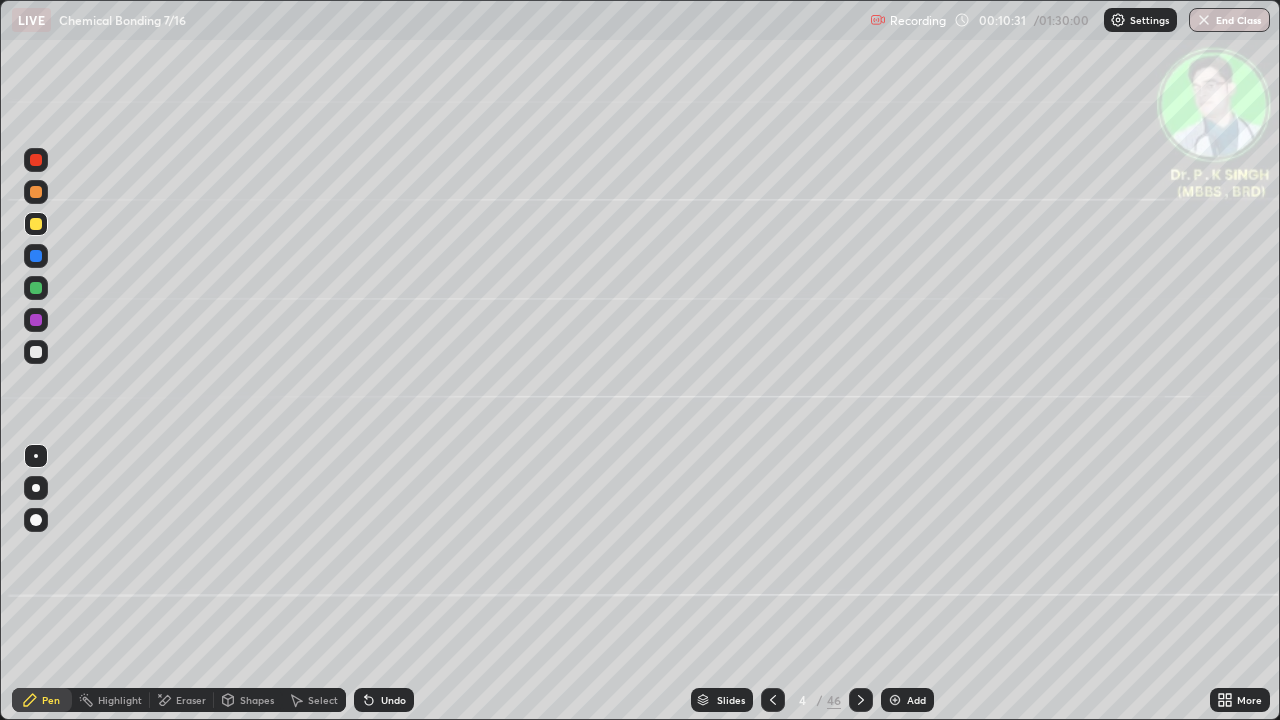 click at bounding box center [36, 224] 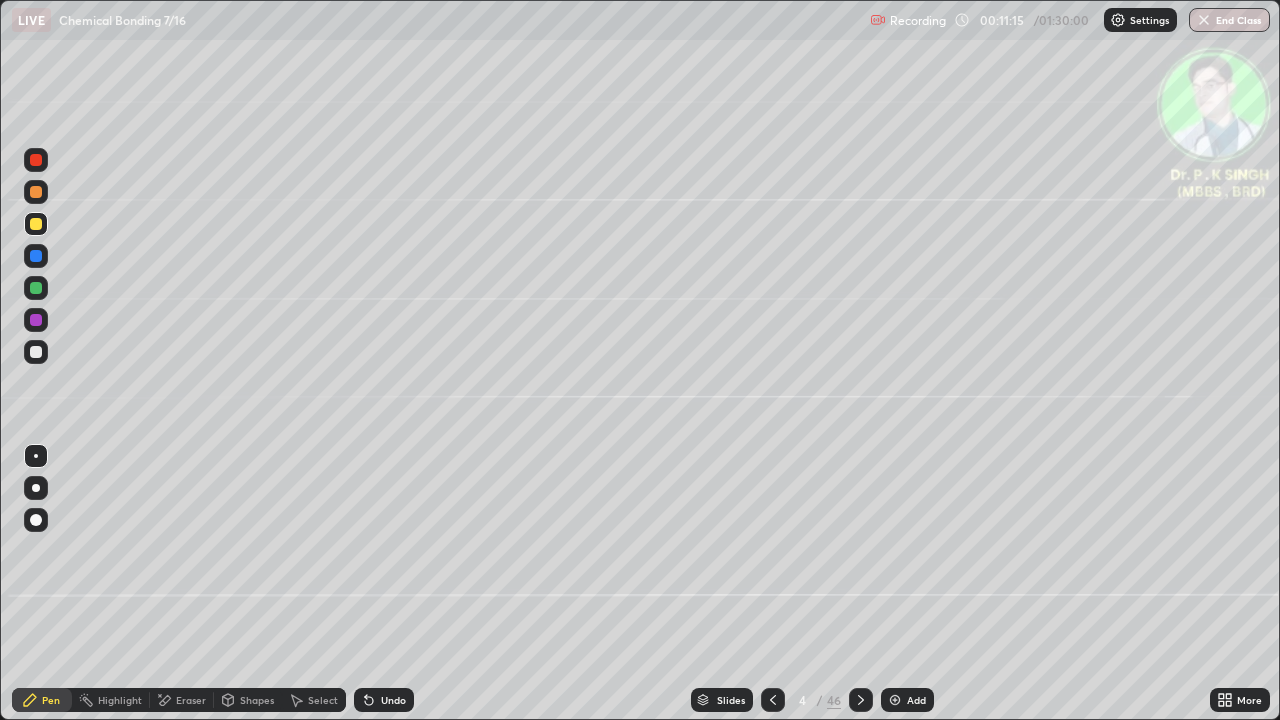 click 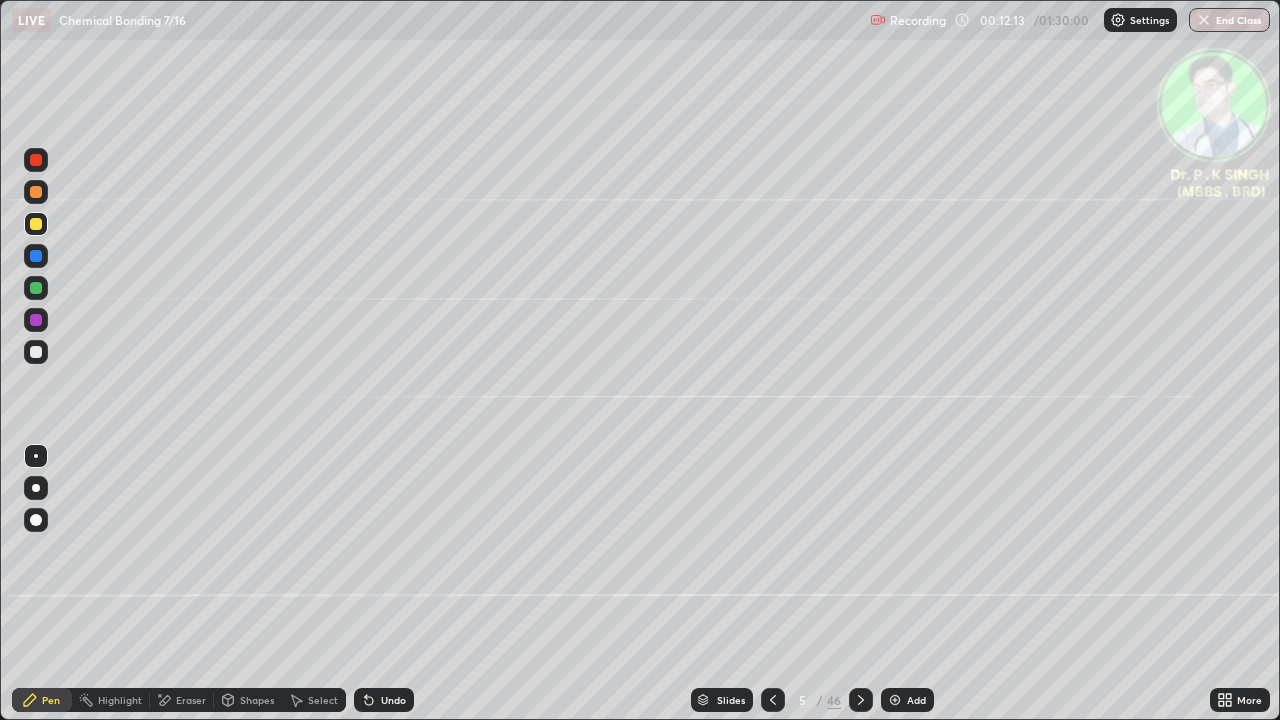 click 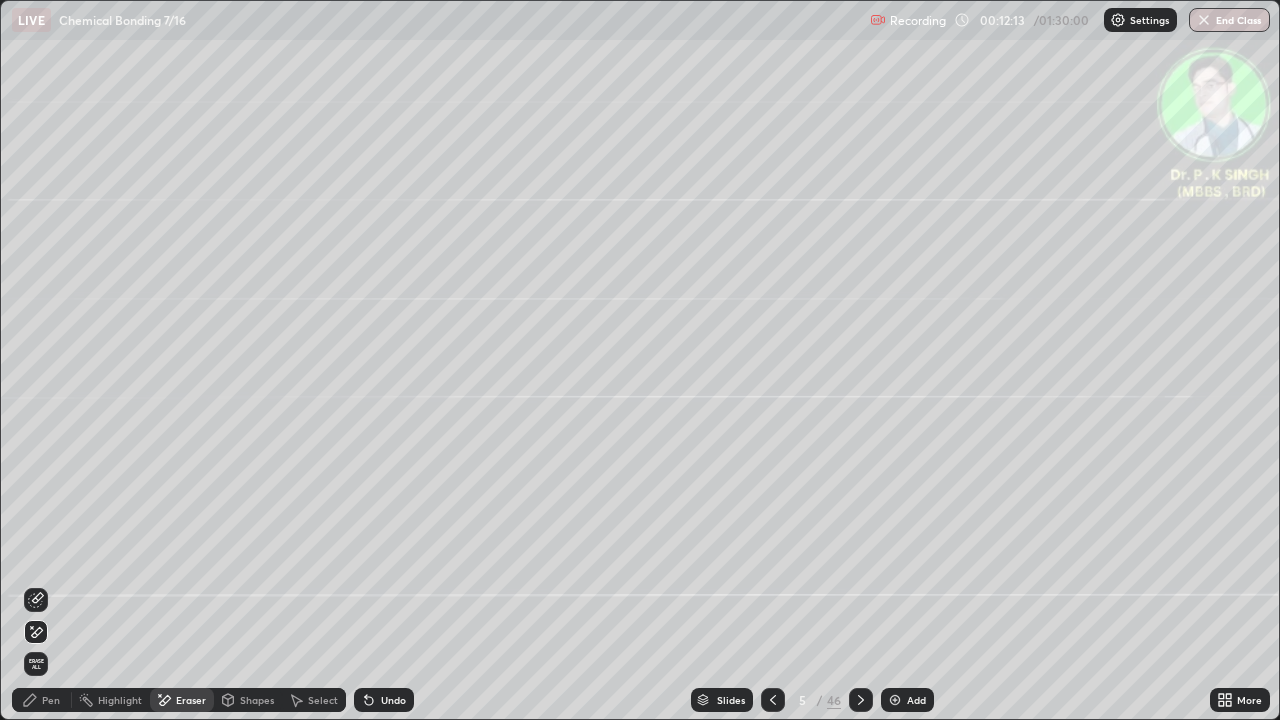 click at bounding box center [36, 632] 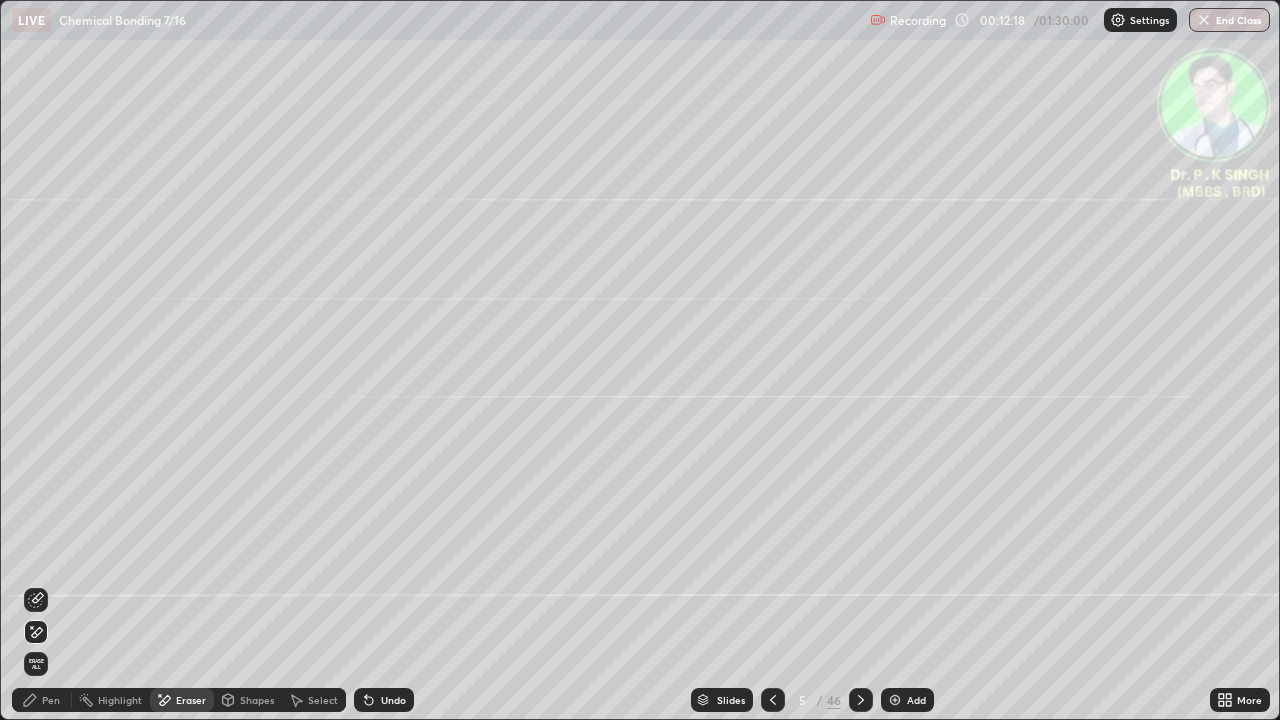 click on "Pen" at bounding box center (51, 700) 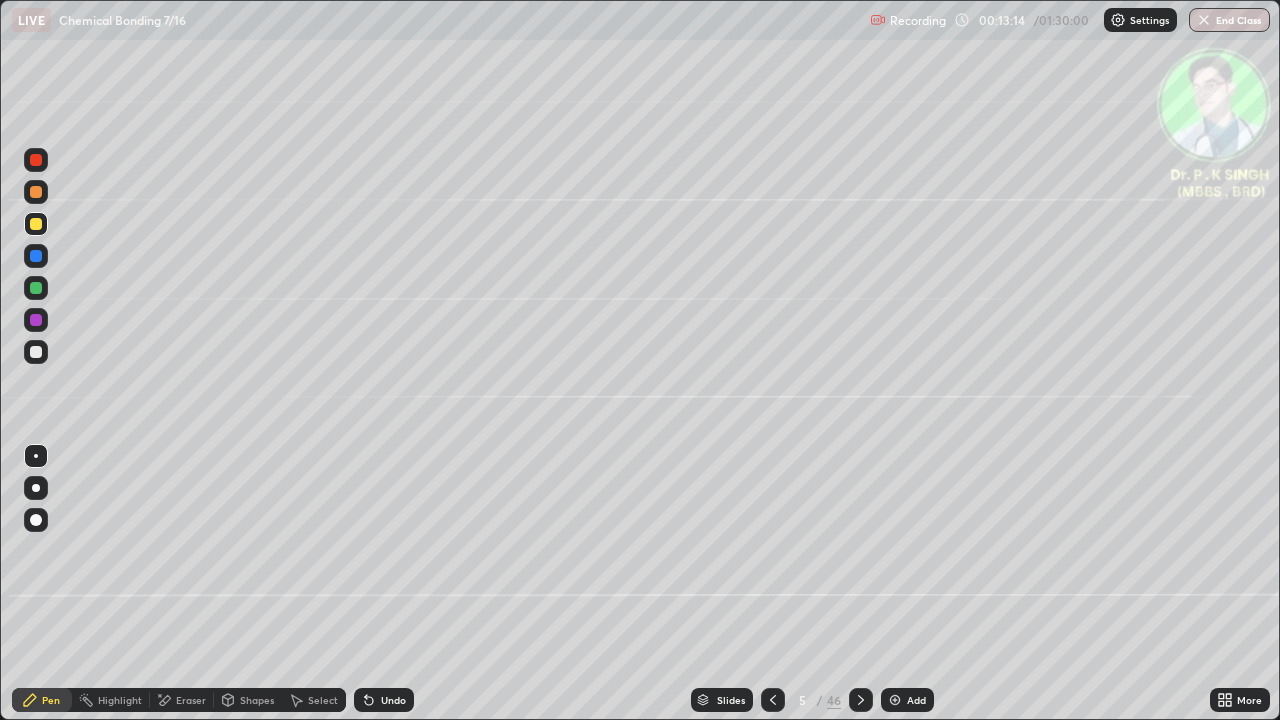 click 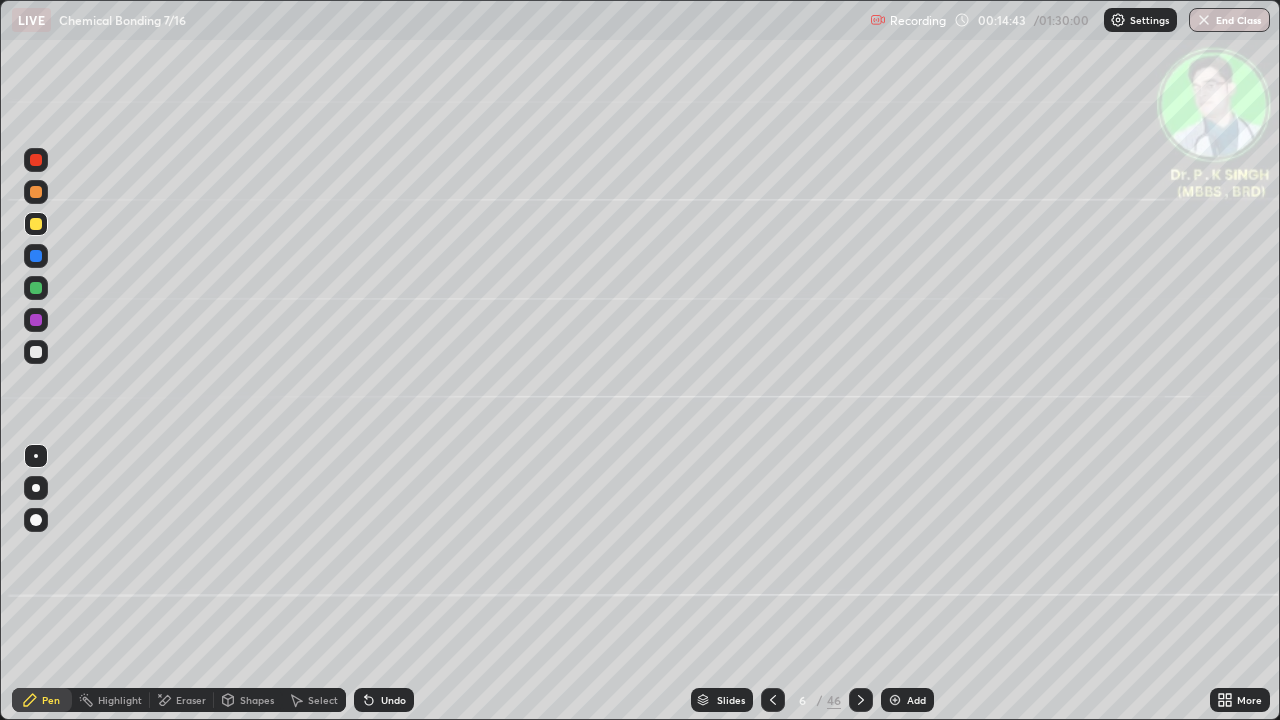 click 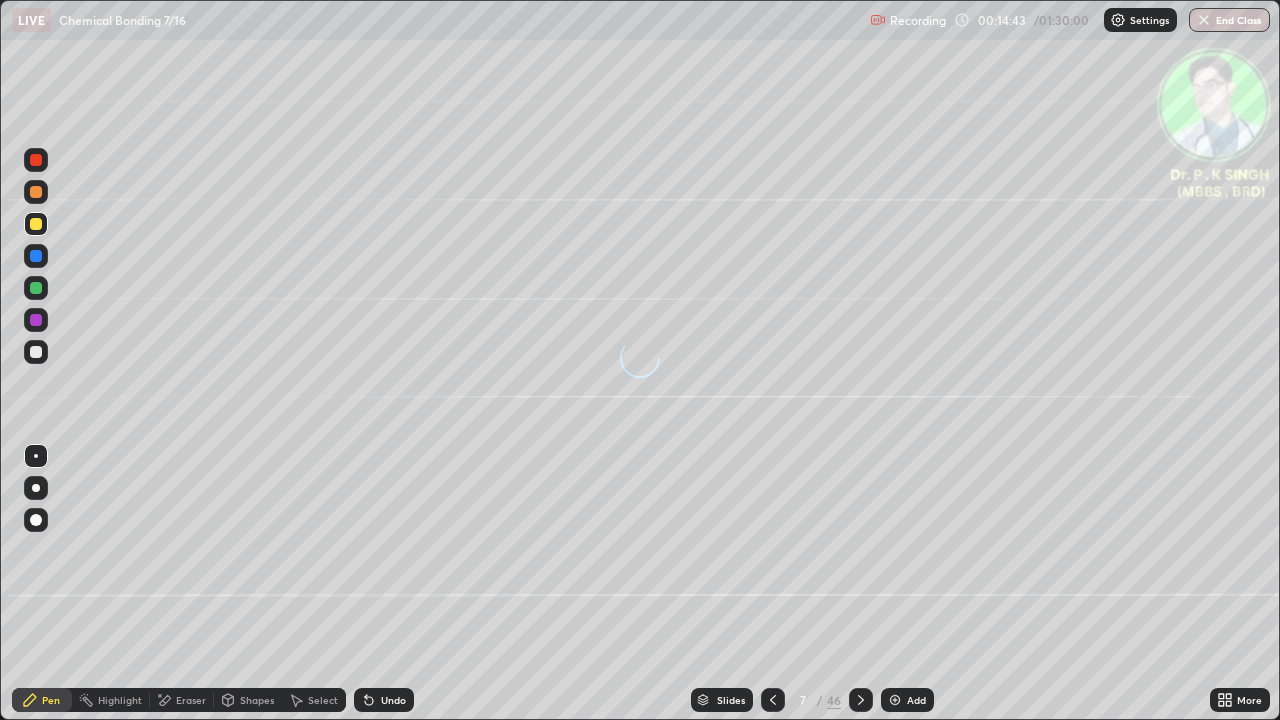 click at bounding box center [861, 700] 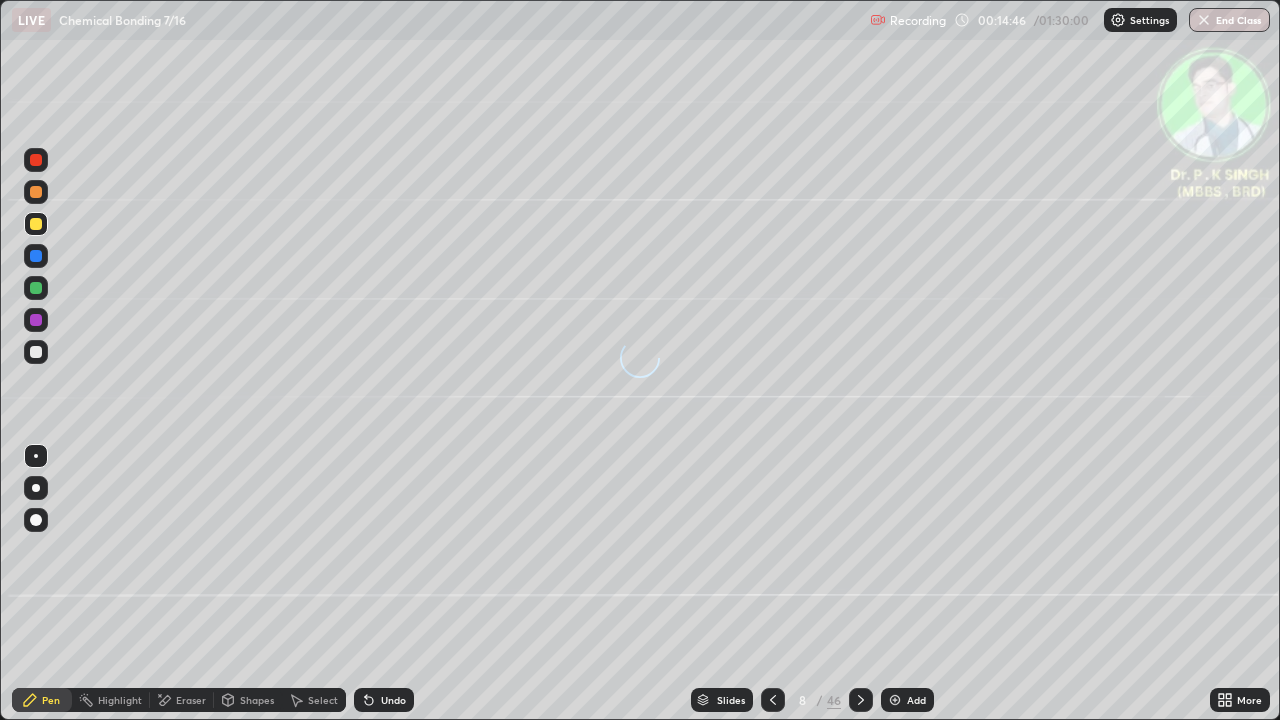 click at bounding box center (36, 224) 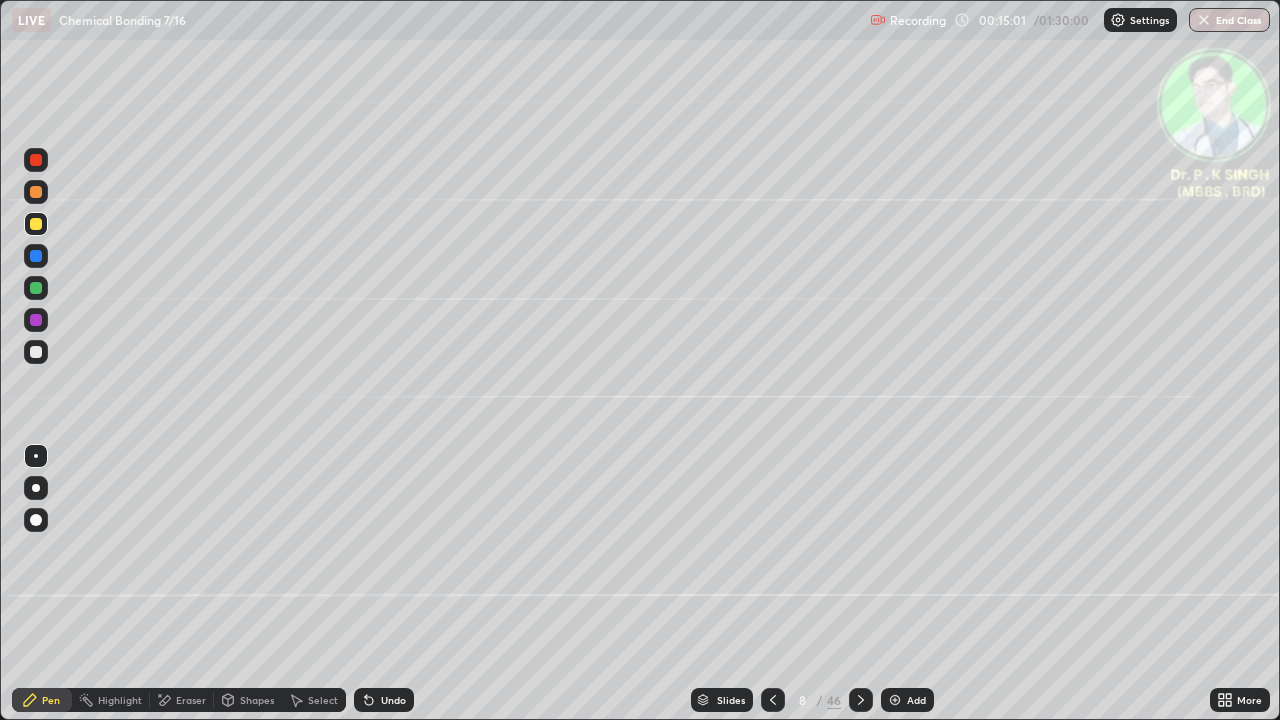 click 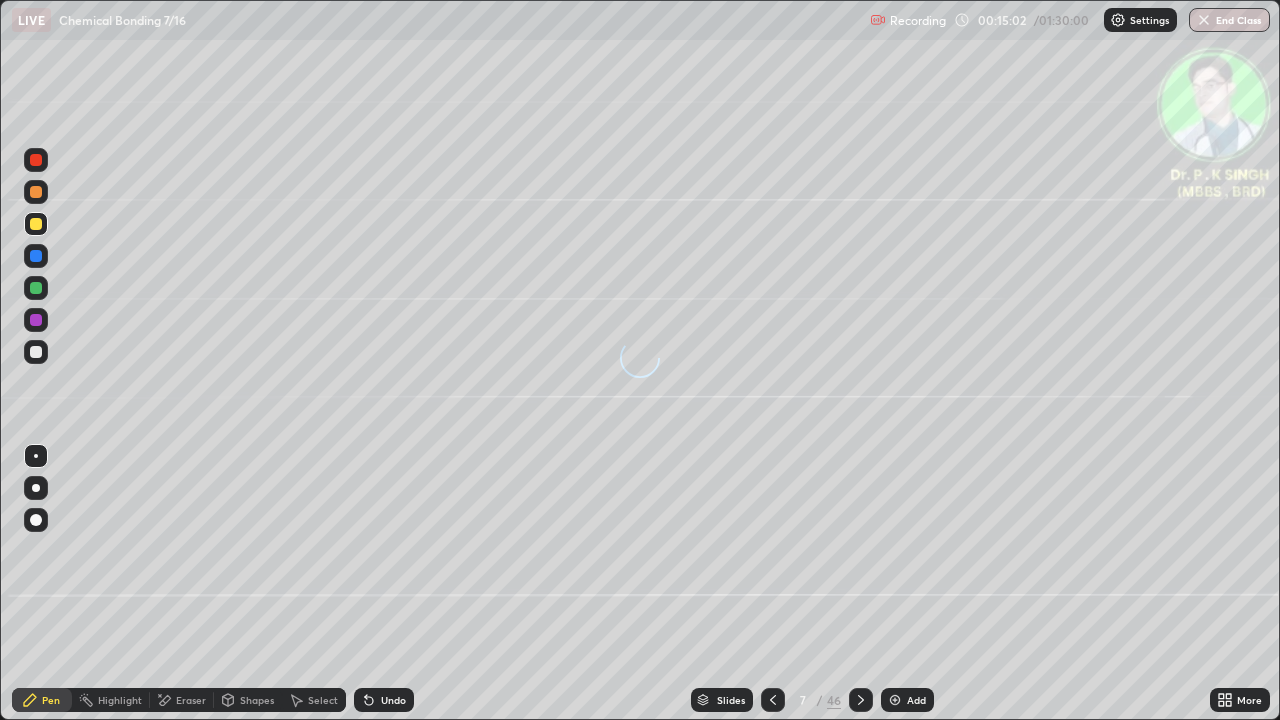 click 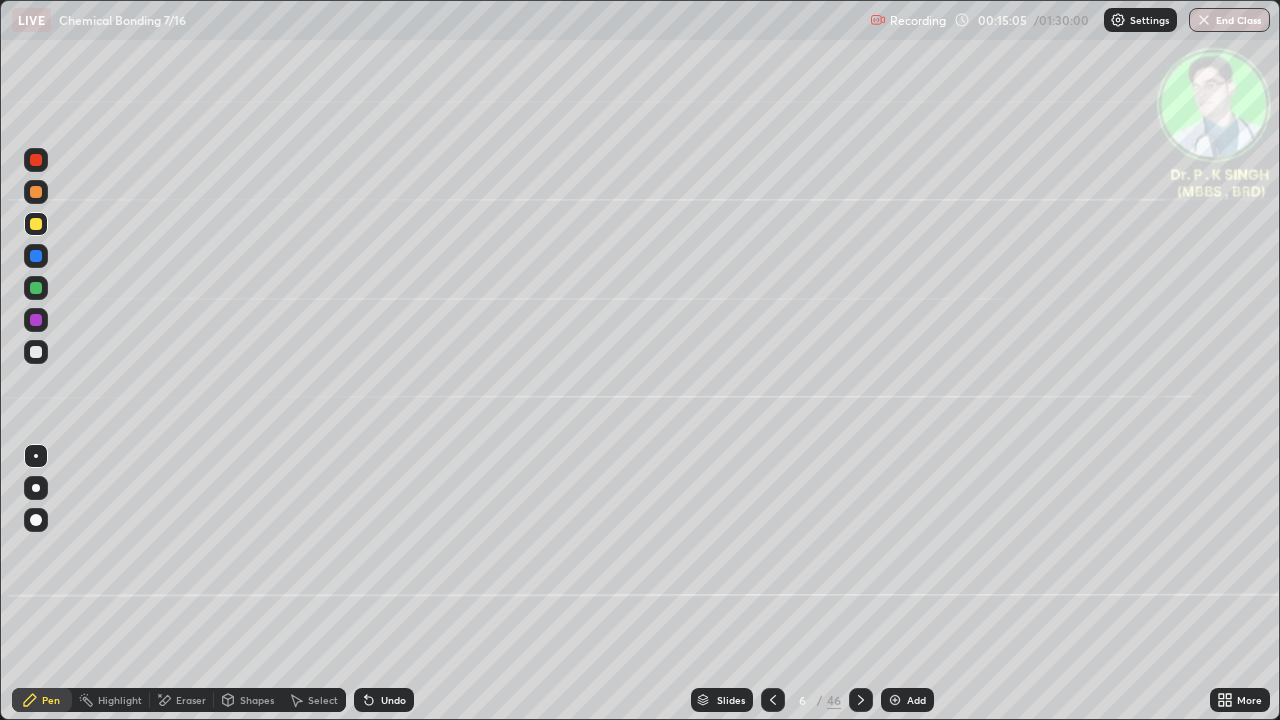click 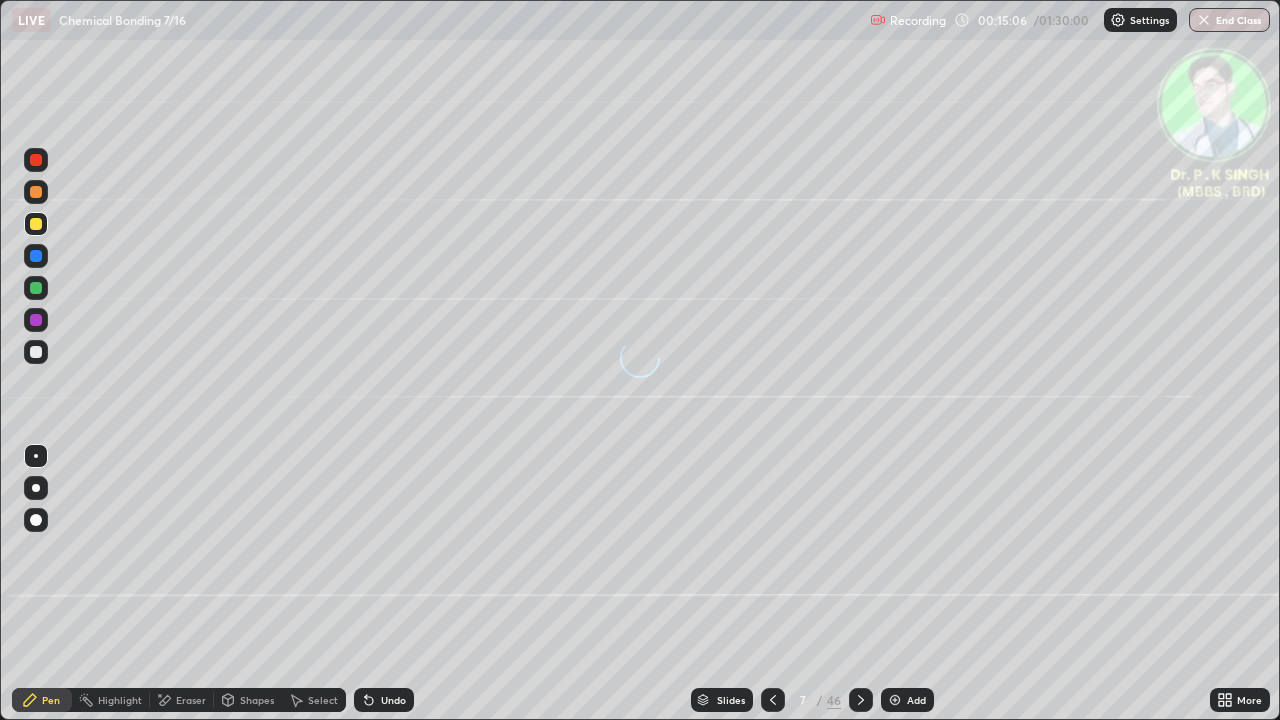 click at bounding box center (861, 700) 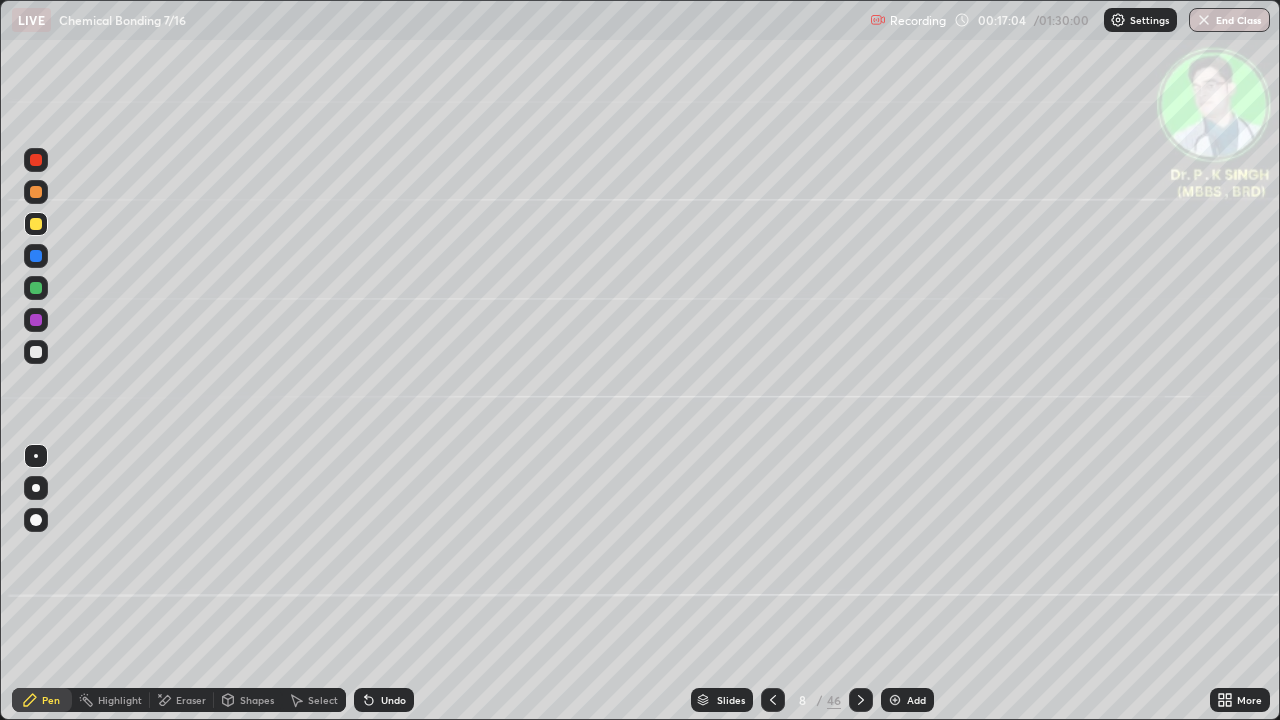 click 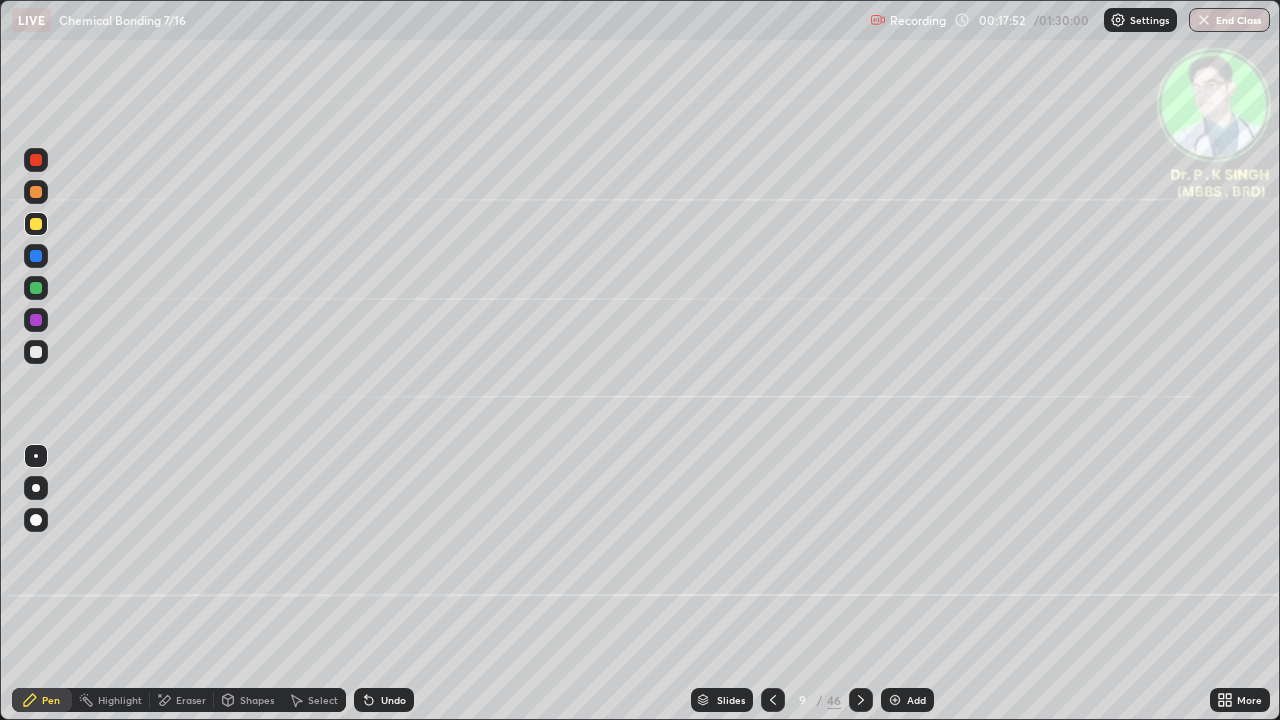 click 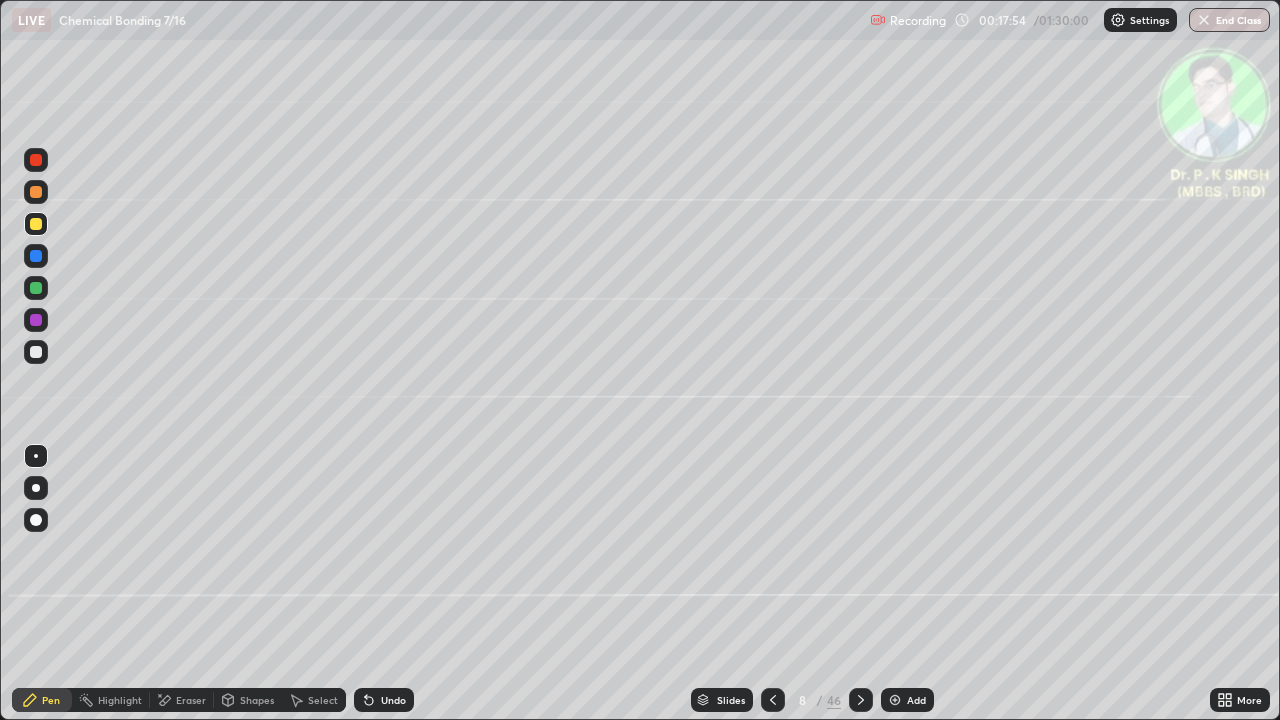 click at bounding box center (773, 700) 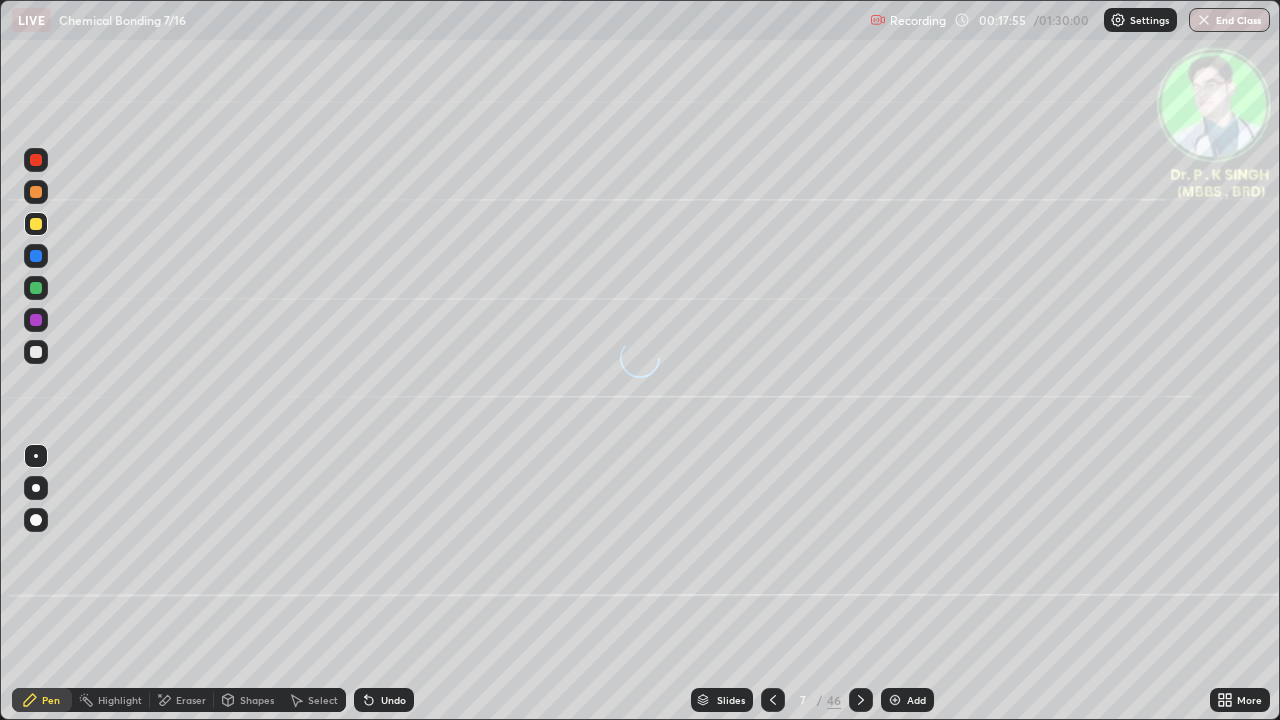 click 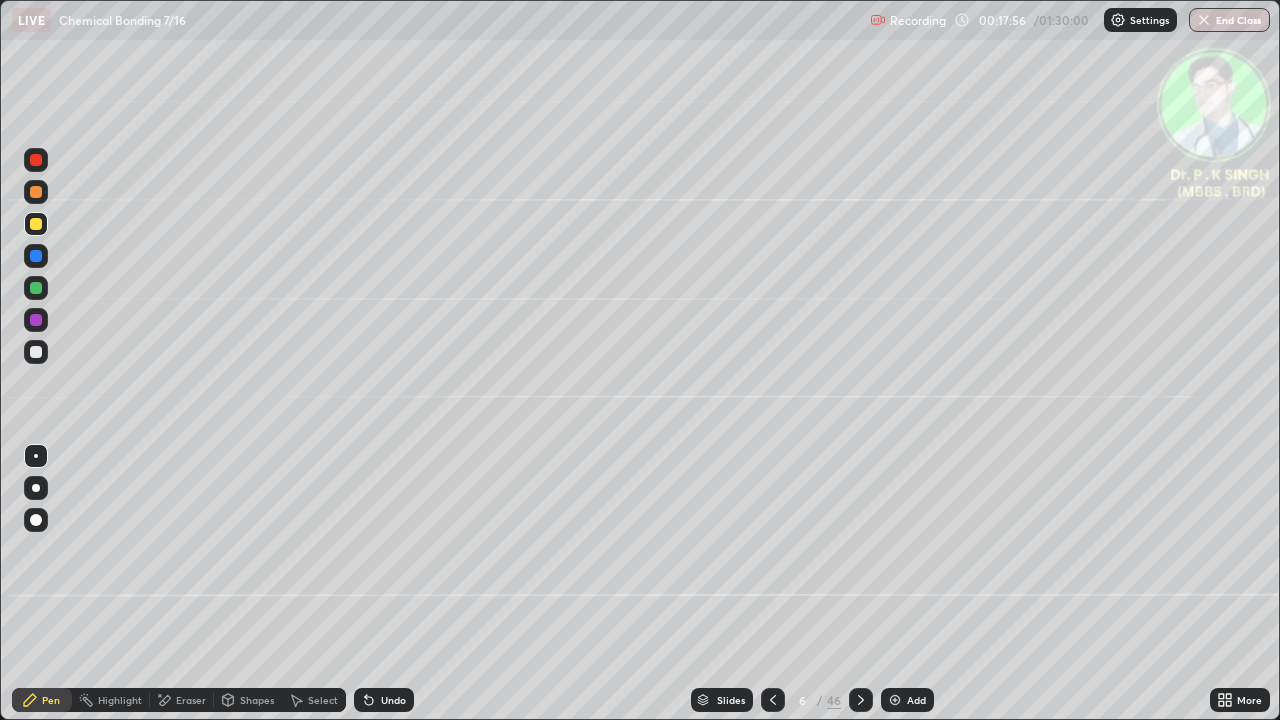 click 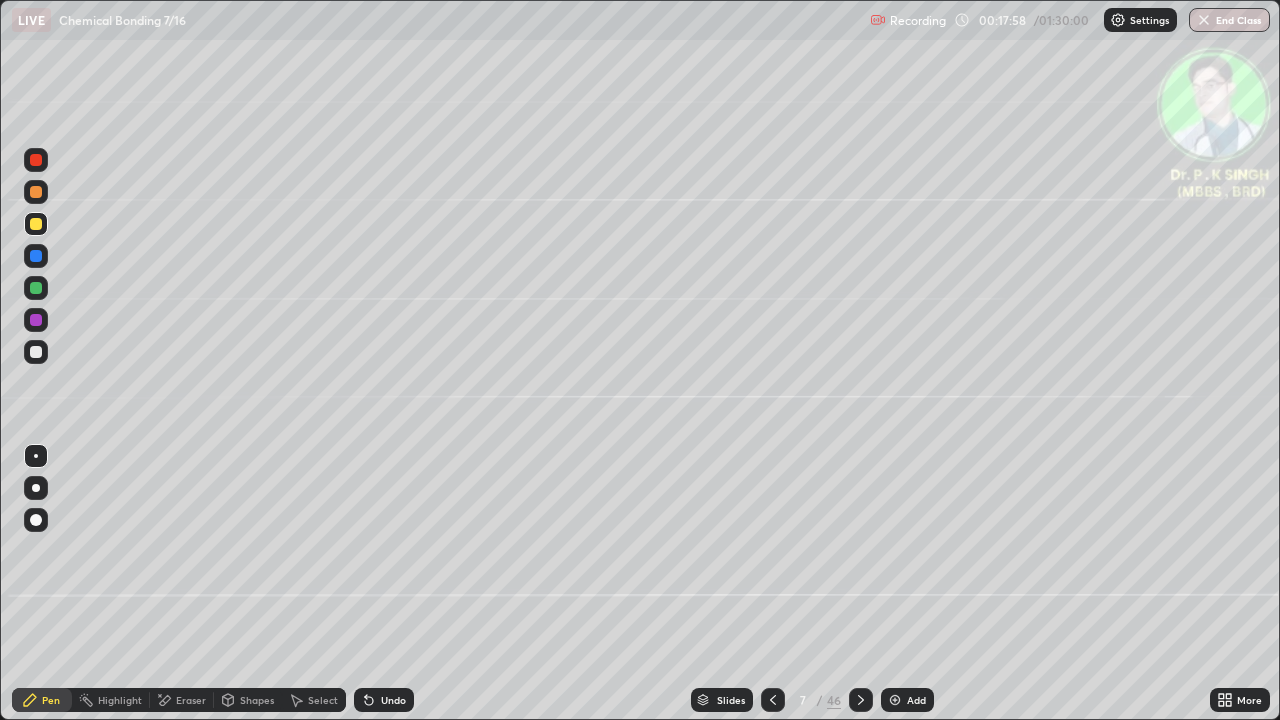click at bounding box center (36, 288) 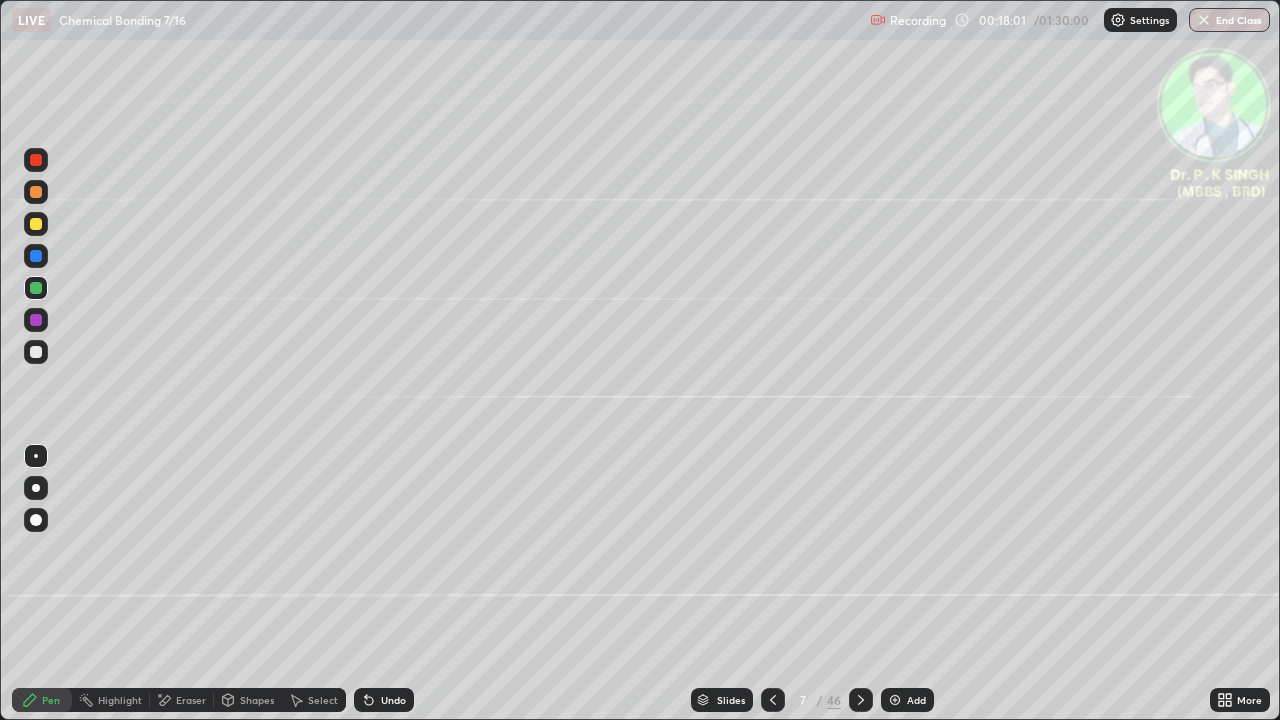 click at bounding box center (36, 256) 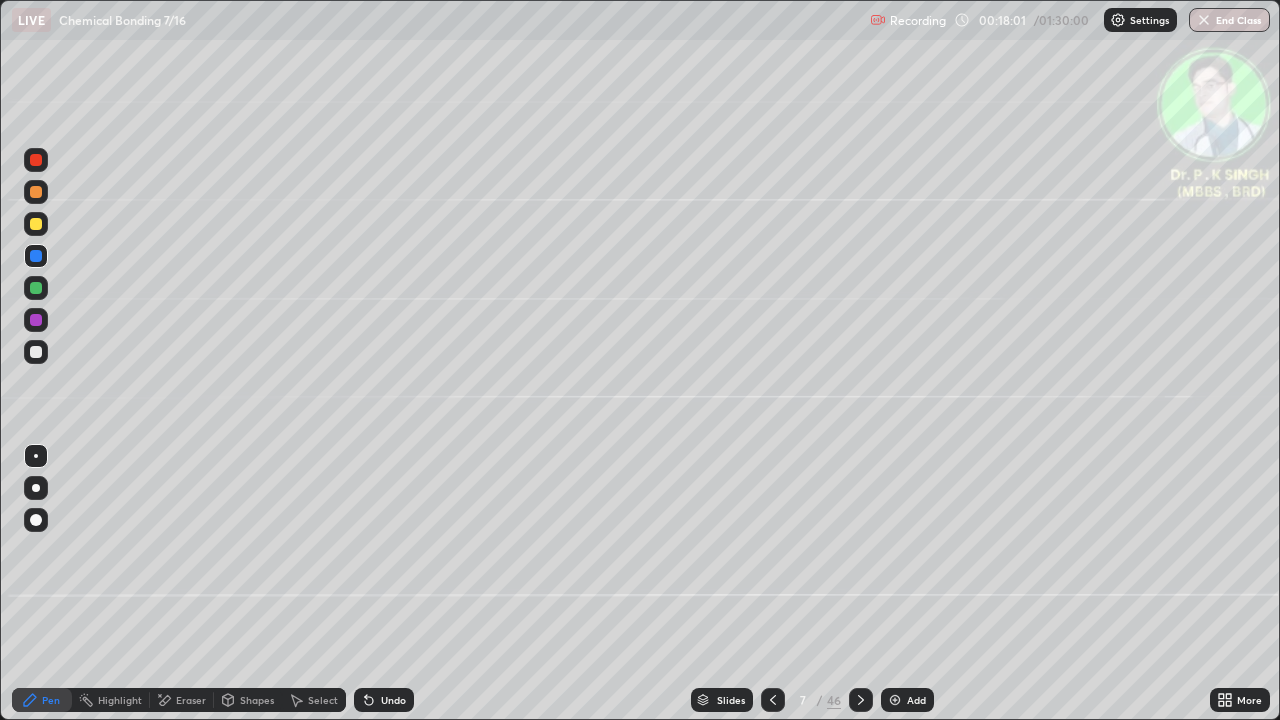 click at bounding box center [36, 256] 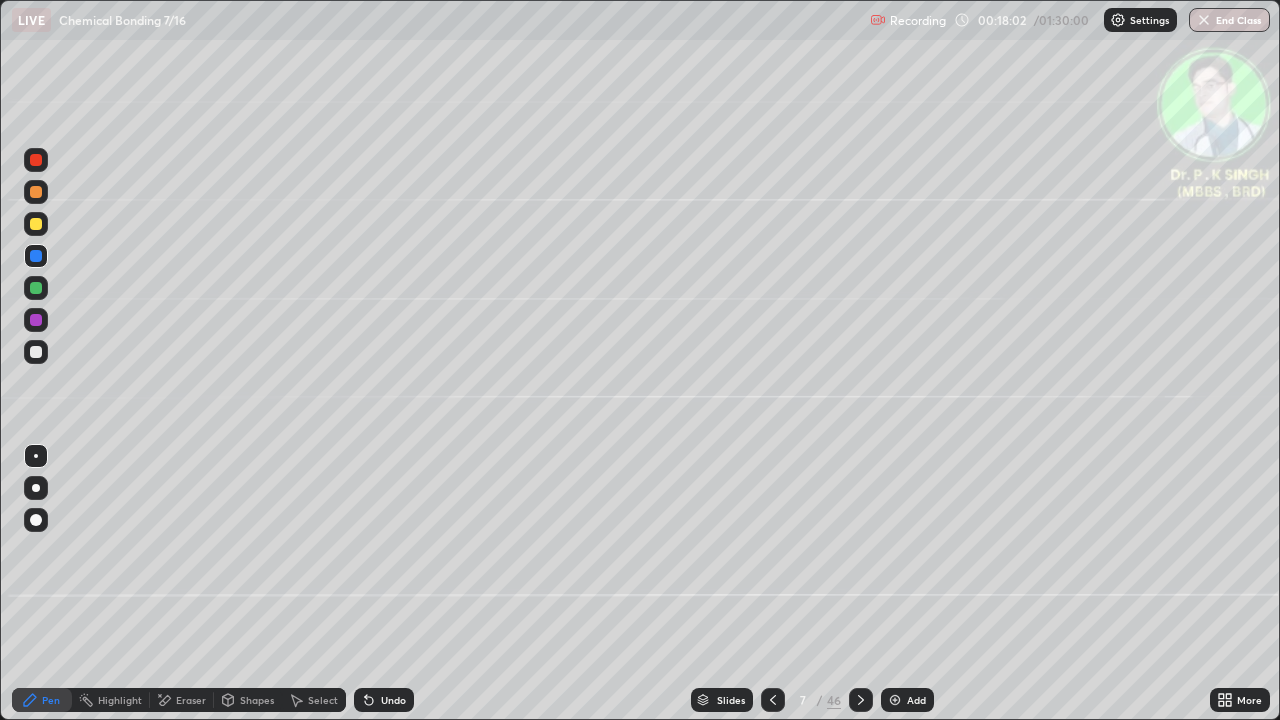 click at bounding box center (36, 256) 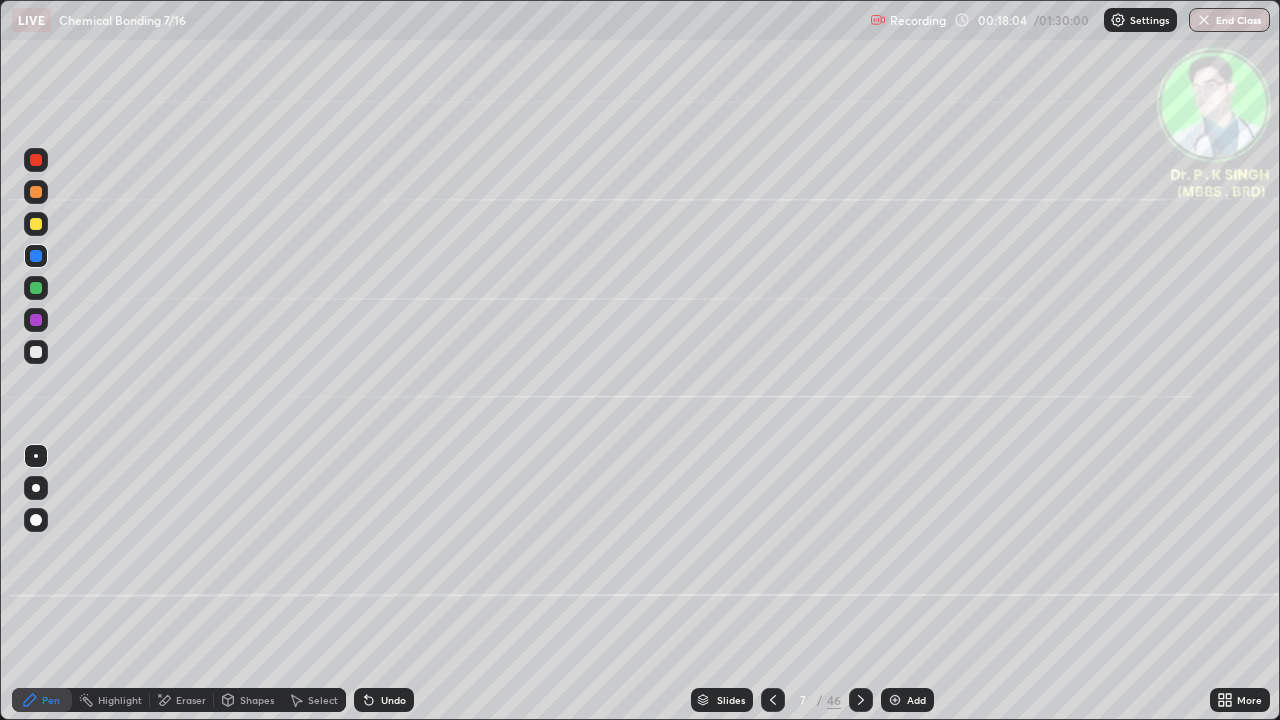 click at bounding box center [36, 288] 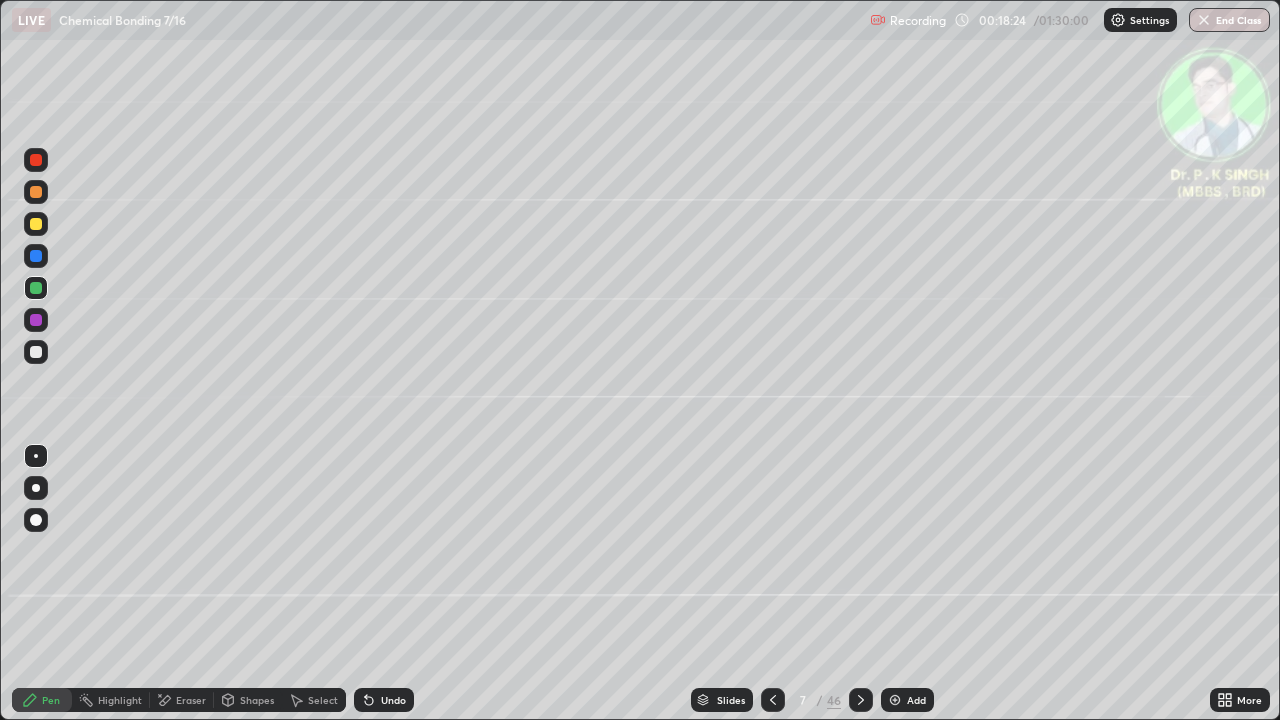 click at bounding box center (36, 224) 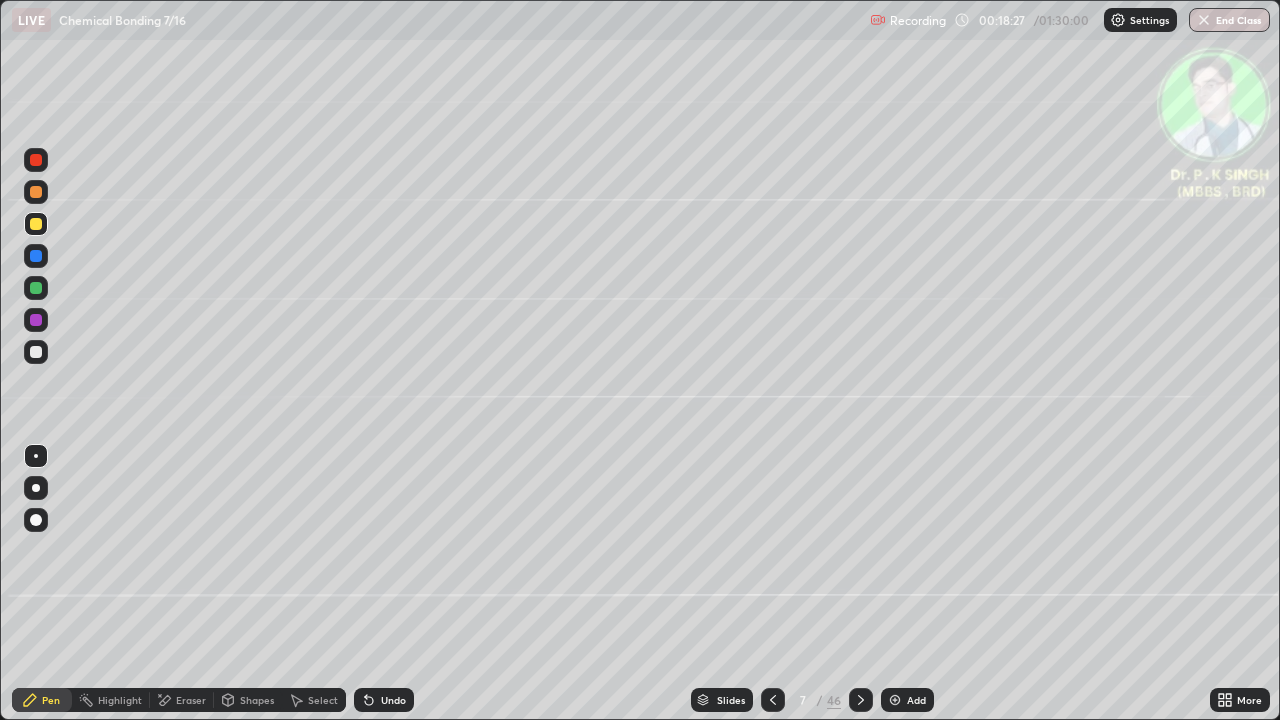click on "Slides 7 / 46 Add" at bounding box center (812, 700) 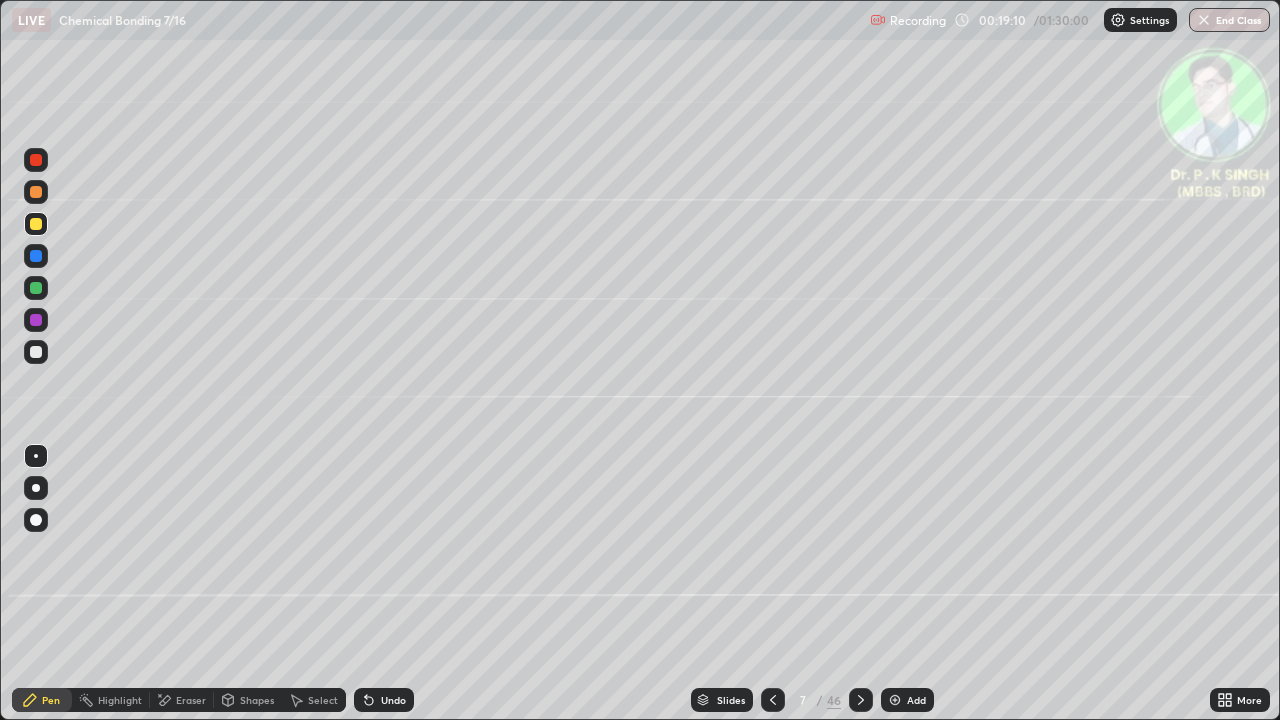 click at bounding box center [36, 224] 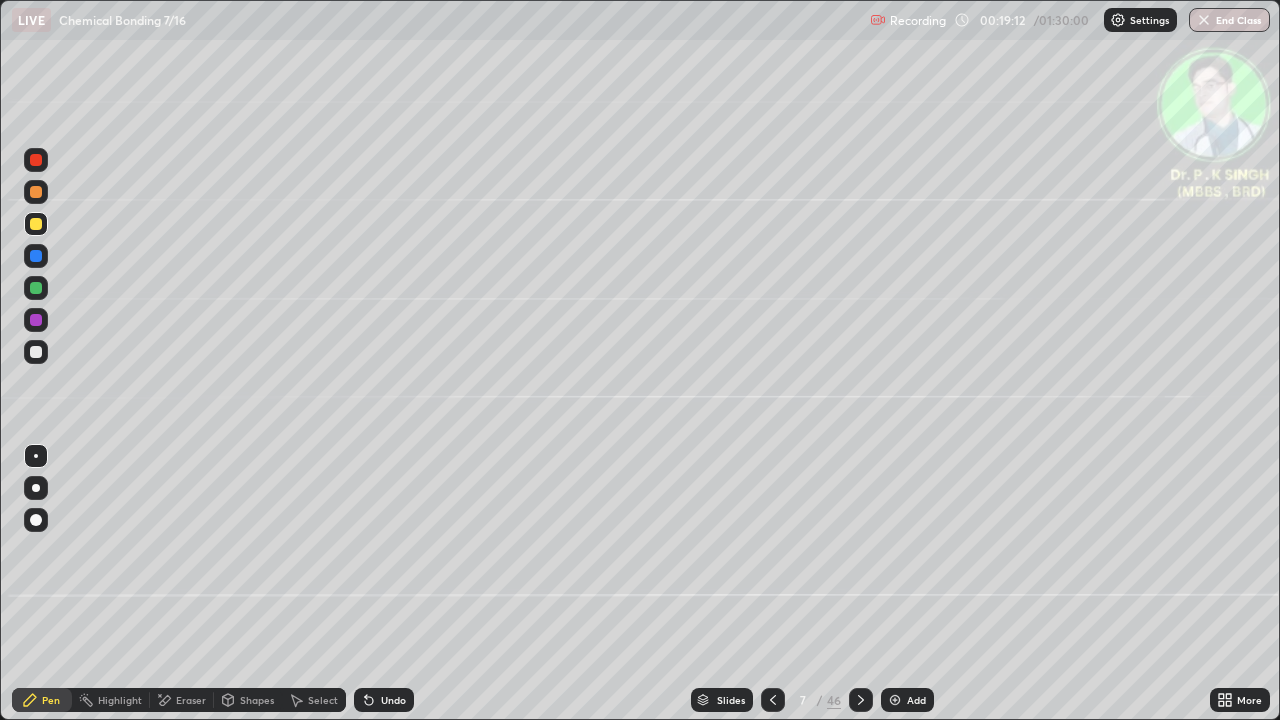 click at bounding box center [36, 224] 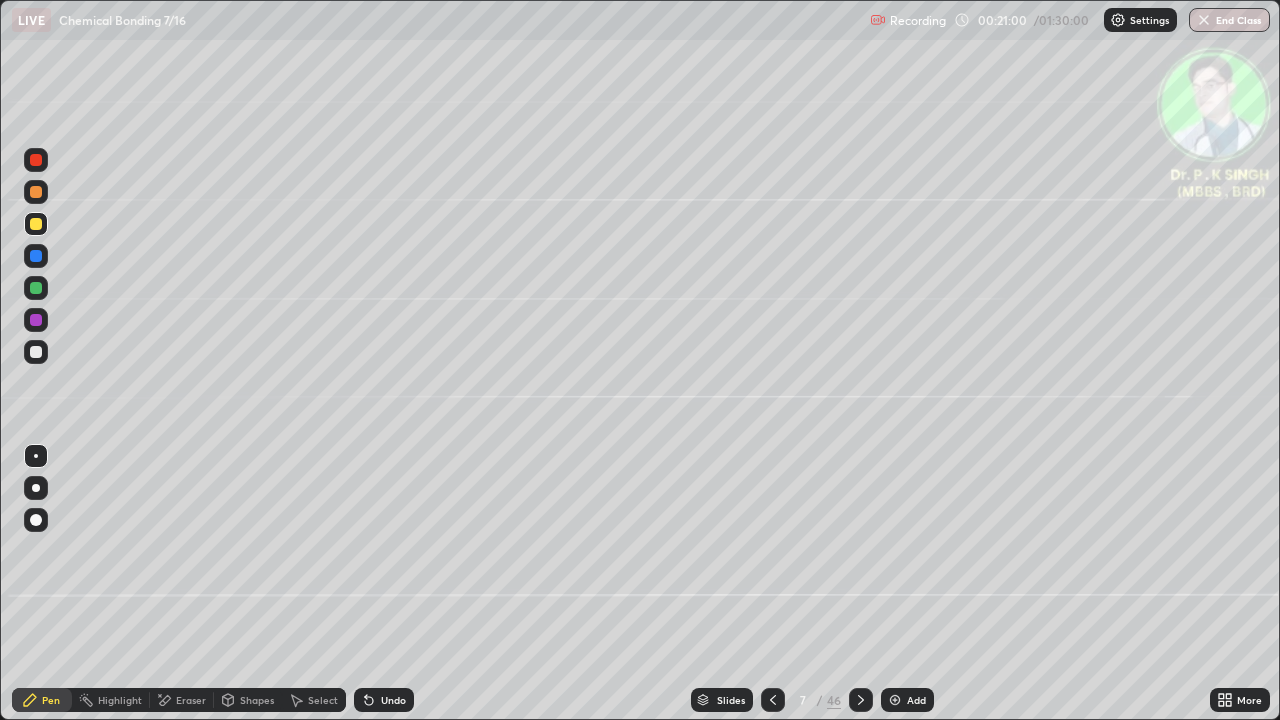 click at bounding box center [861, 700] 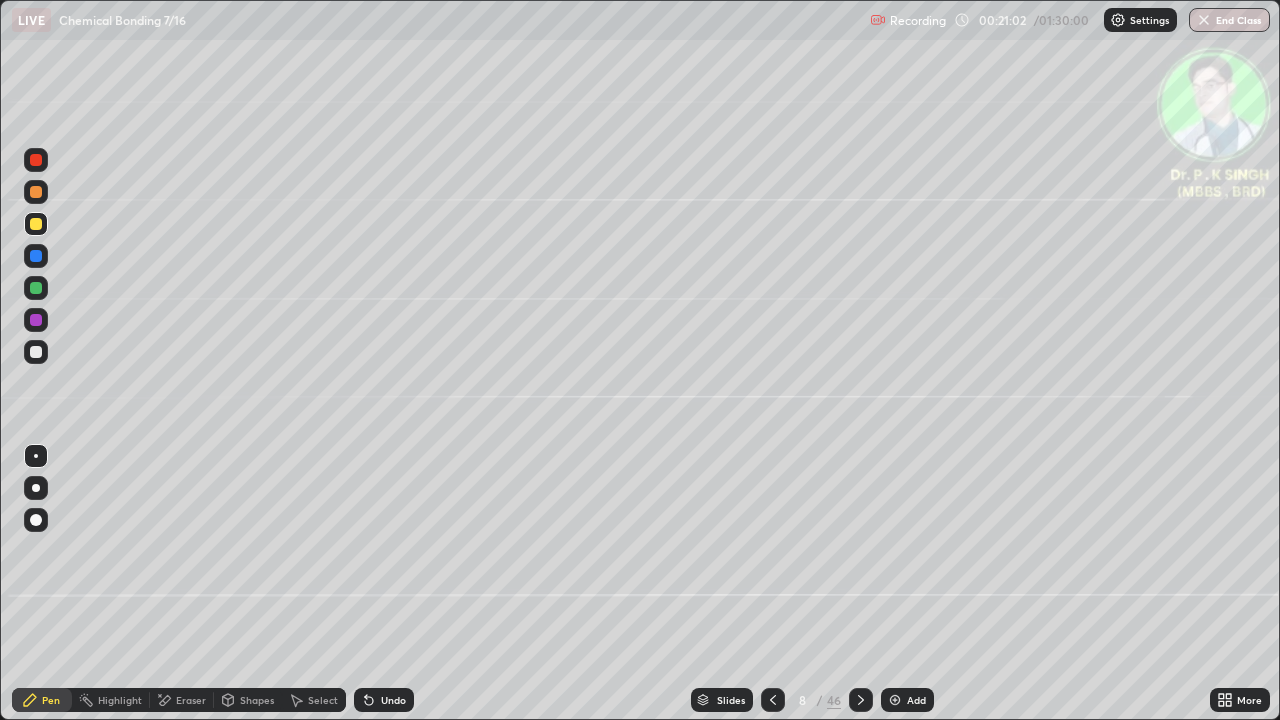 click at bounding box center (861, 700) 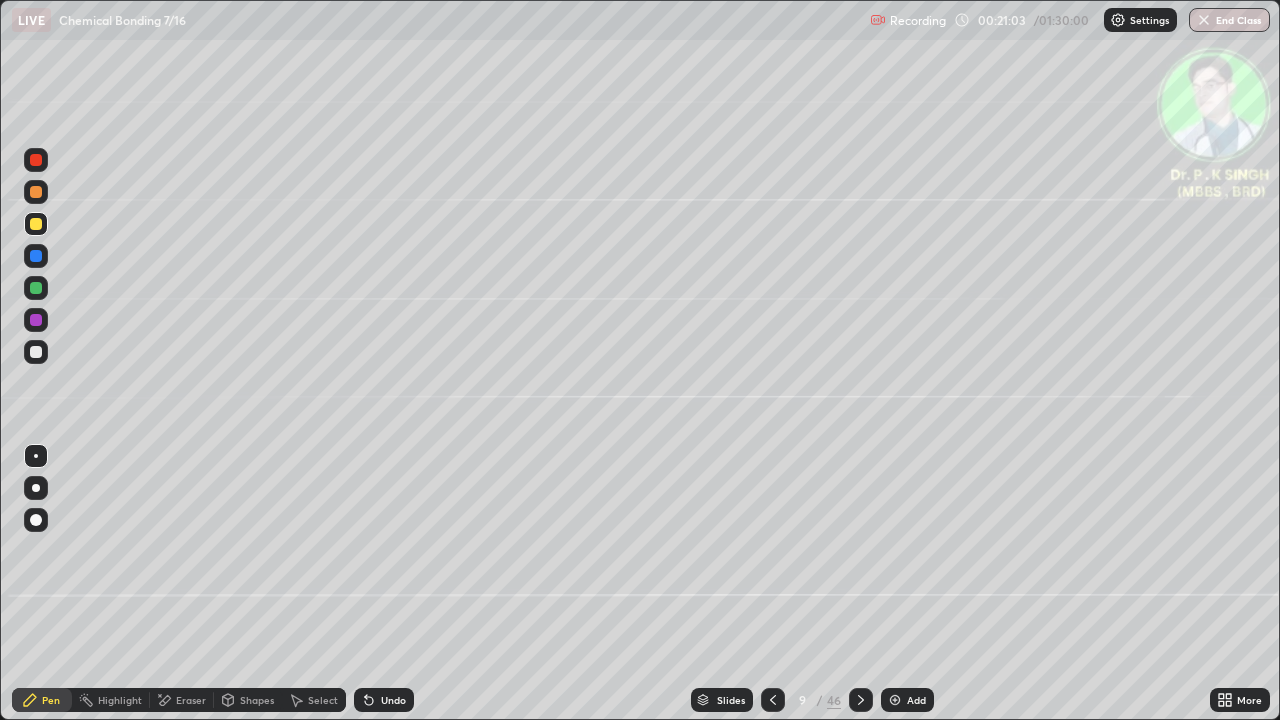 click 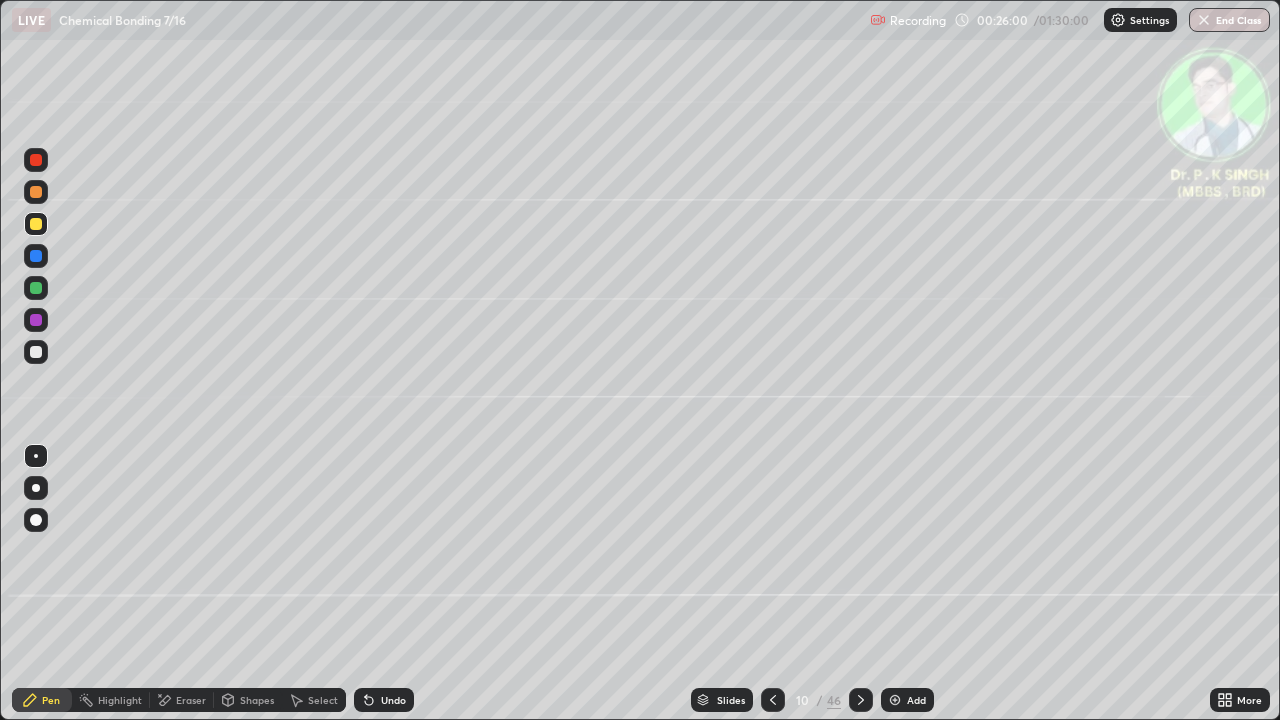 click 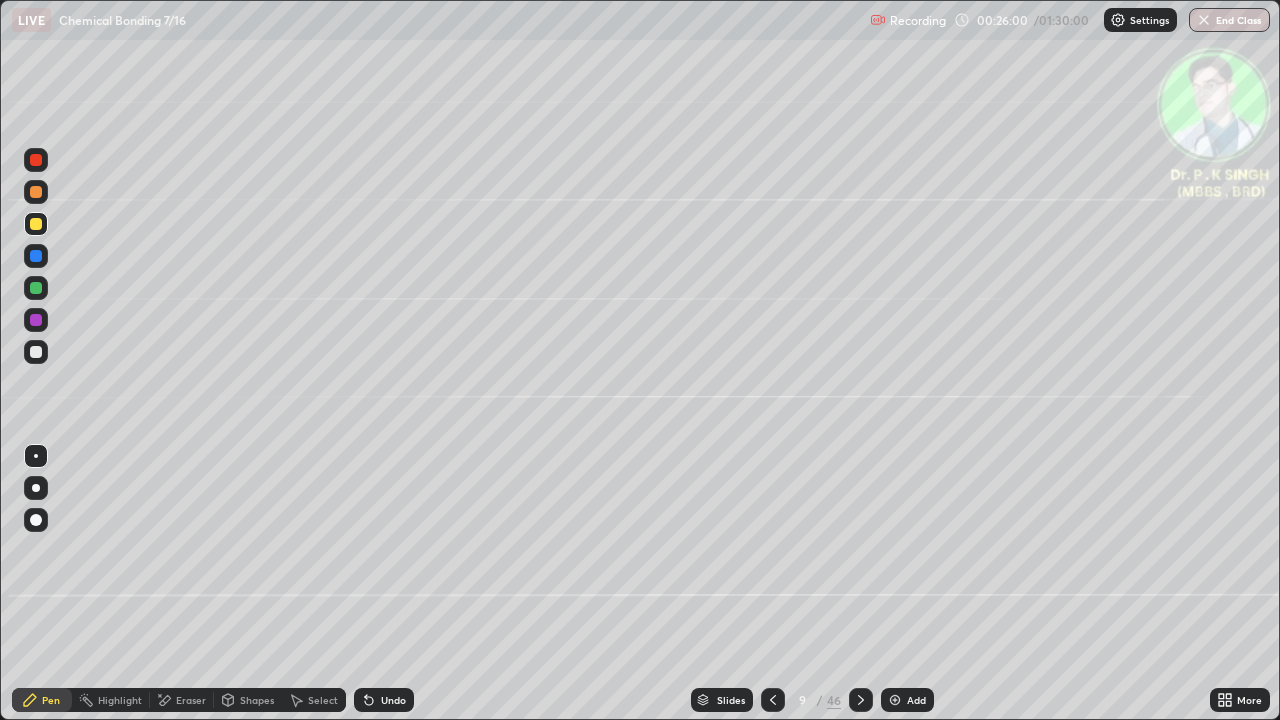 click 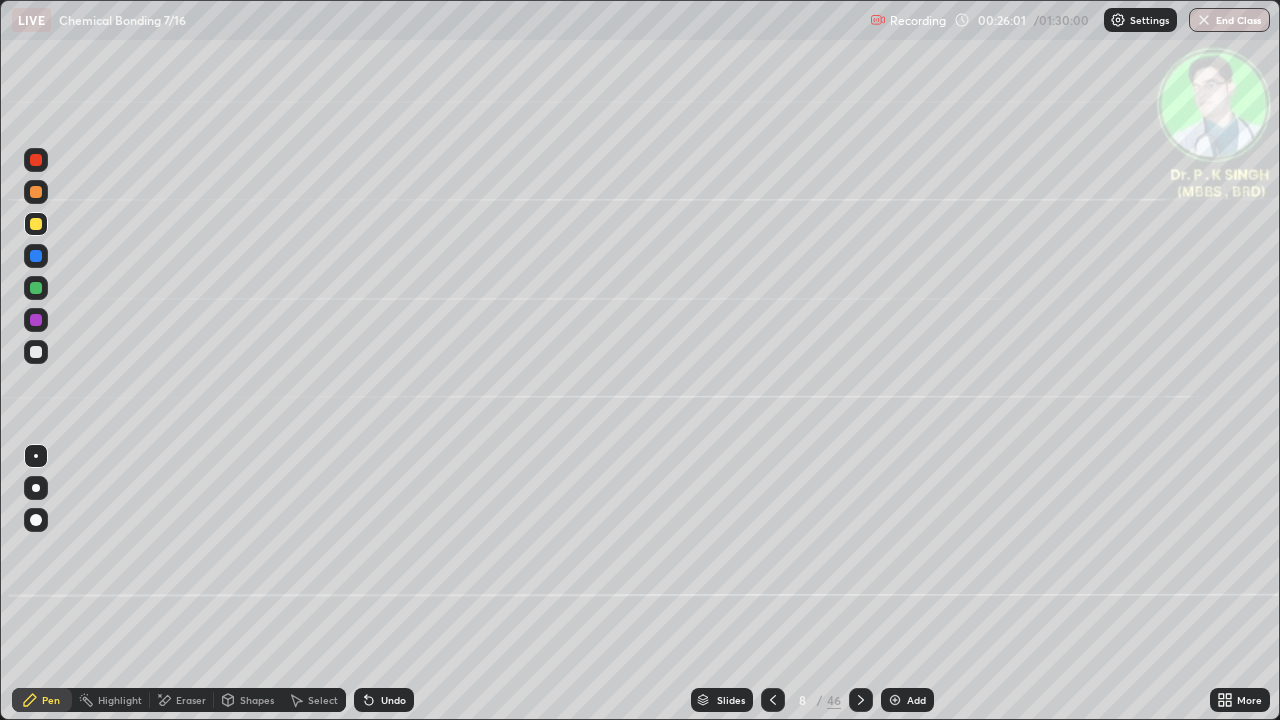 click 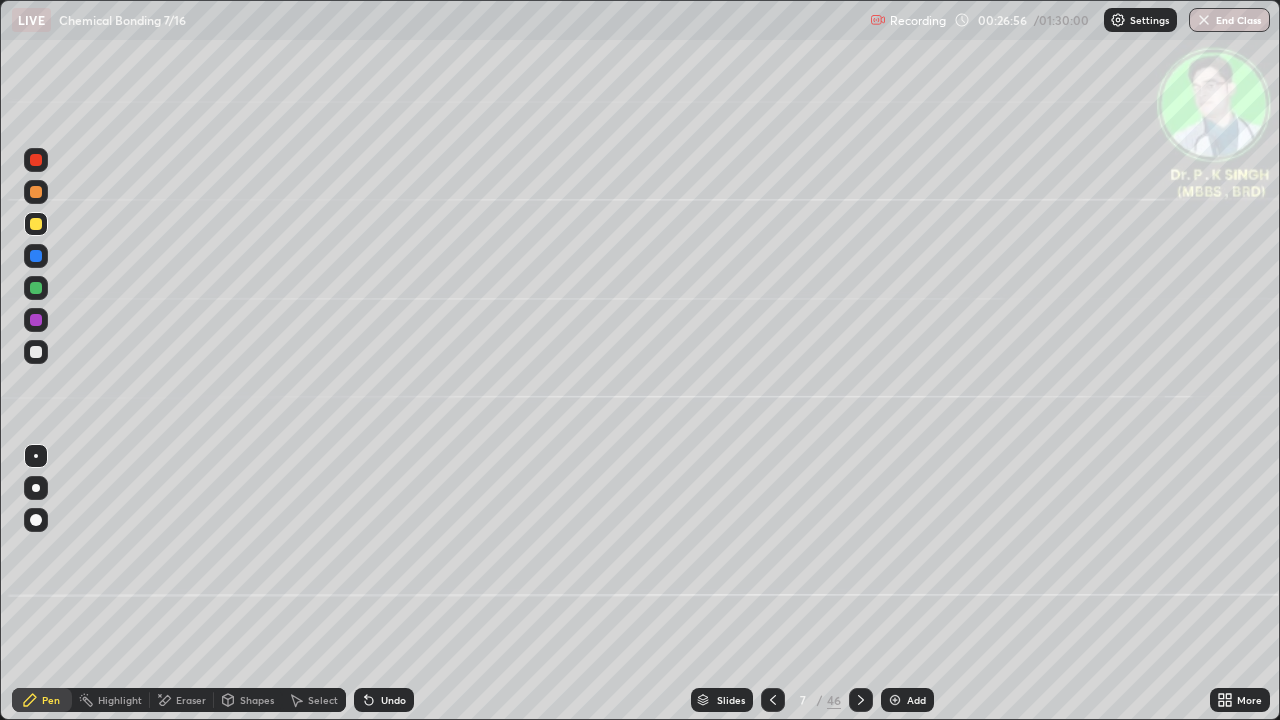 click 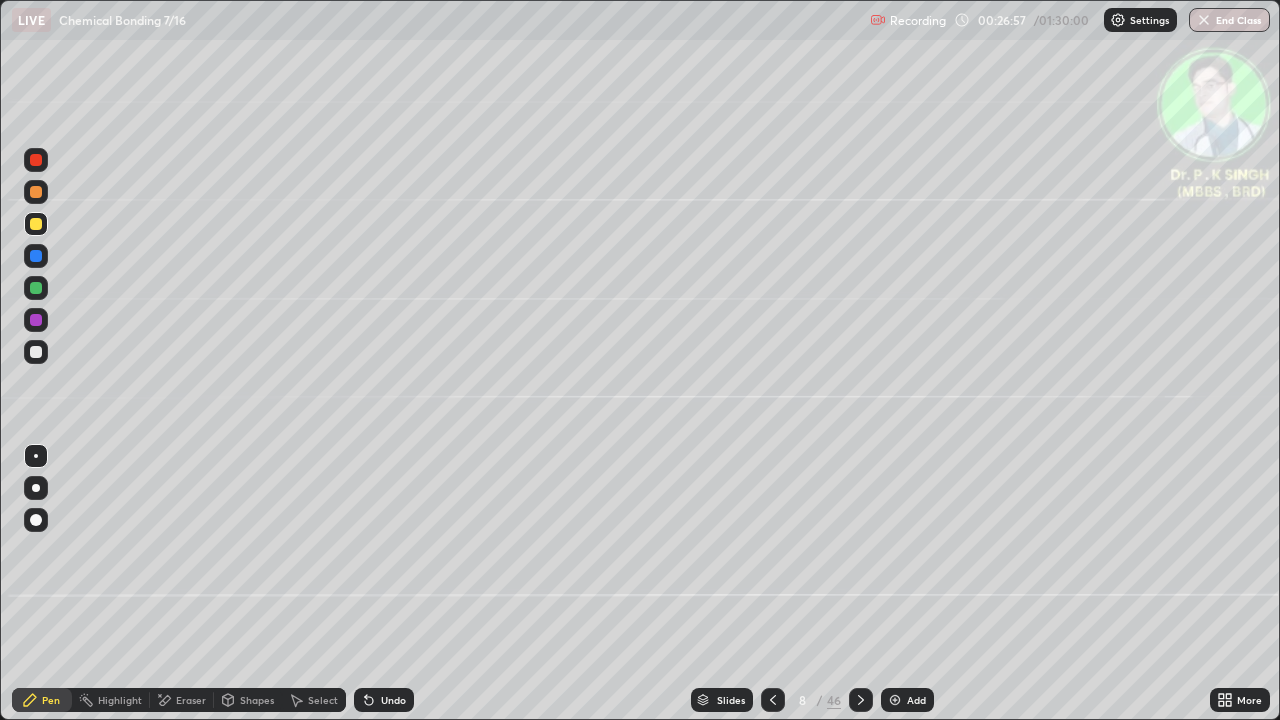 click 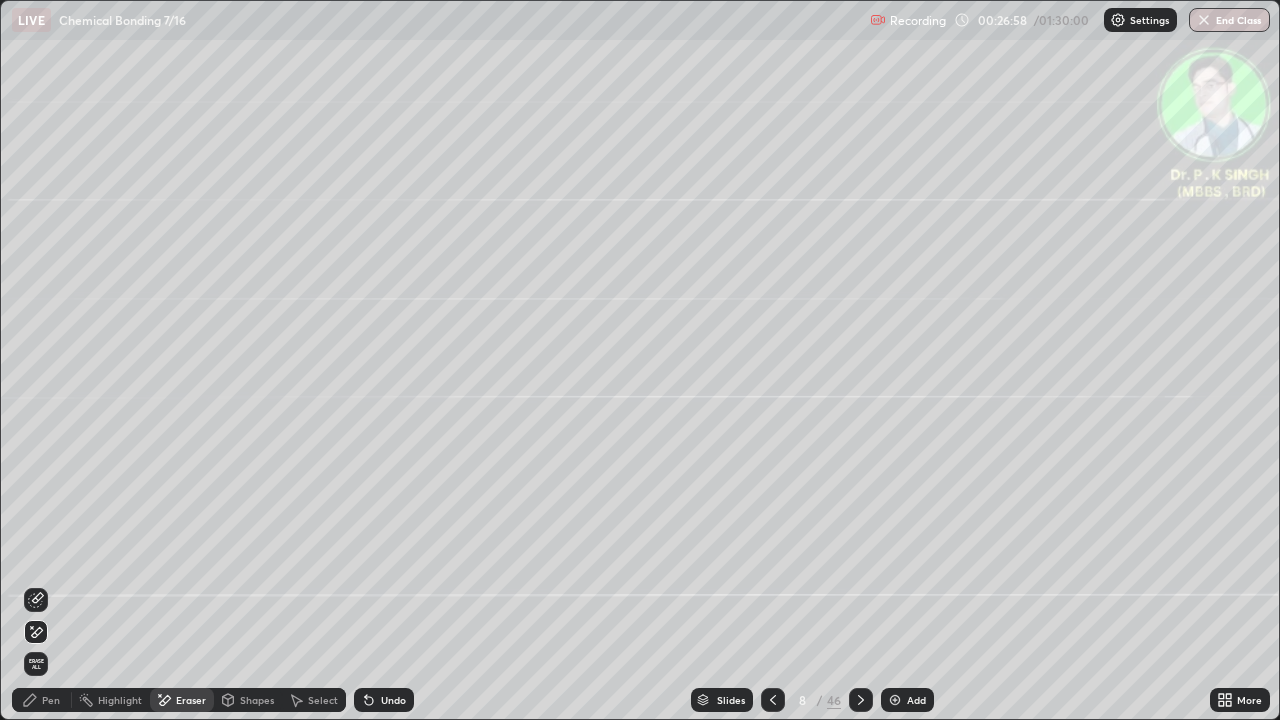 click on "Erase all" at bounding box center [36, 664] 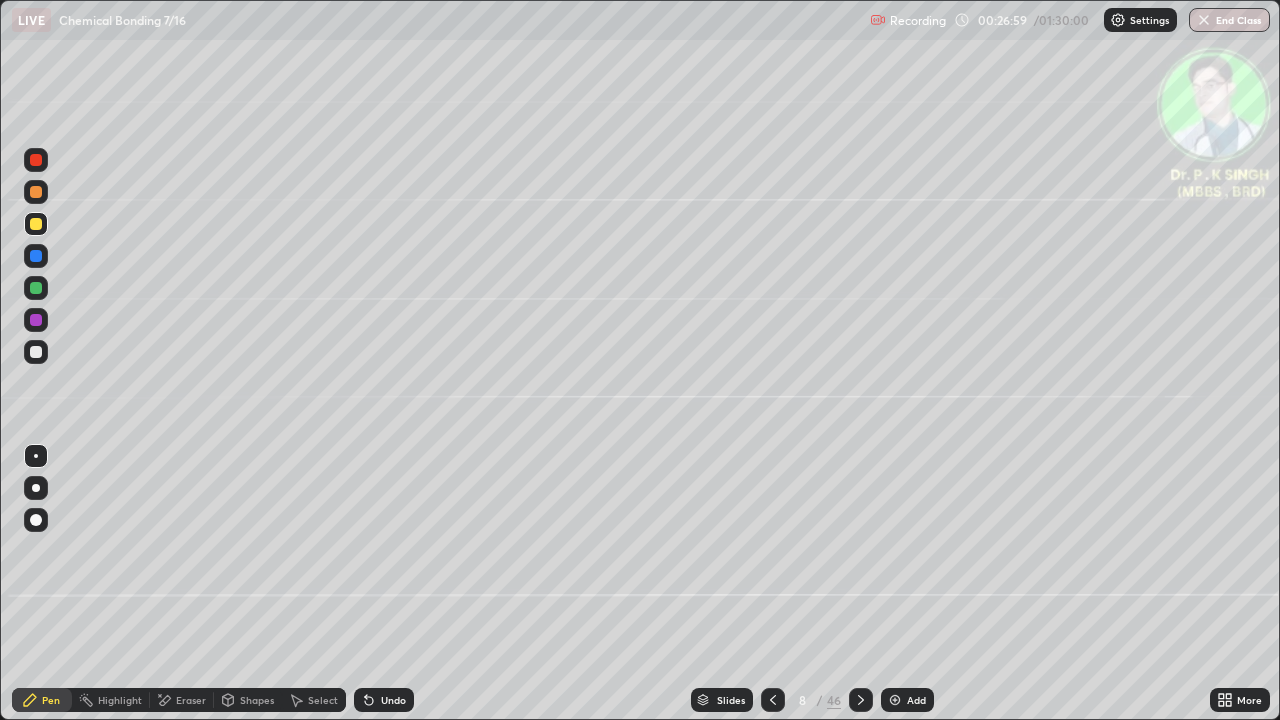 click on "Pen" at bounding box center [42, 700] 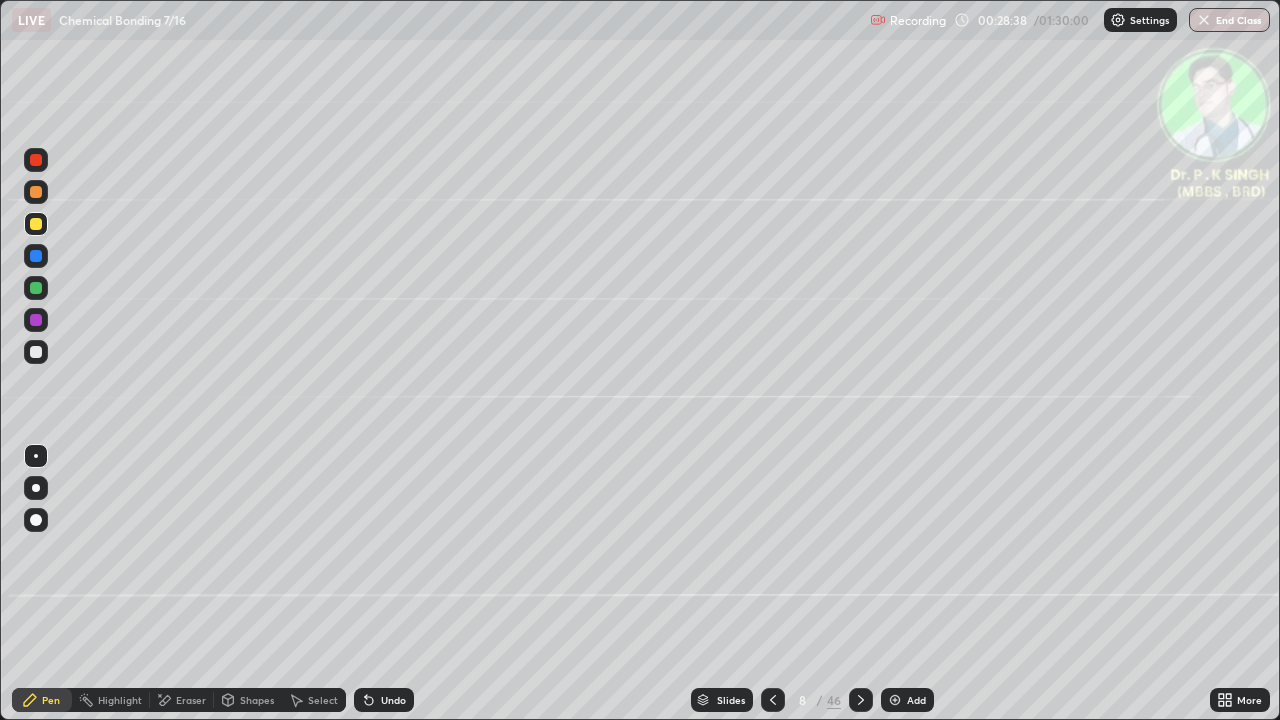 click 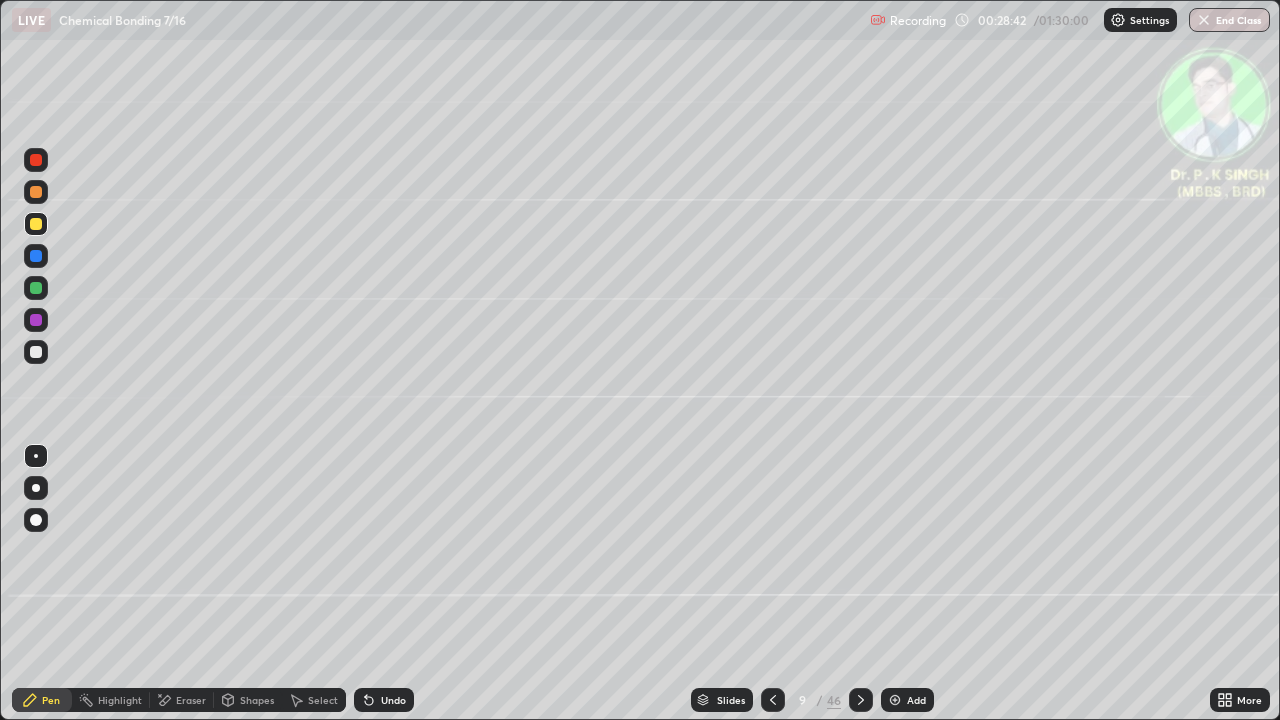 click 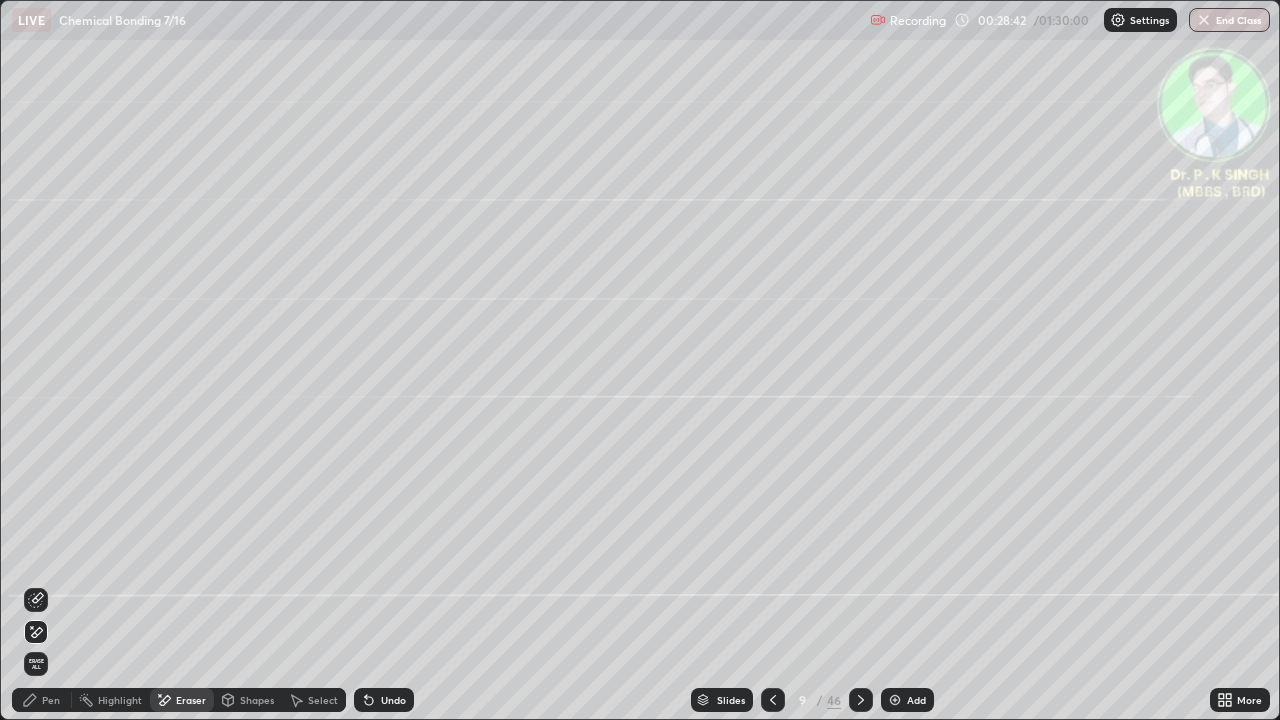 click on "Erase all" at bounding box center [36, 664] 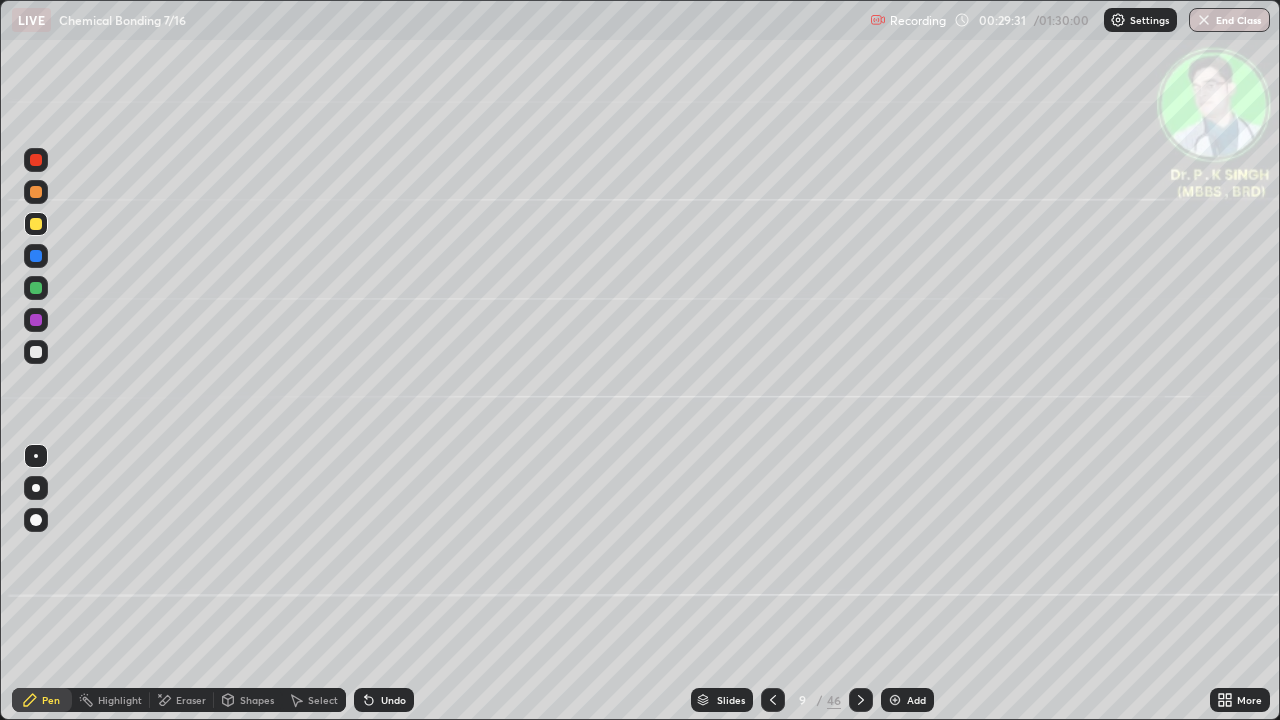 click at bounding box center [36, 224] 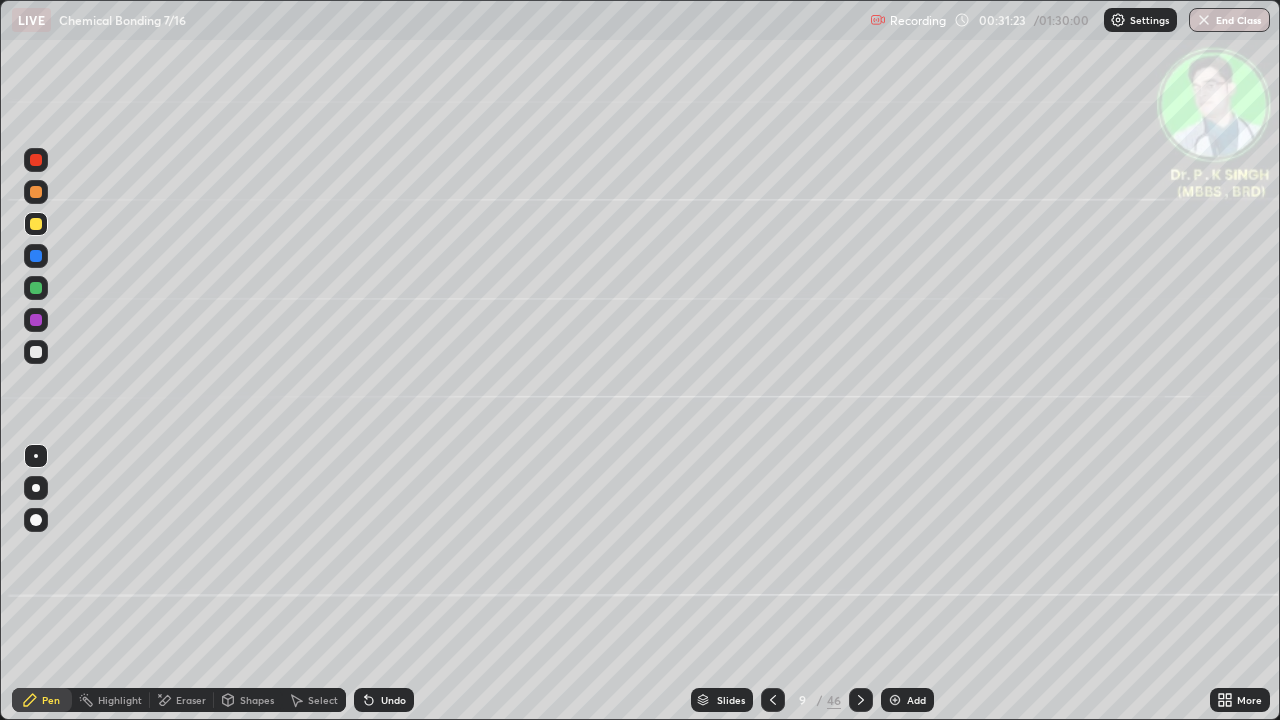 click at bounding box center (861, 700) 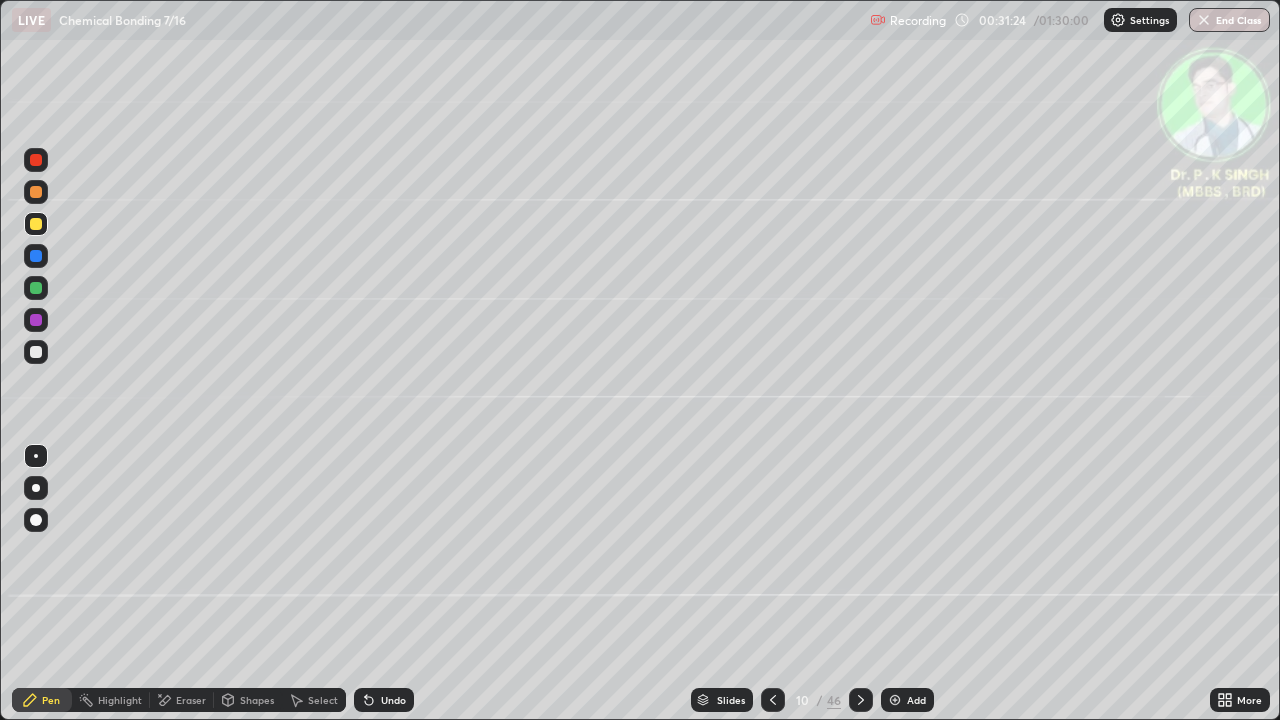 click 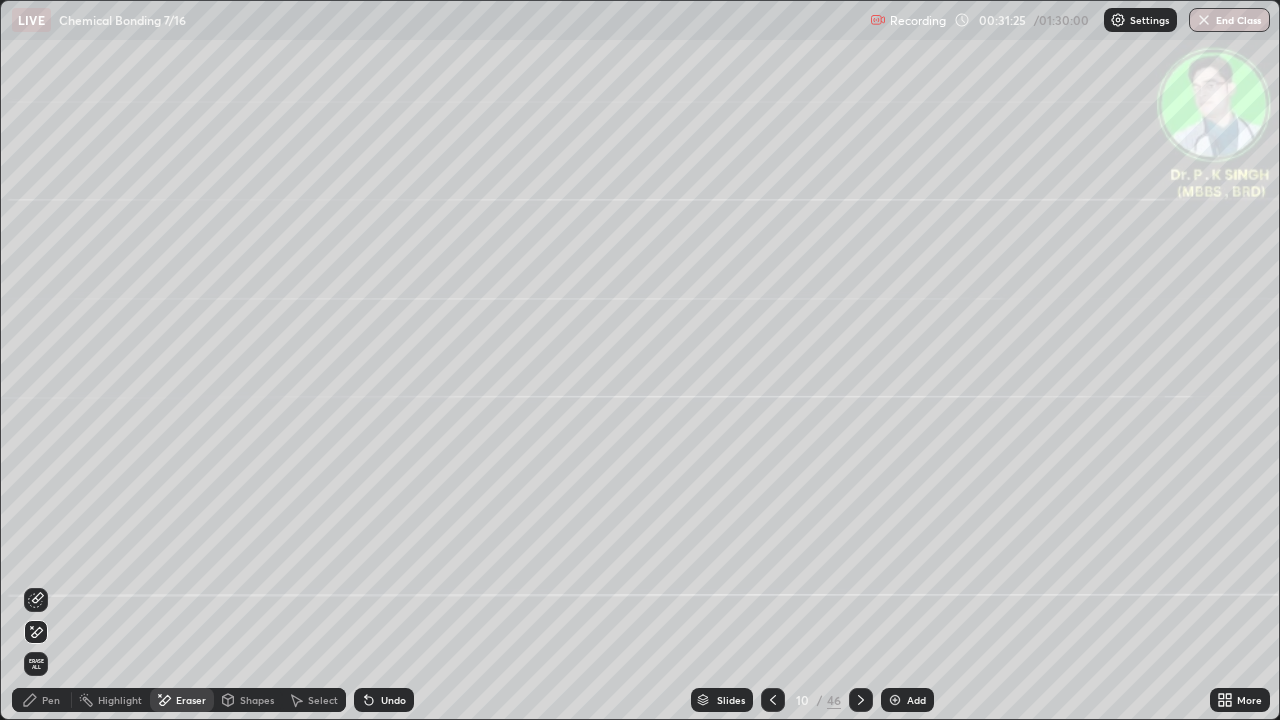 click on "Erase all" at bounding box center [36, 664] 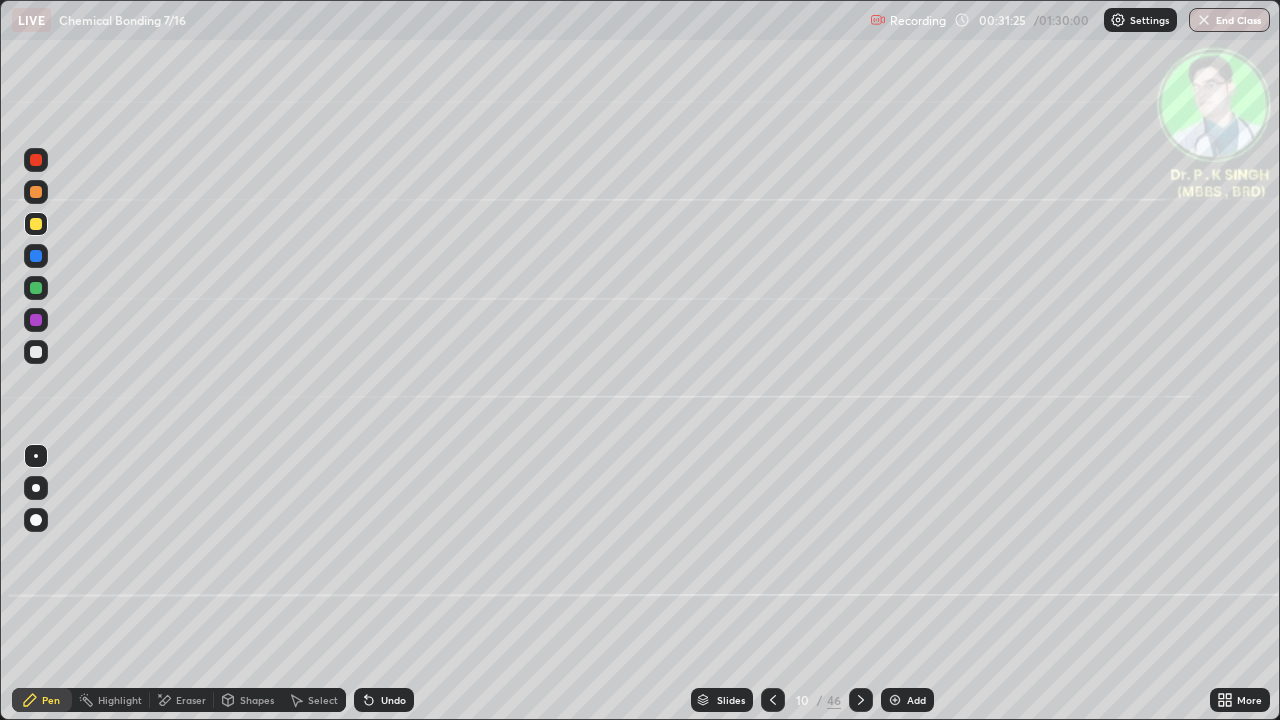click on "Pen" at bounding box center [42, 700] 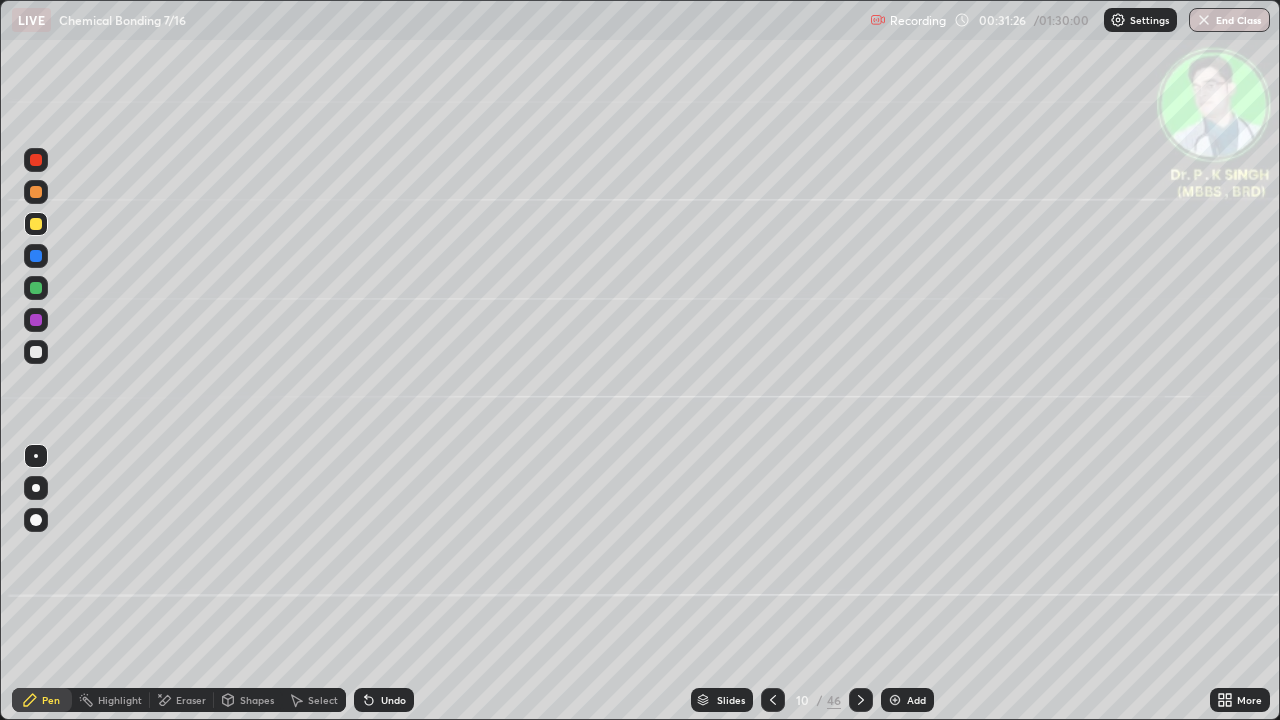 click at bounding box center (36, 224) 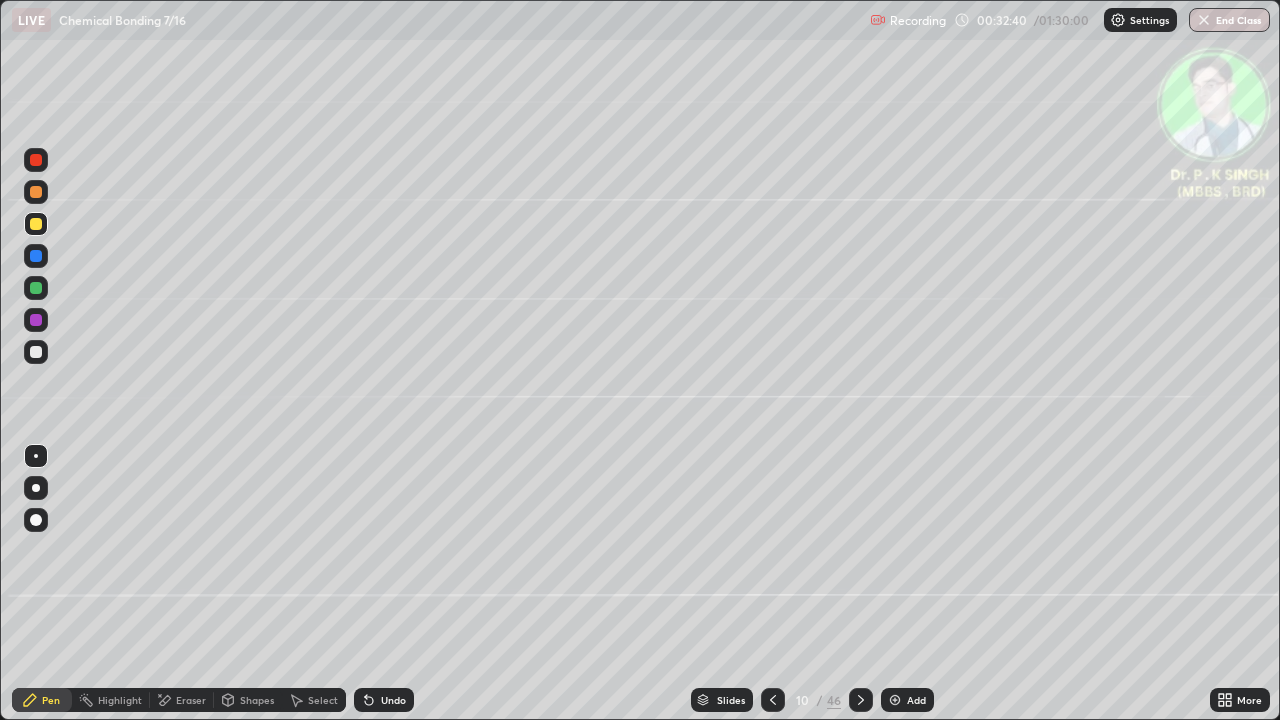 click at bounding box center (36, 224) 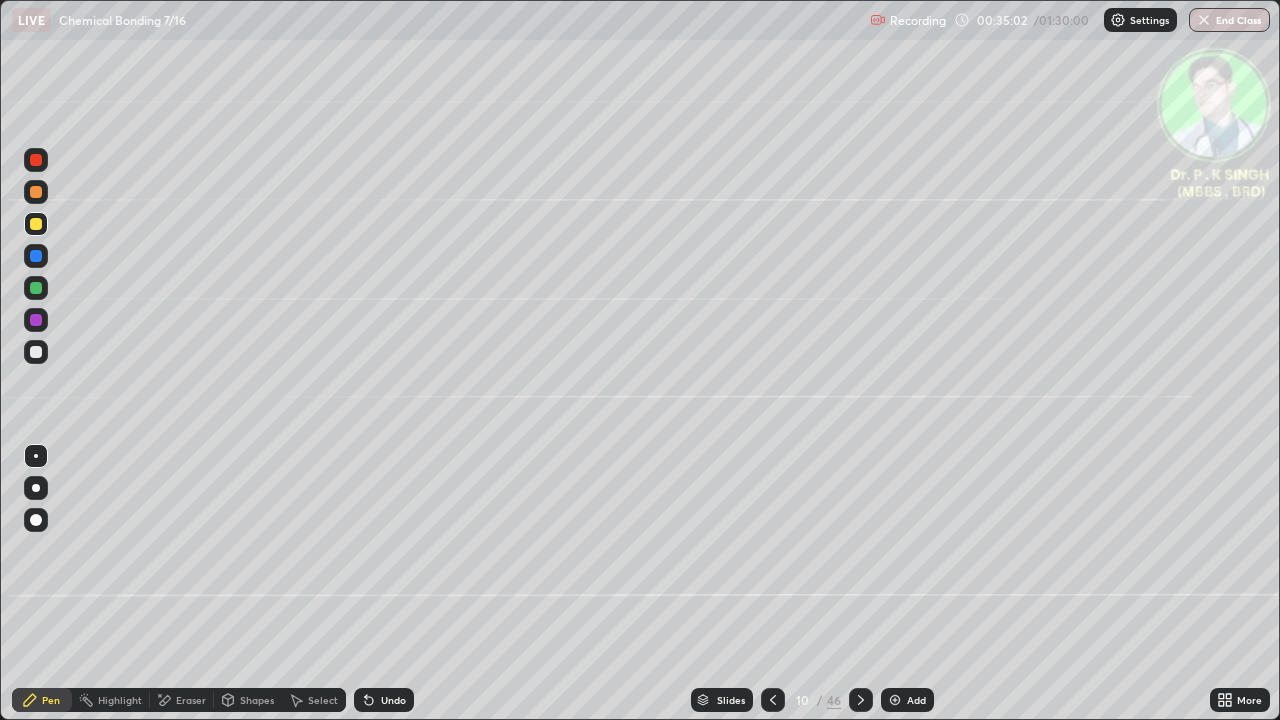 click 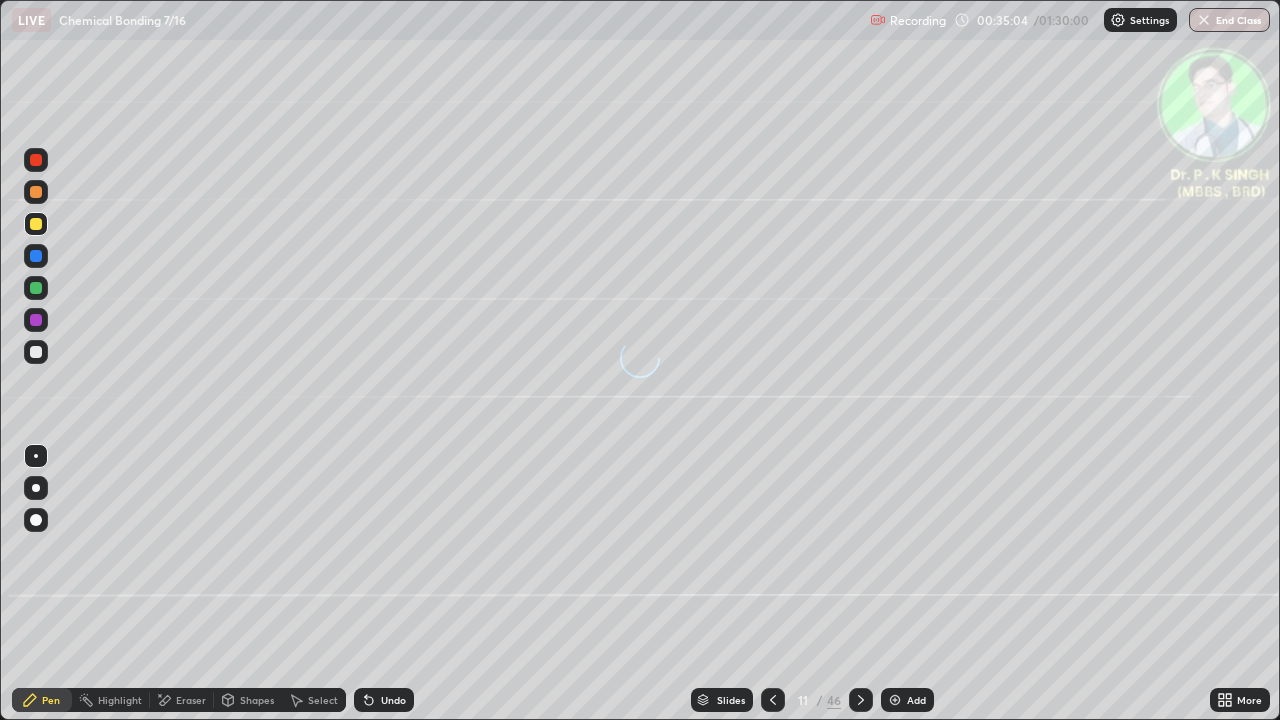 click at bounding box center (36, 256) 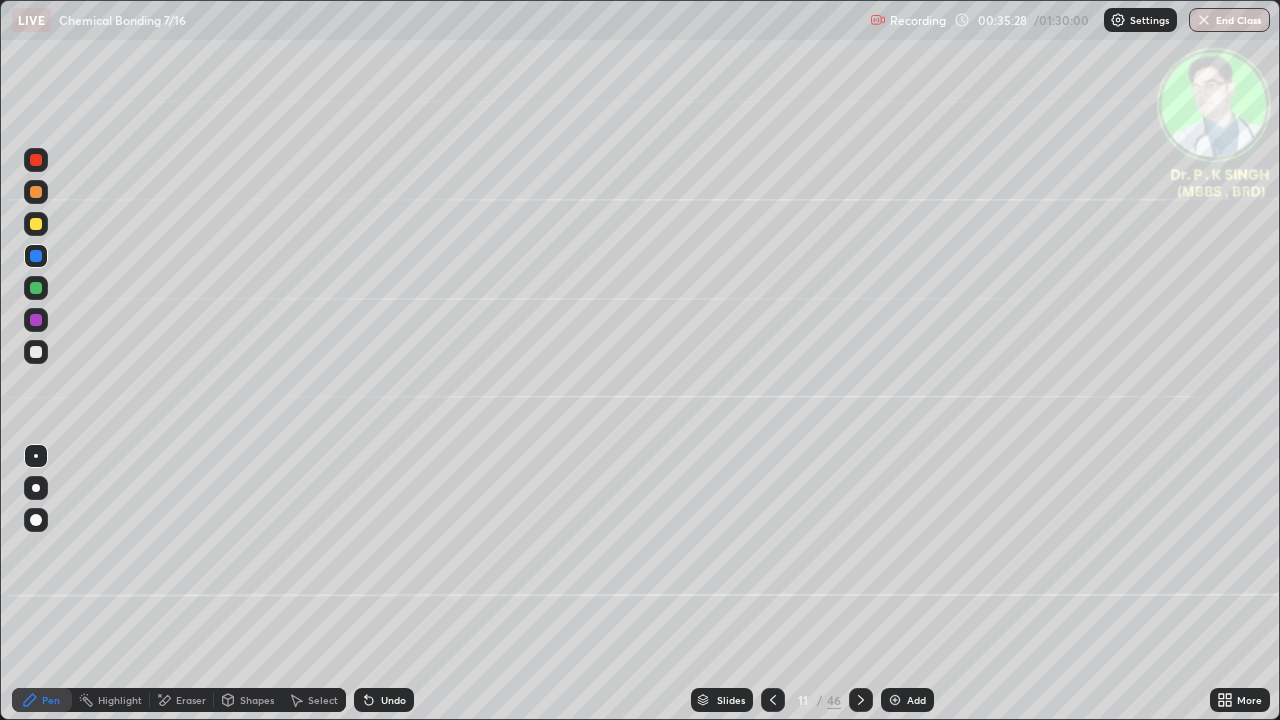 click at bounding box center [36, 224] 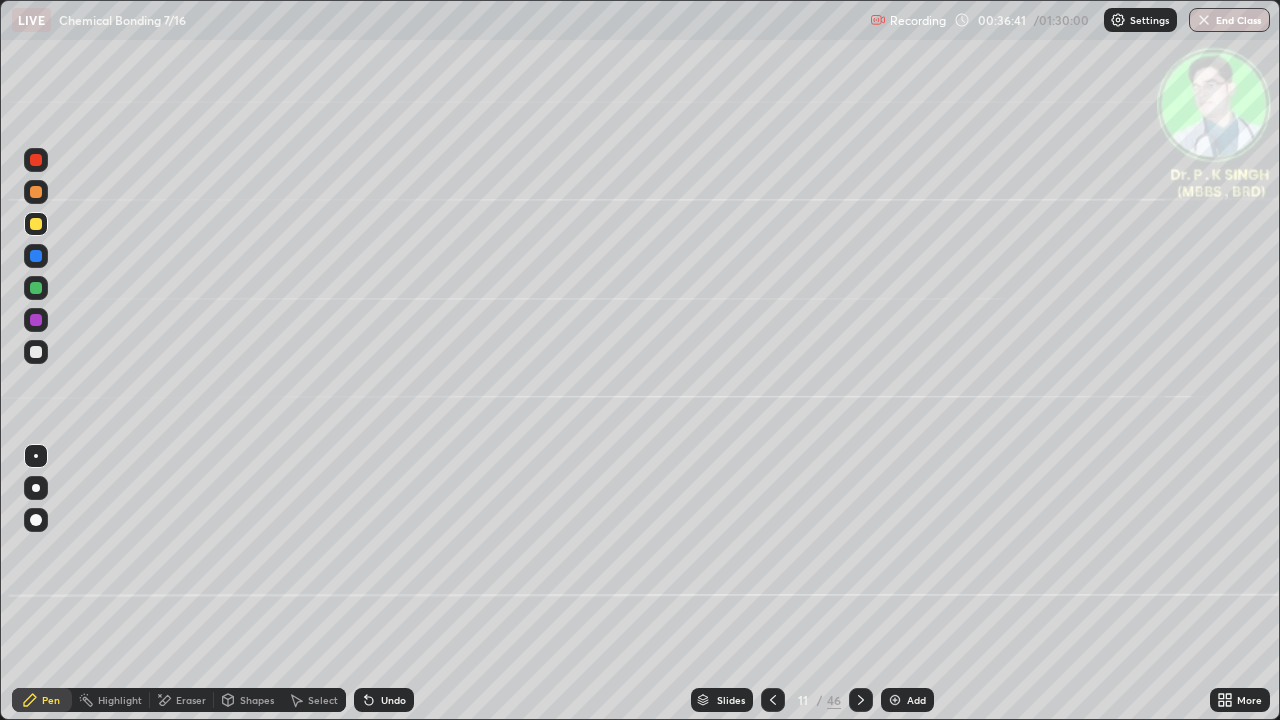 click on "Pen" at bounding box center [51, 700] 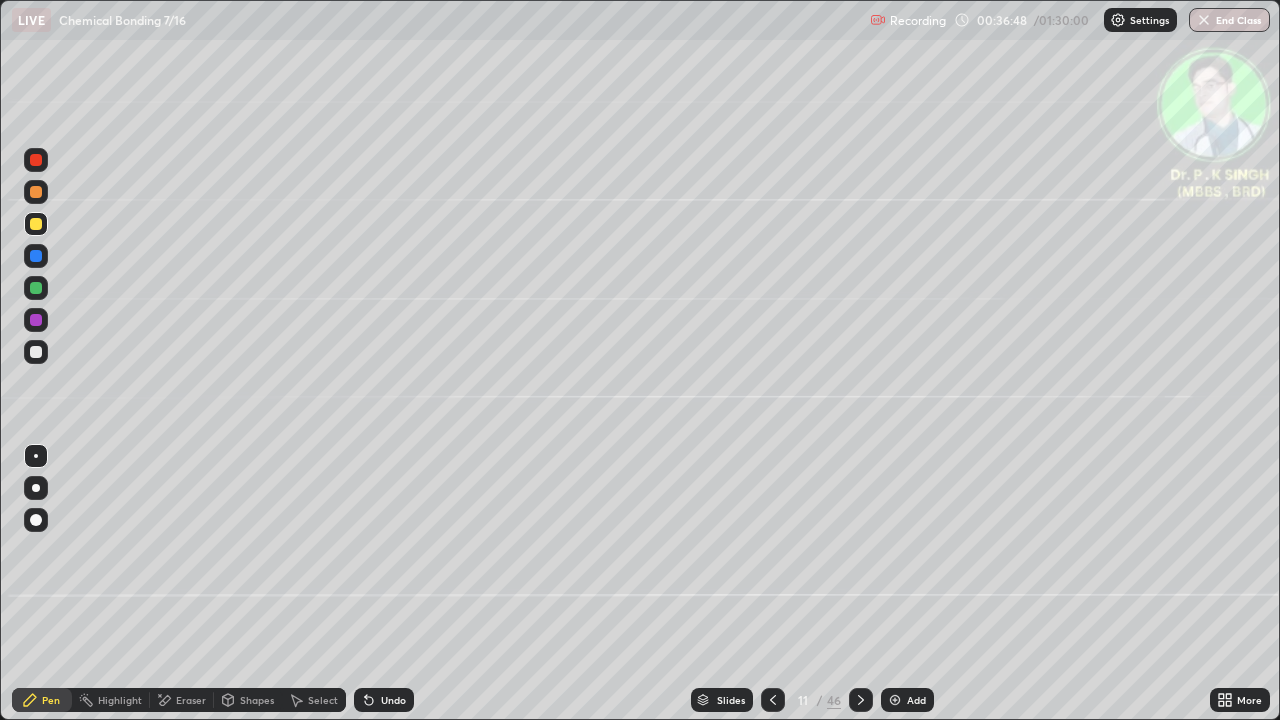 click at bounding box center [36, 224] 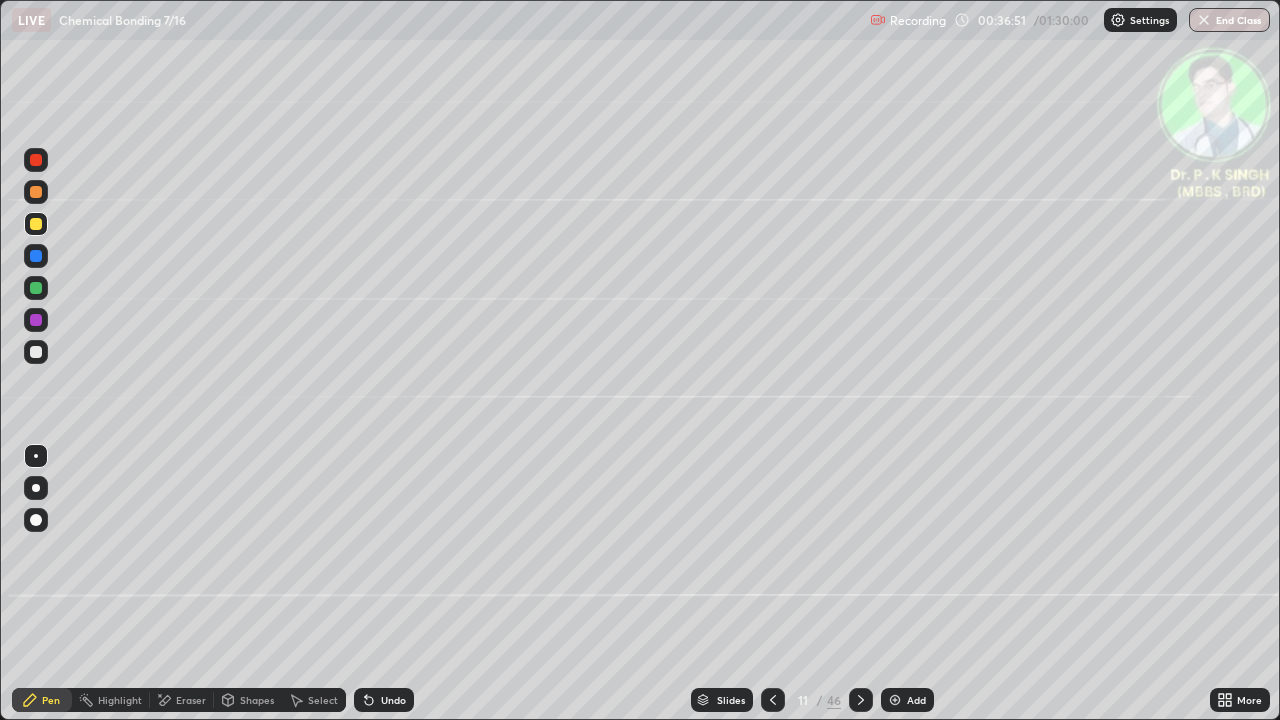 click at bounding box center [36, 256] 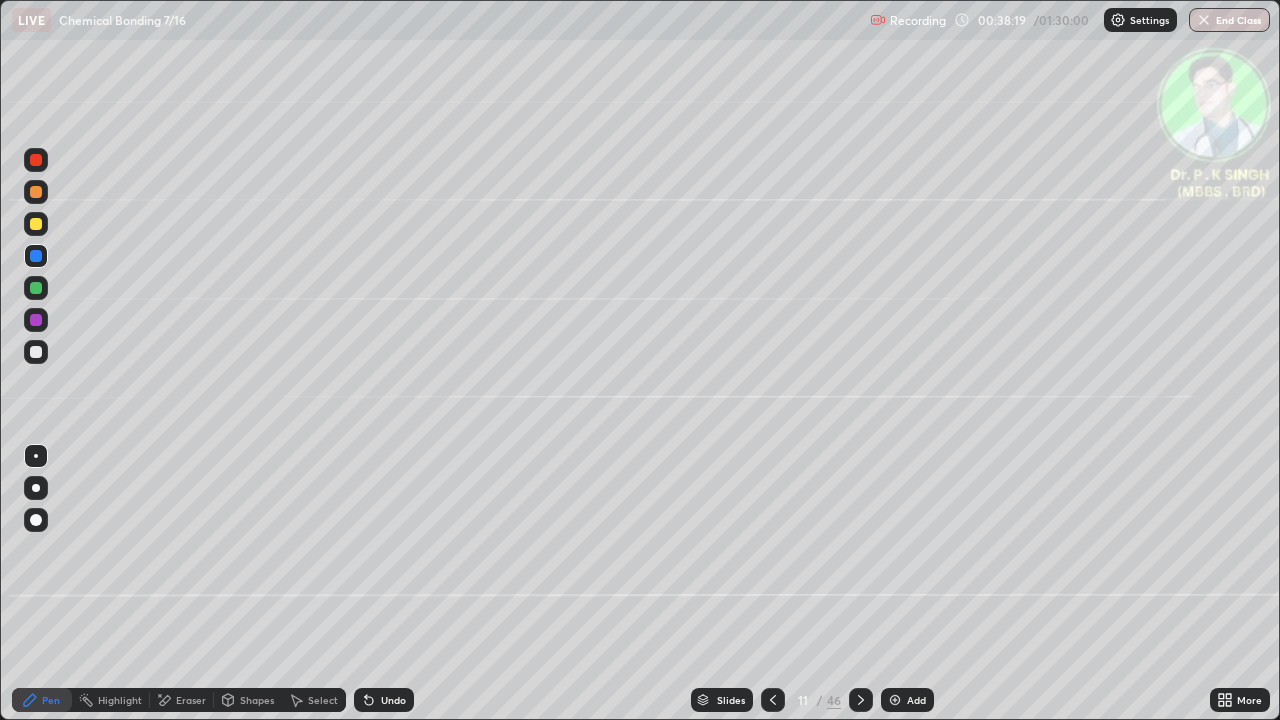 click at bounding box center [36, 224] 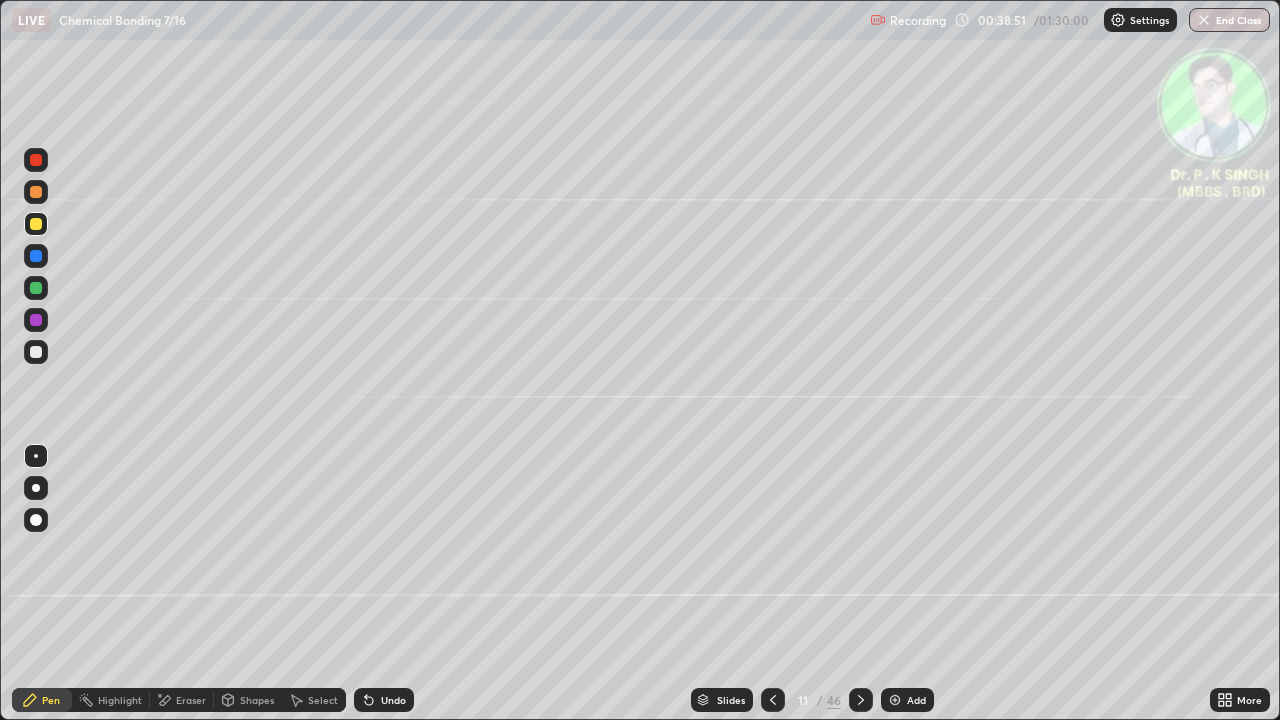 click at bounding box center (36, 224) 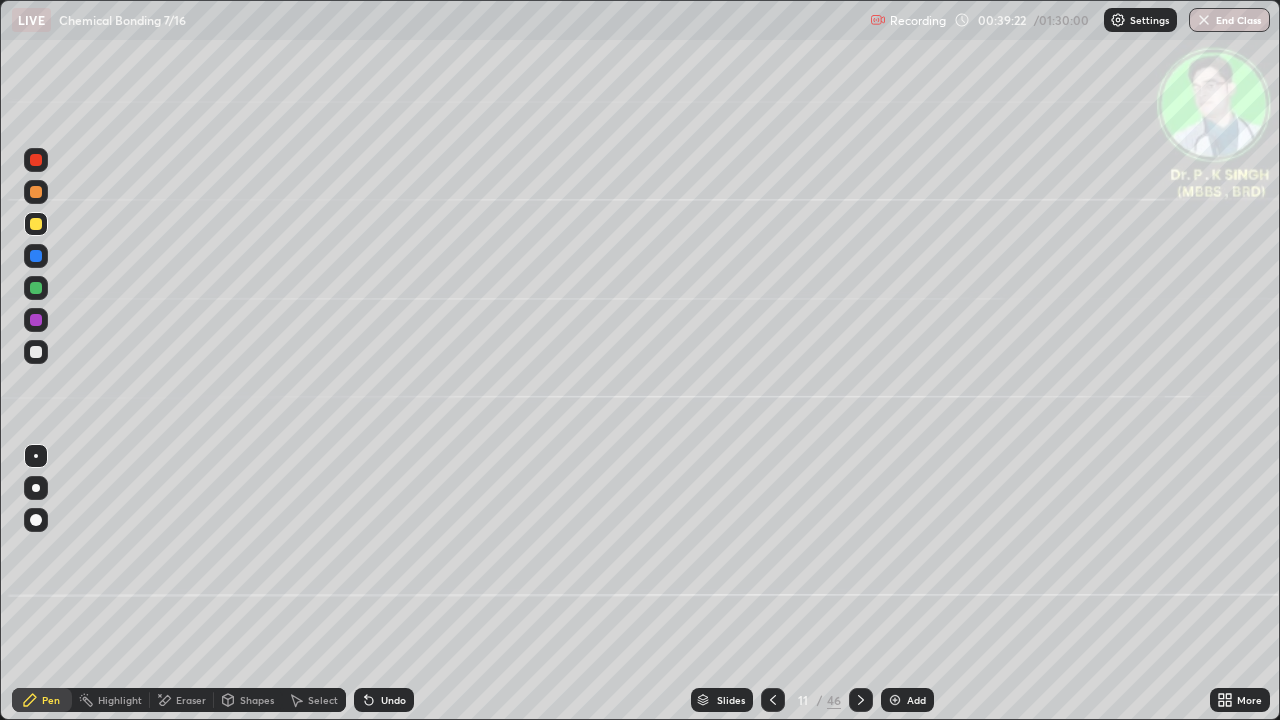 click 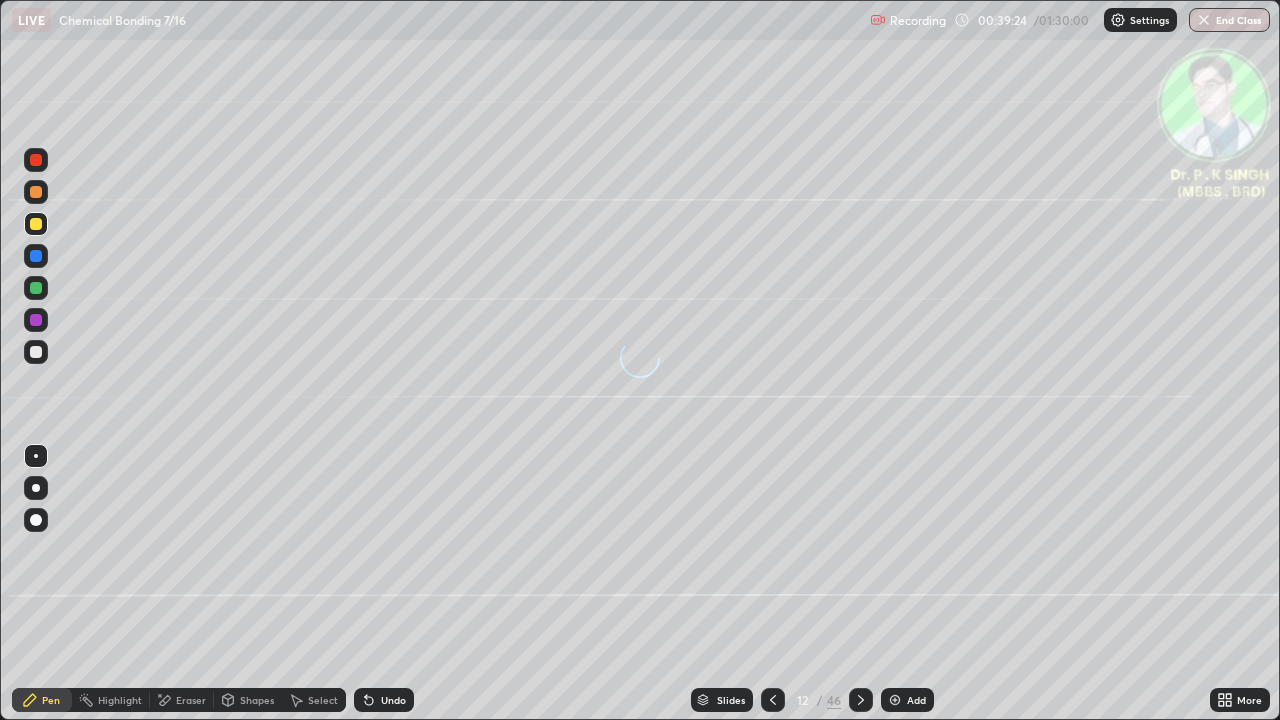 click at bounding box center [36, 288] 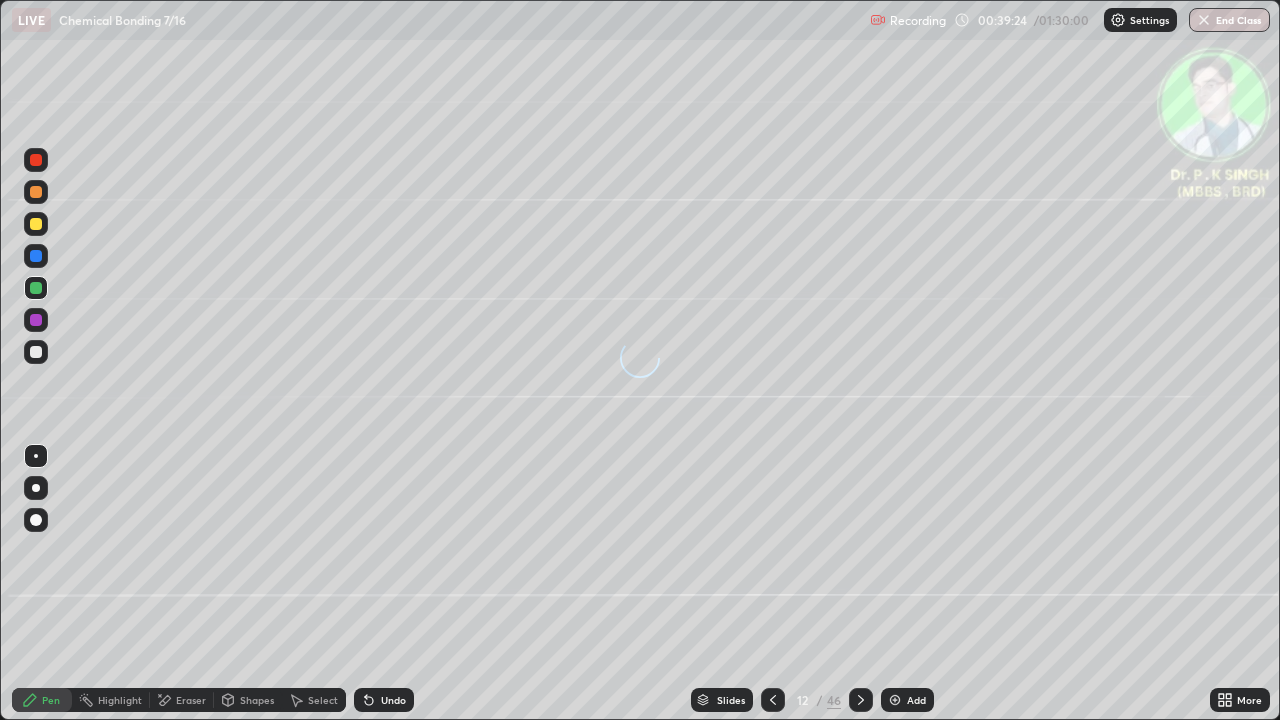 click at bounding box center [36, 288] 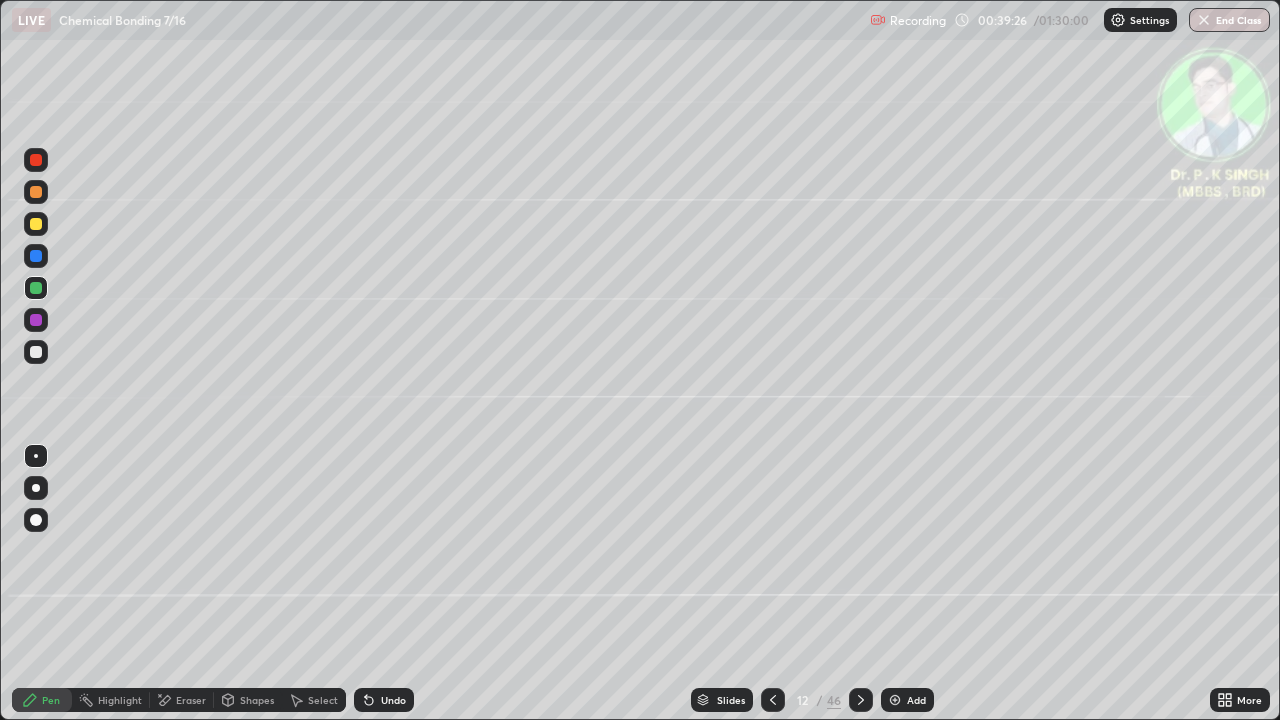 click at bounding box center [36, 256] 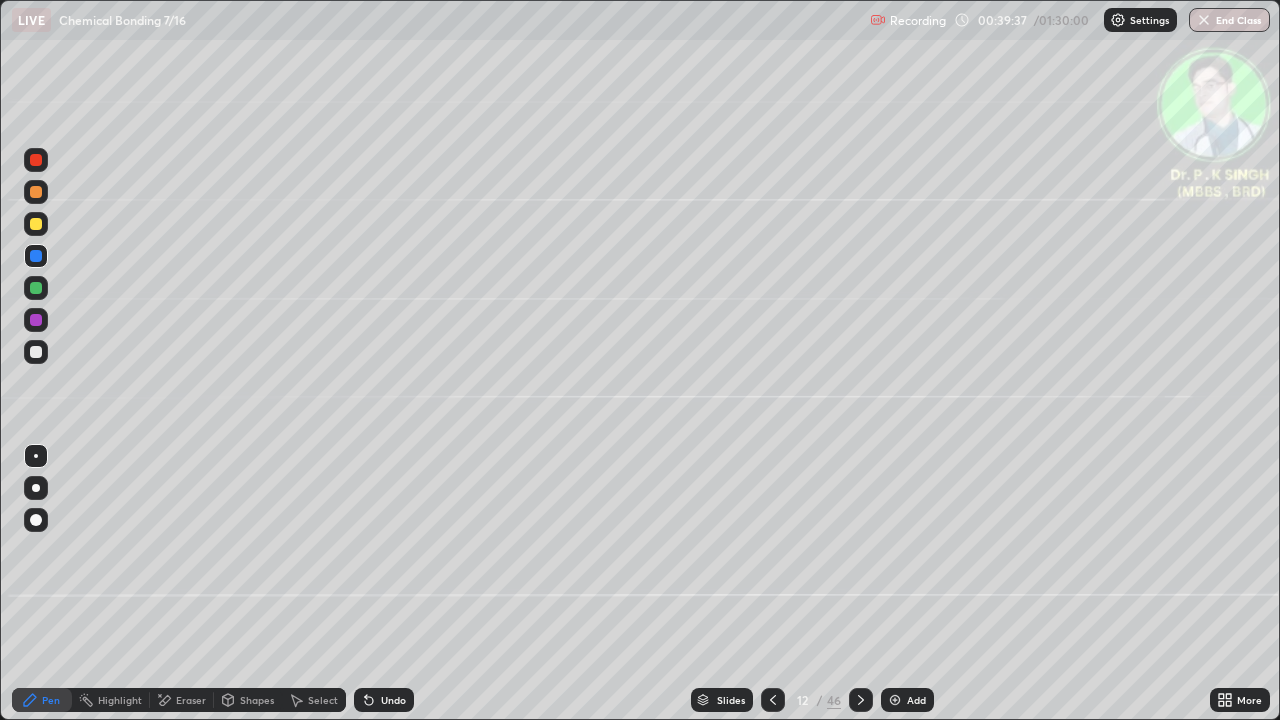 click at bounding box center [36, 256] 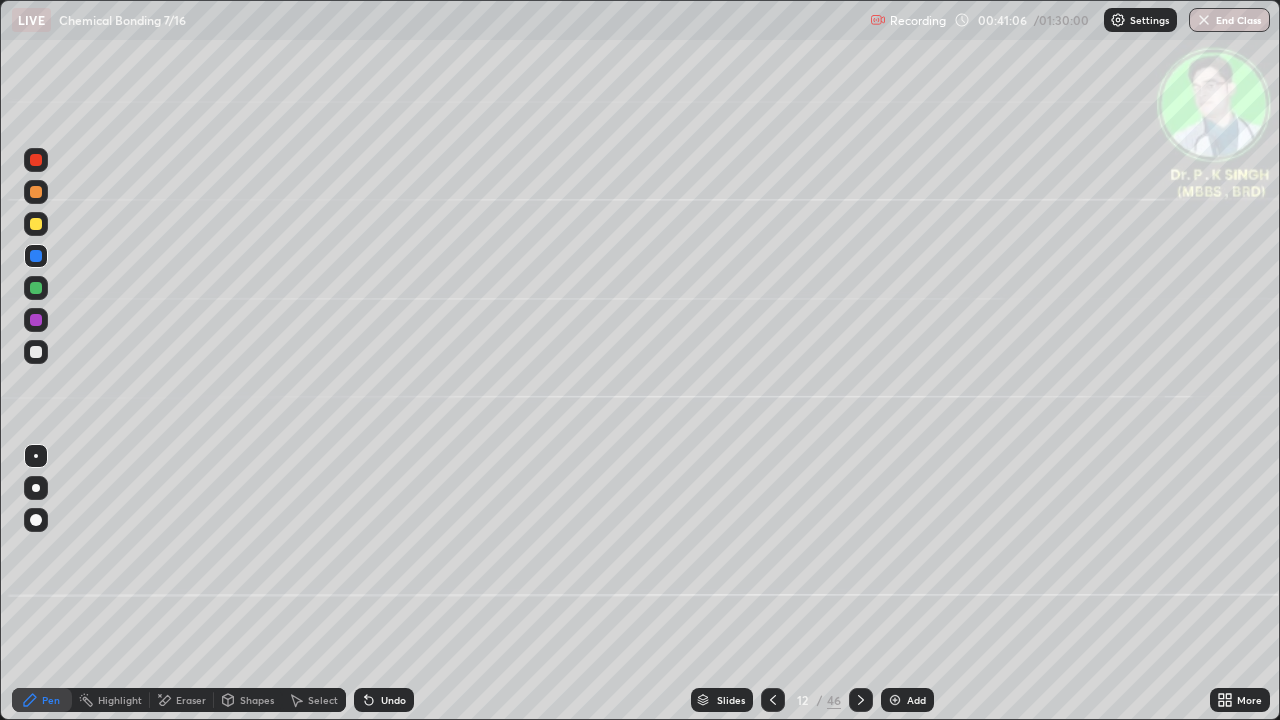 click 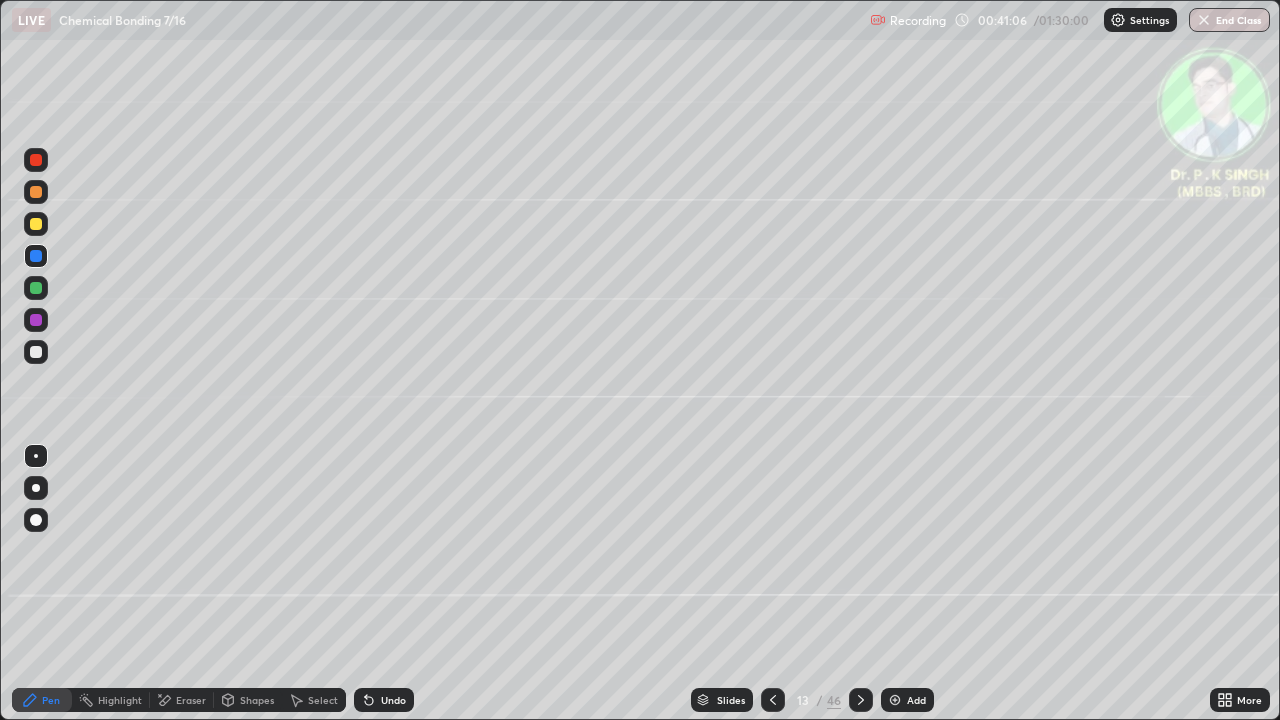 click 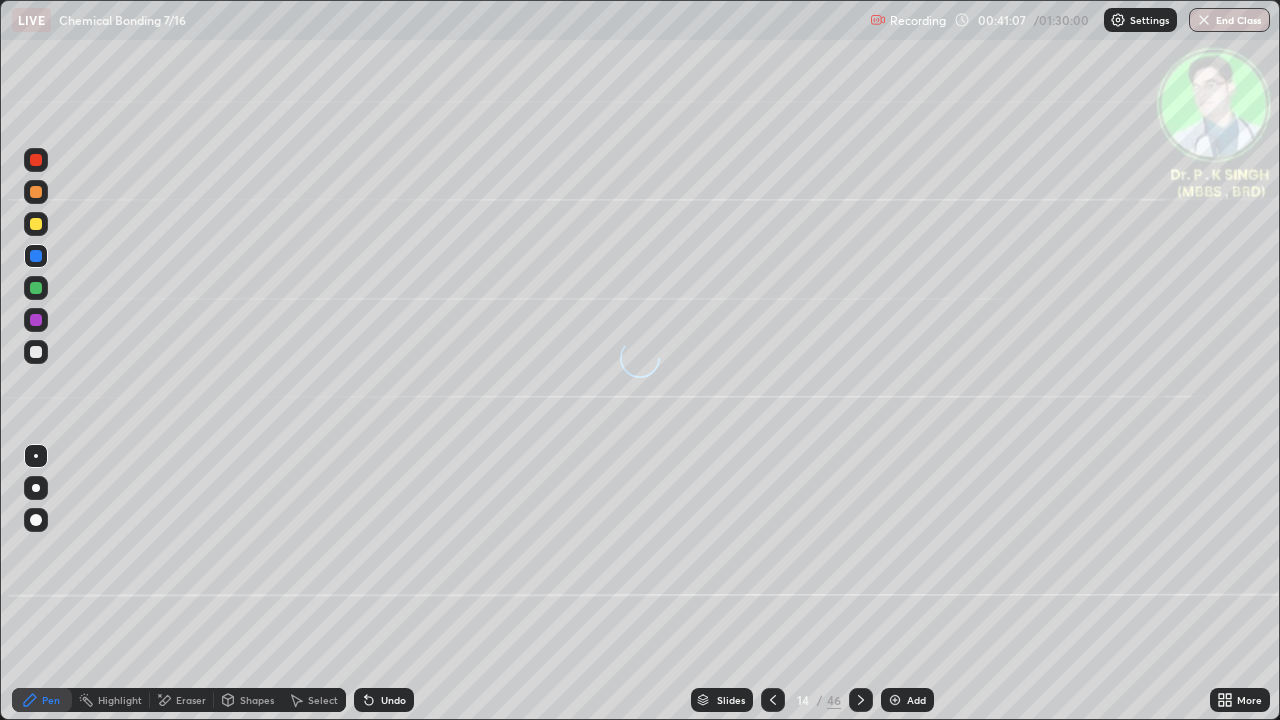 click at bounding box center (861, 700) 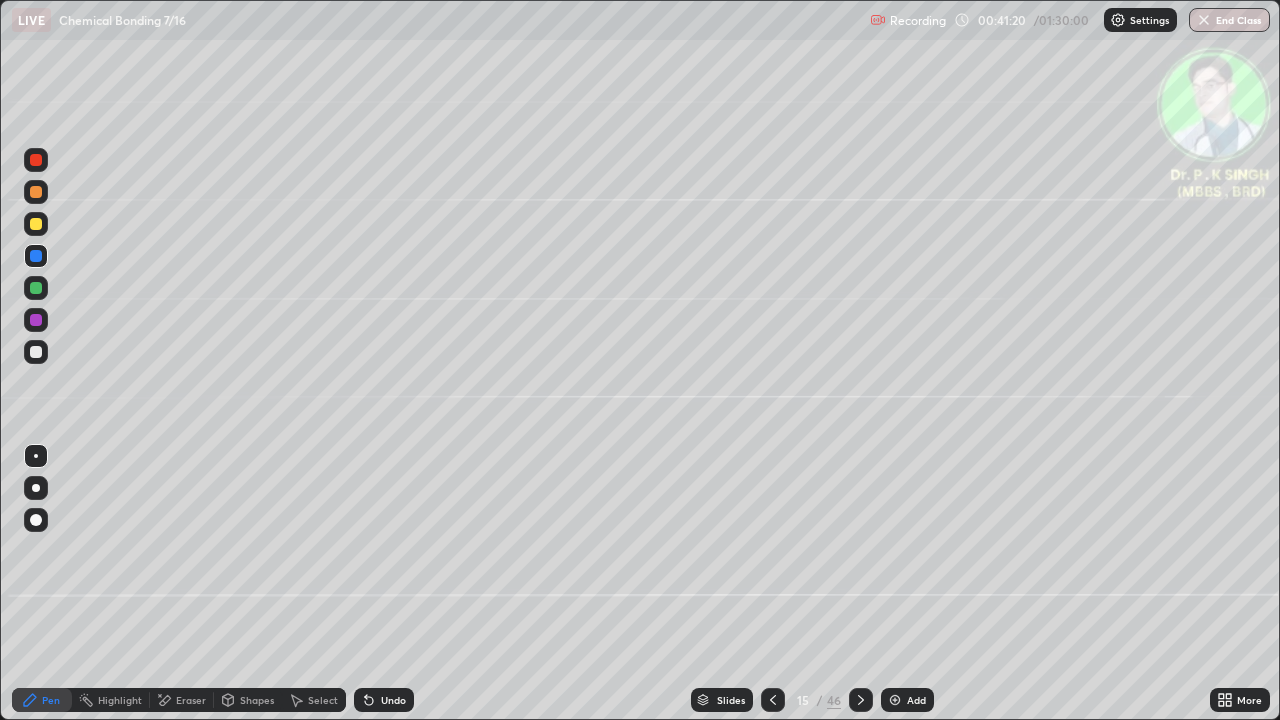 click 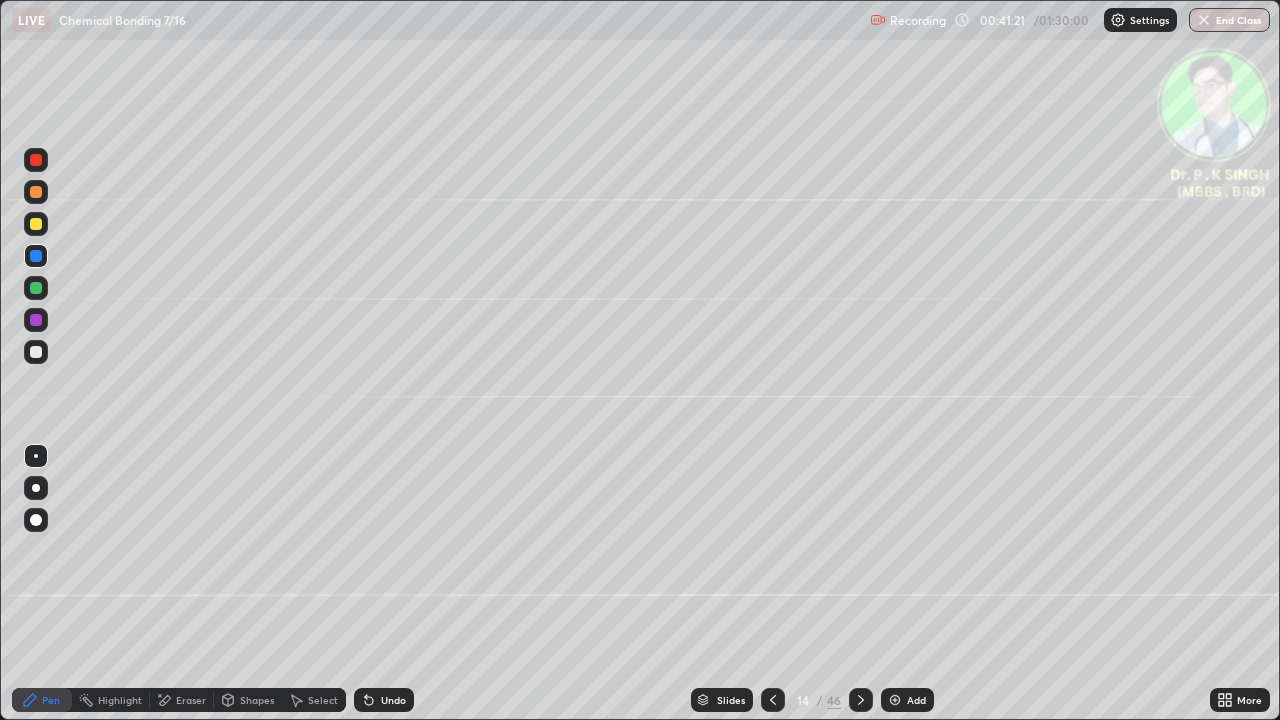 click 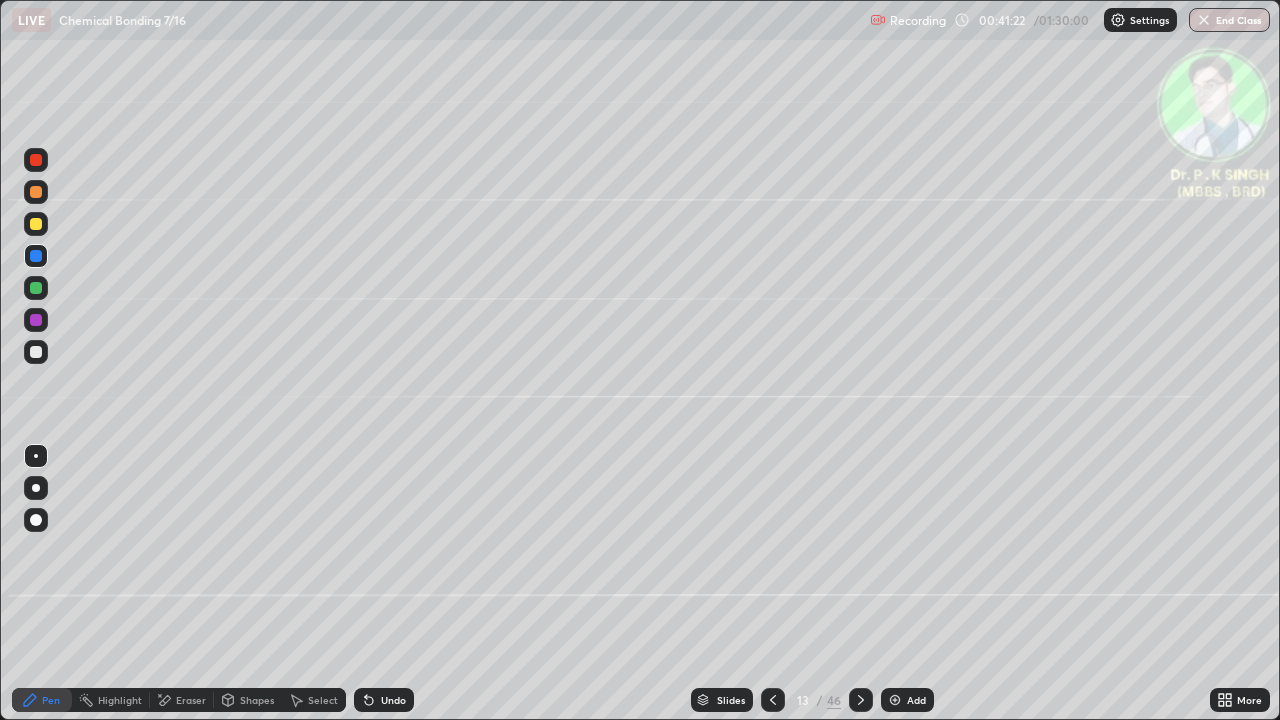 click 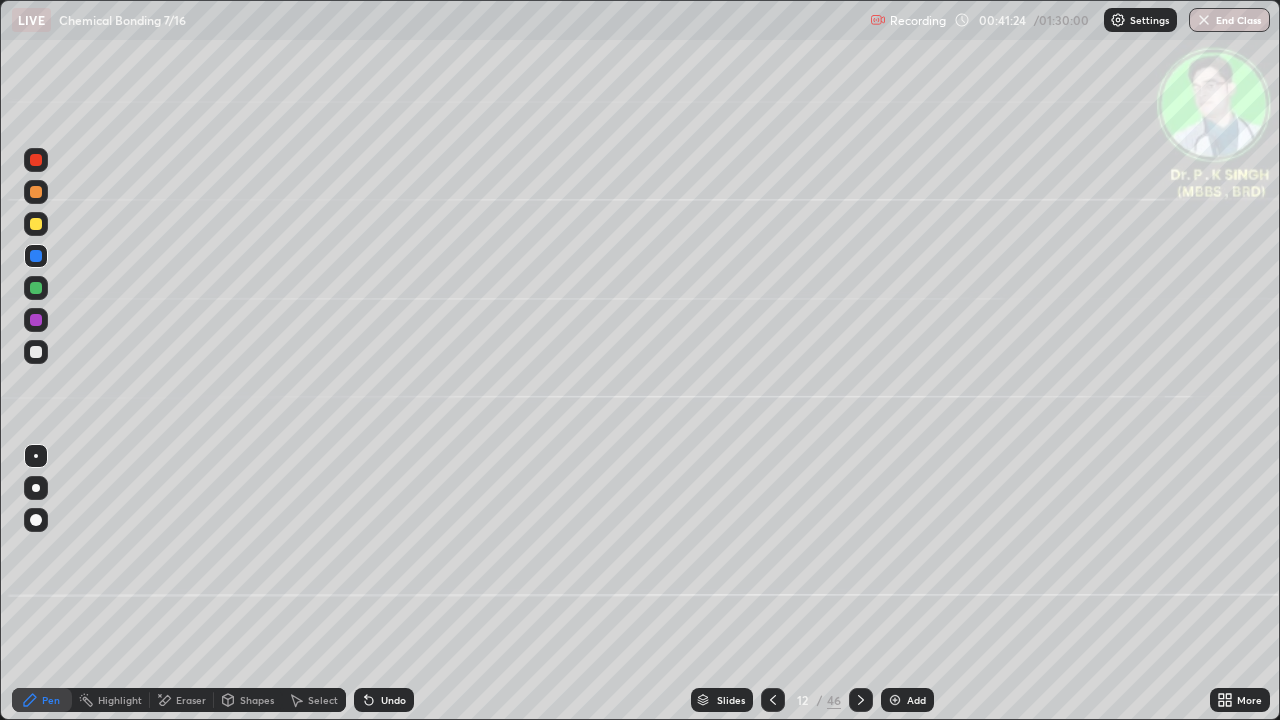 click 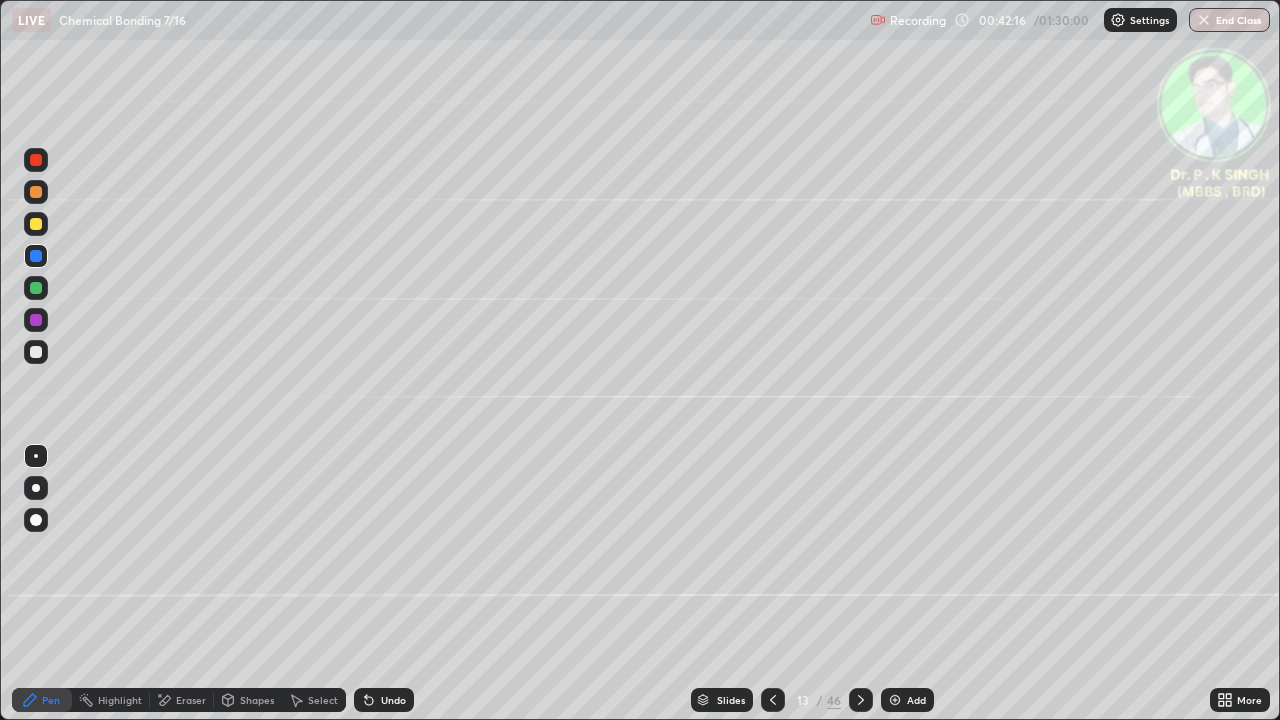 click 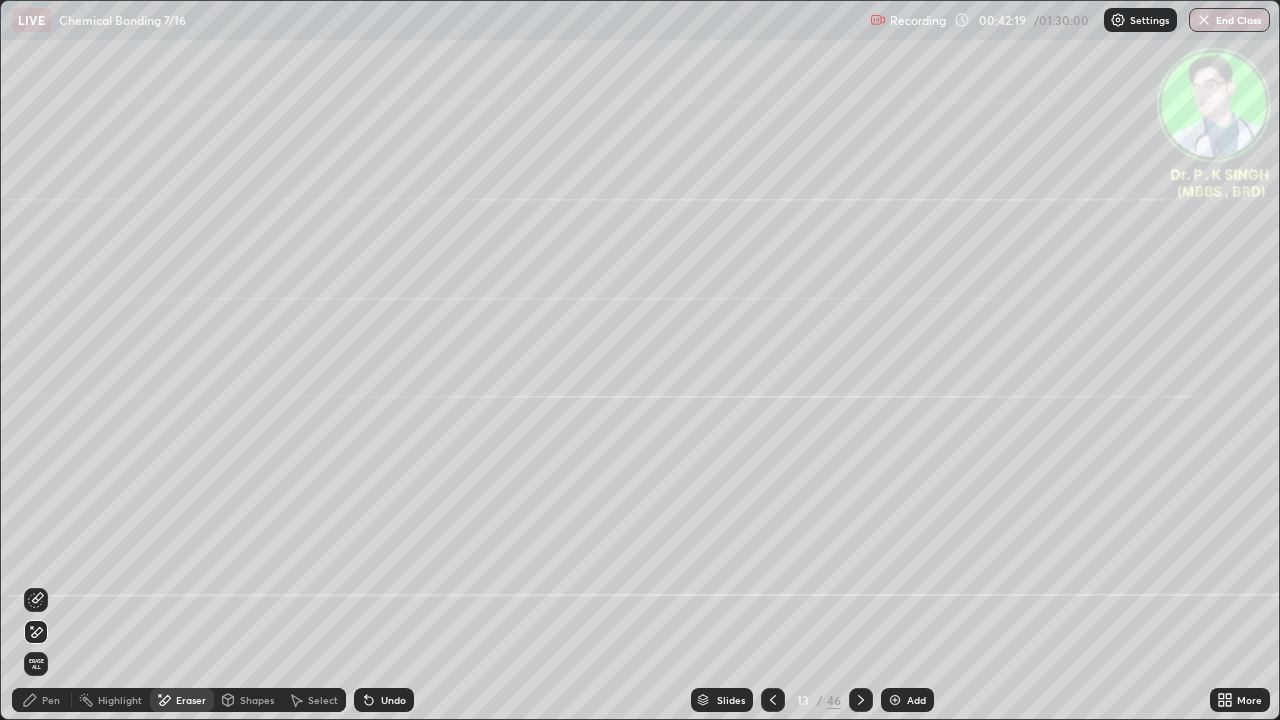 click 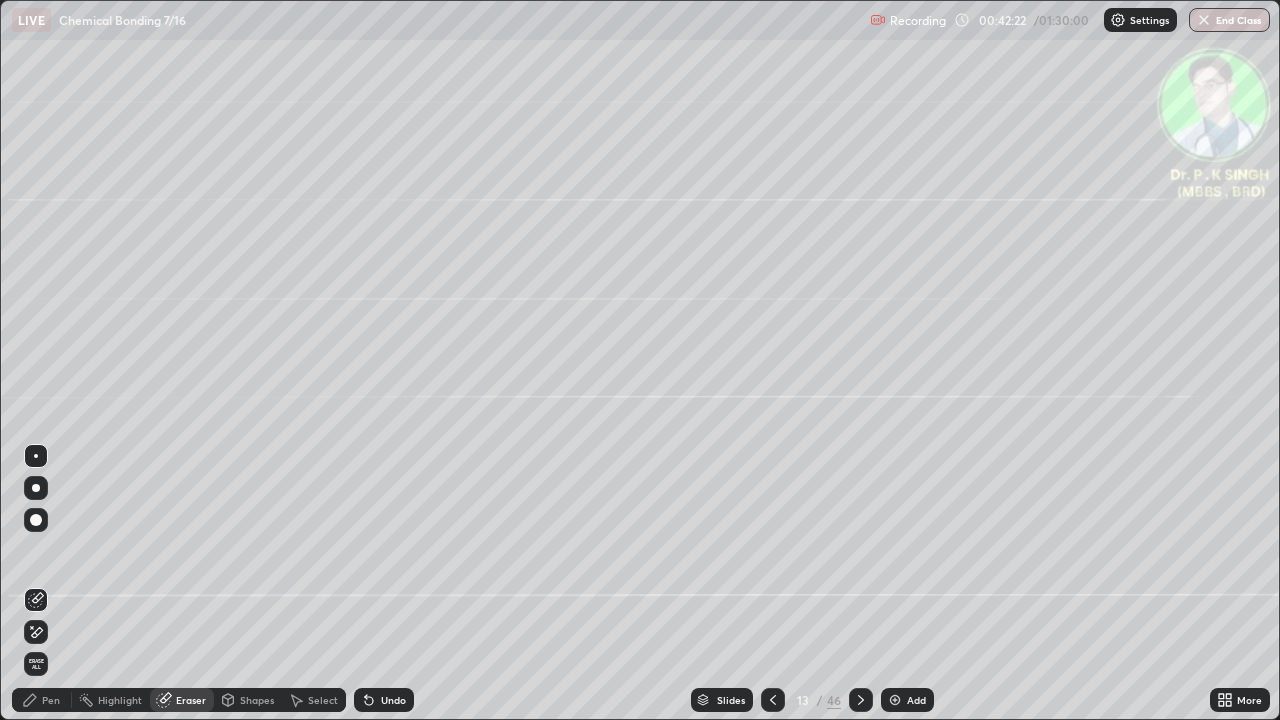 click on "Pen" at bounding box center [42, 700] 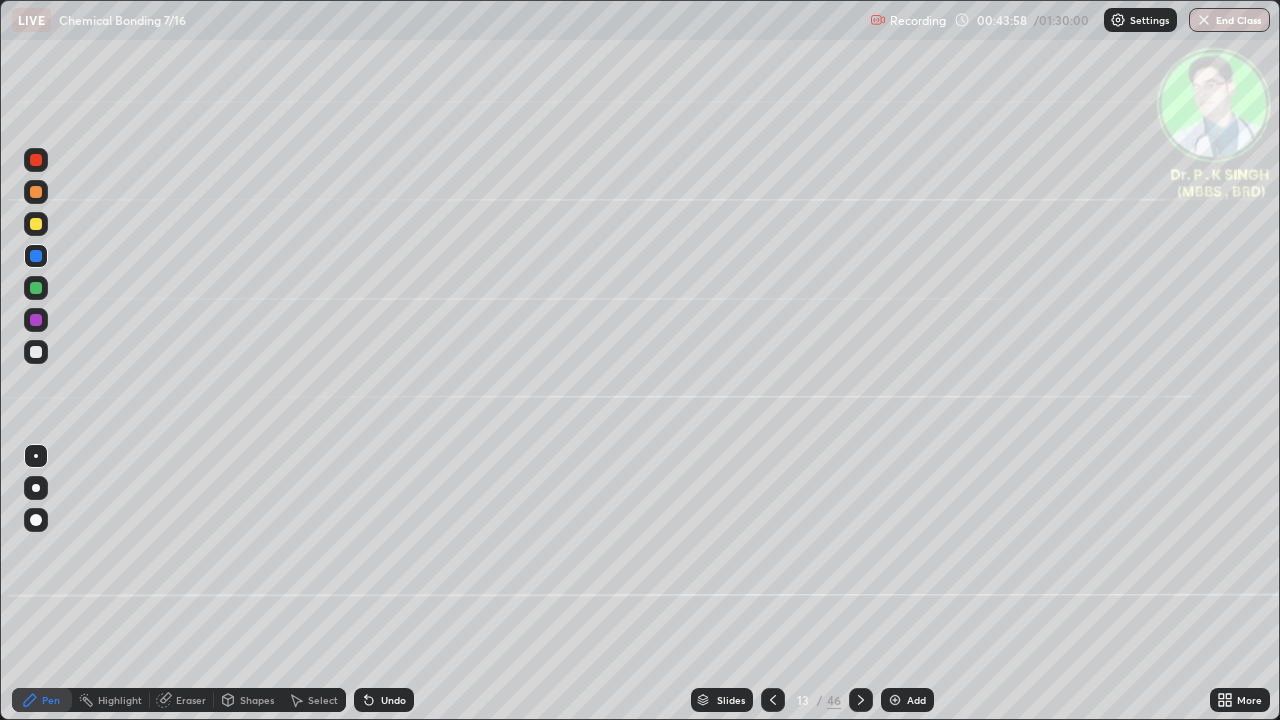 click 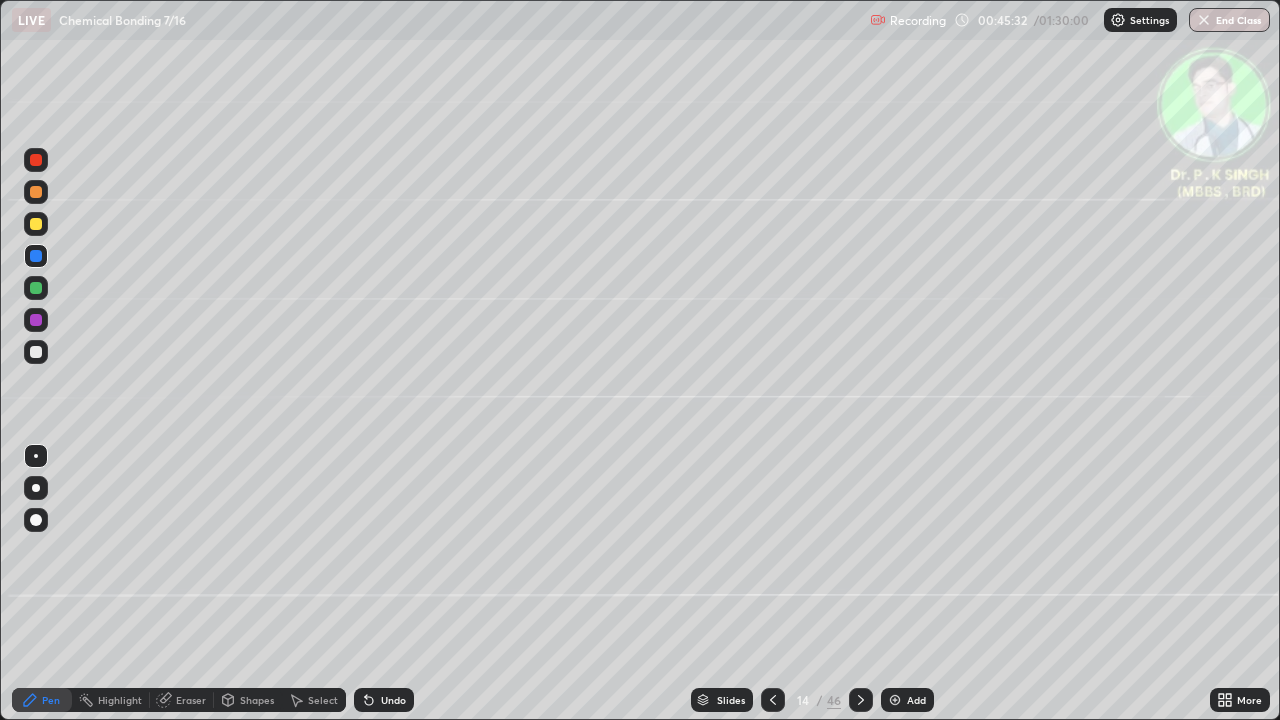 click at bounding box center (36, 256) 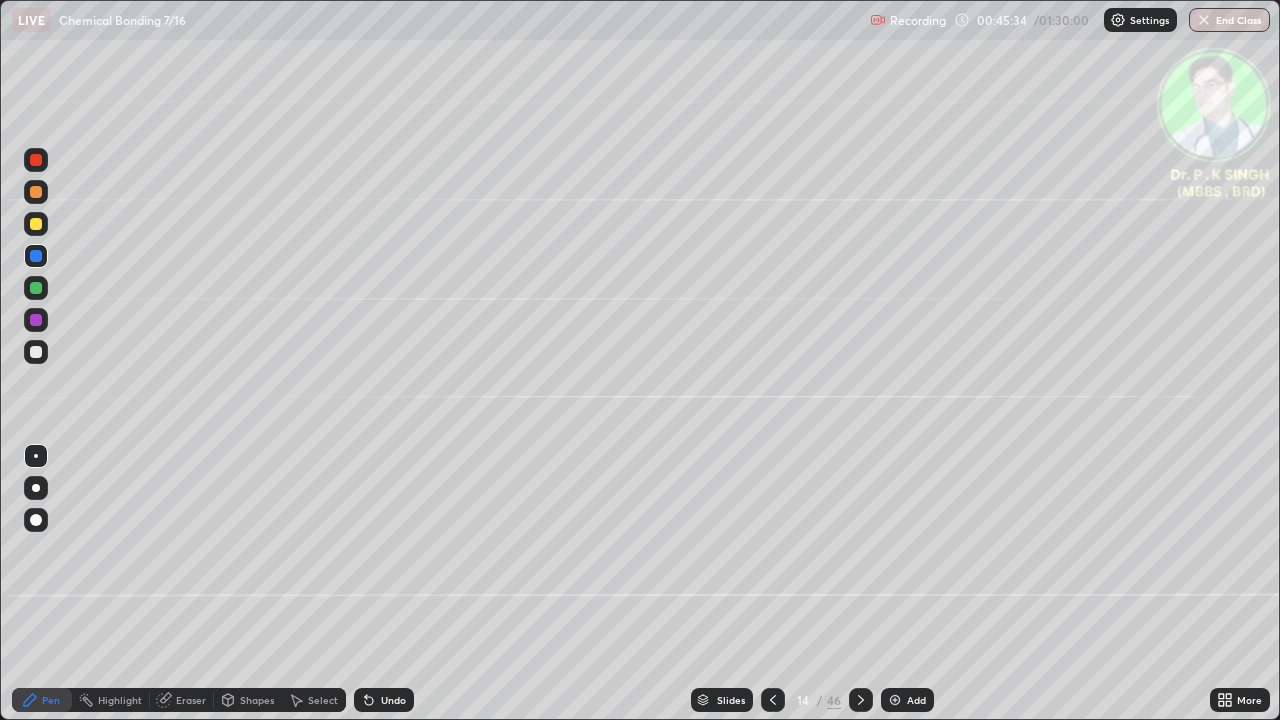 click 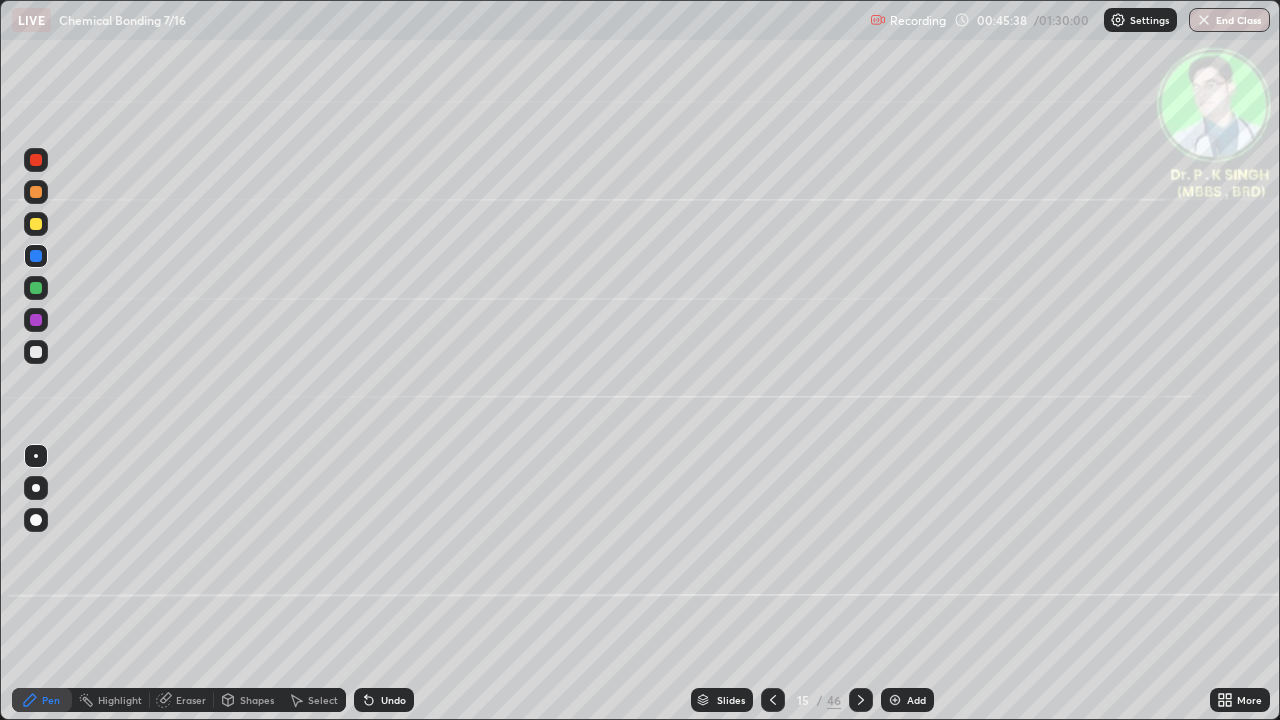click 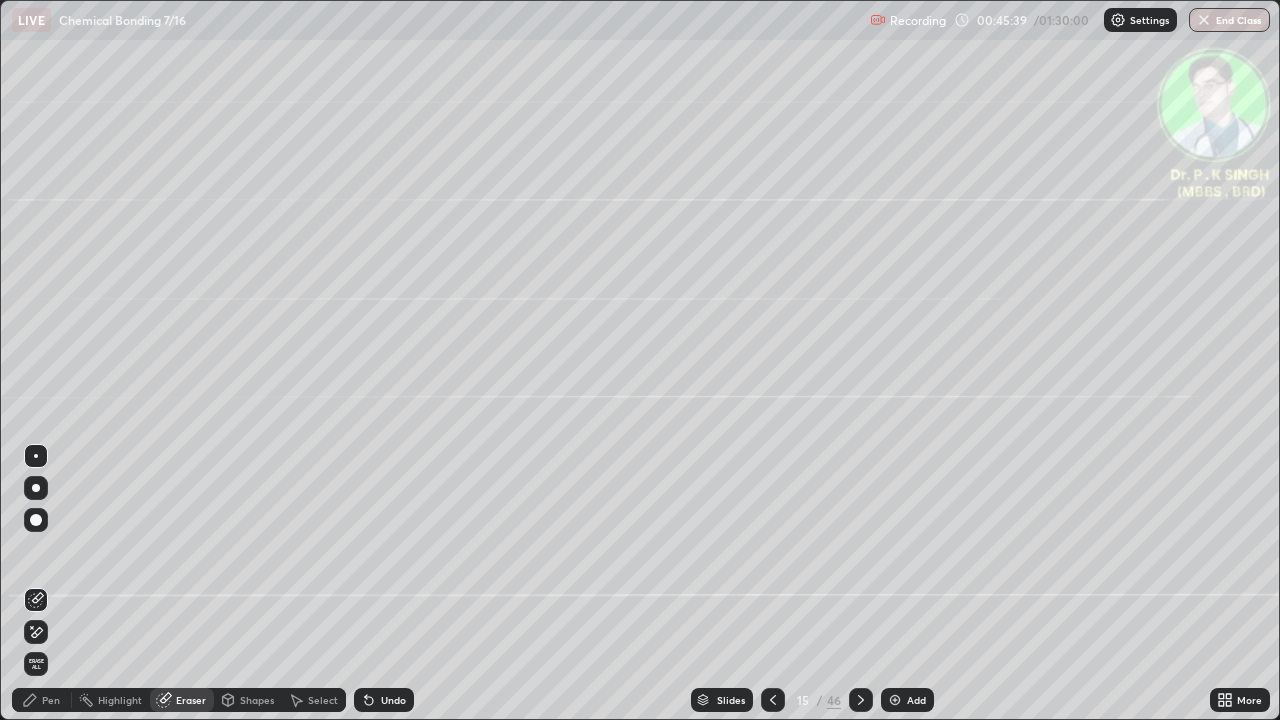 click on "Erase all" at bounding box center (36, 664) 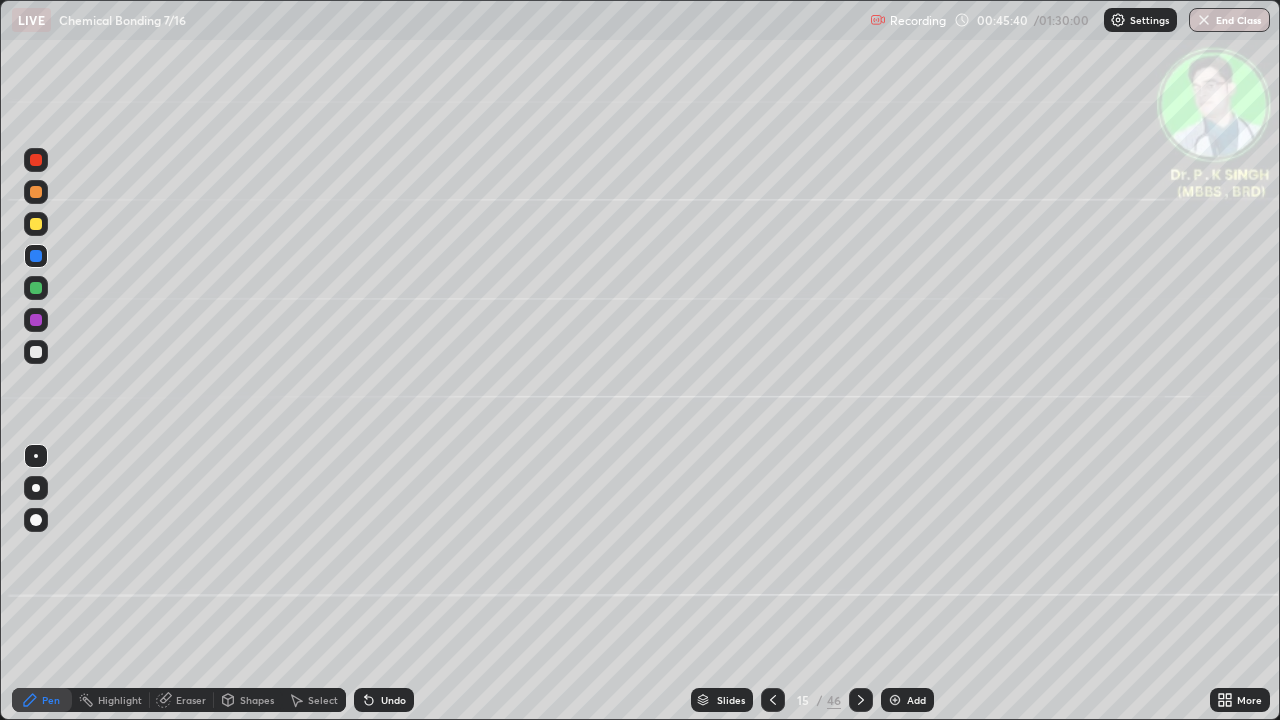 click at bounding box center [36, 256] 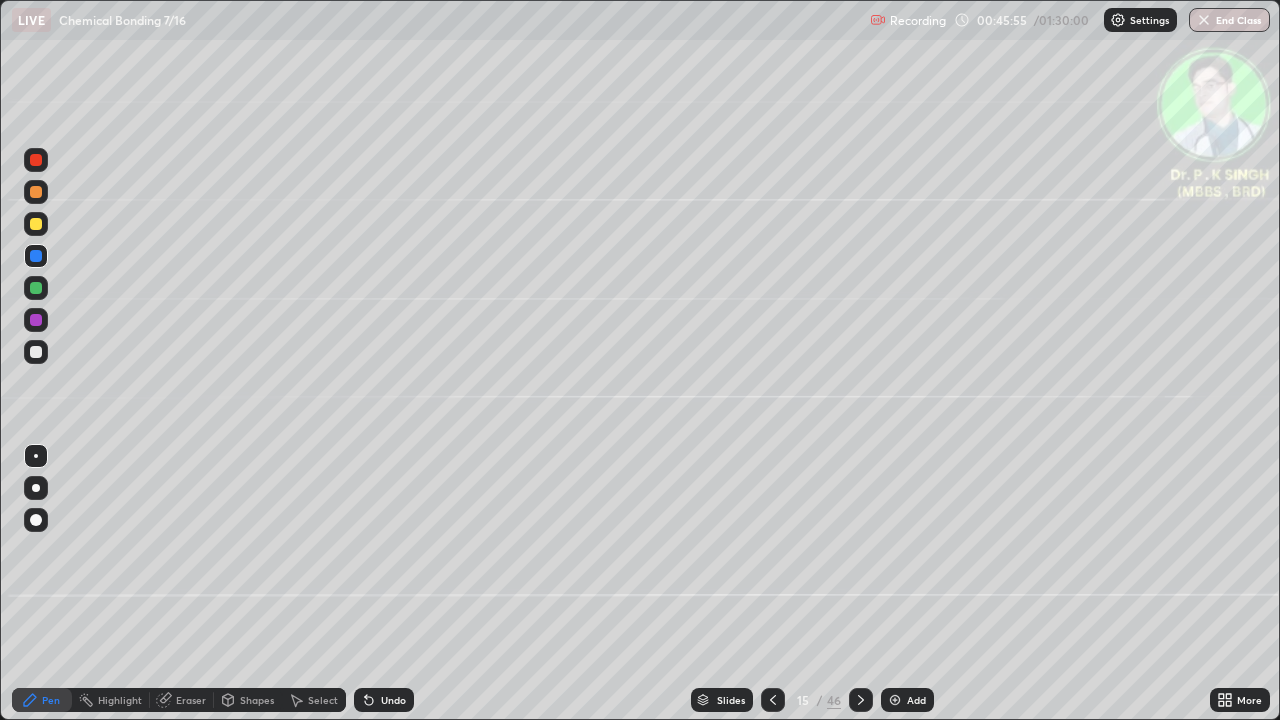 click at bounding box center (36, 256) 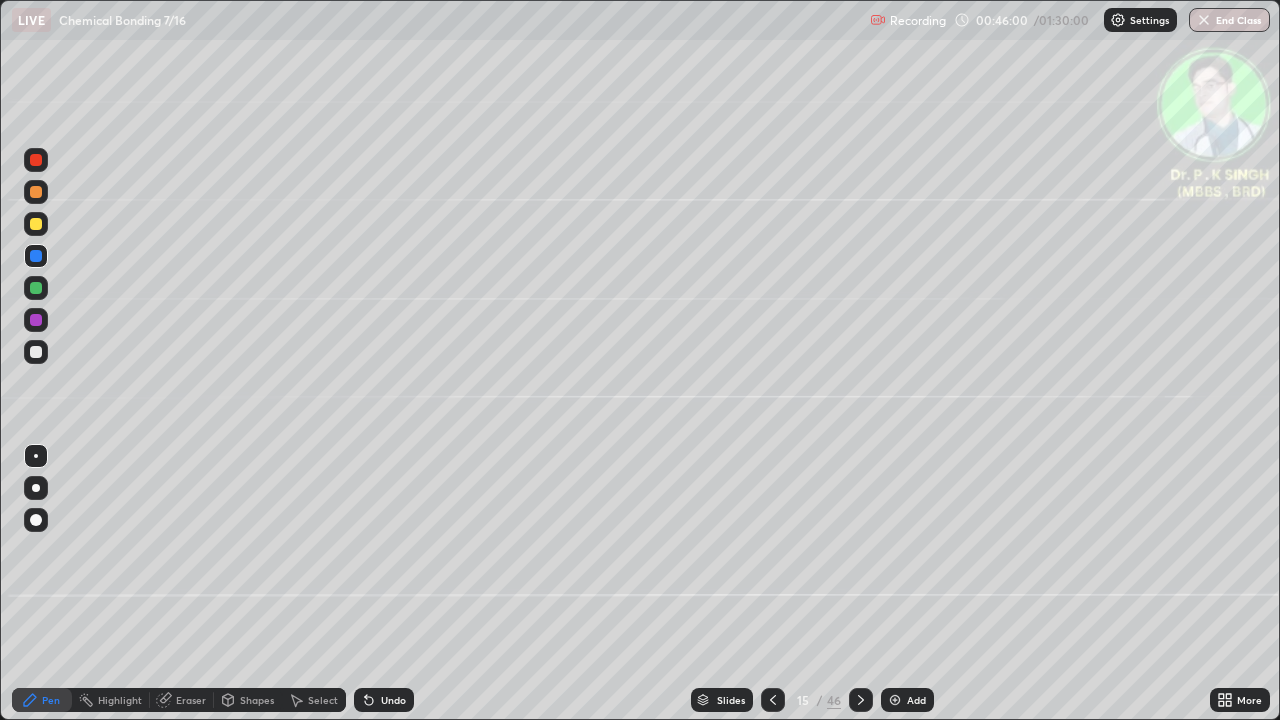 click at bounding box center (36, 224) 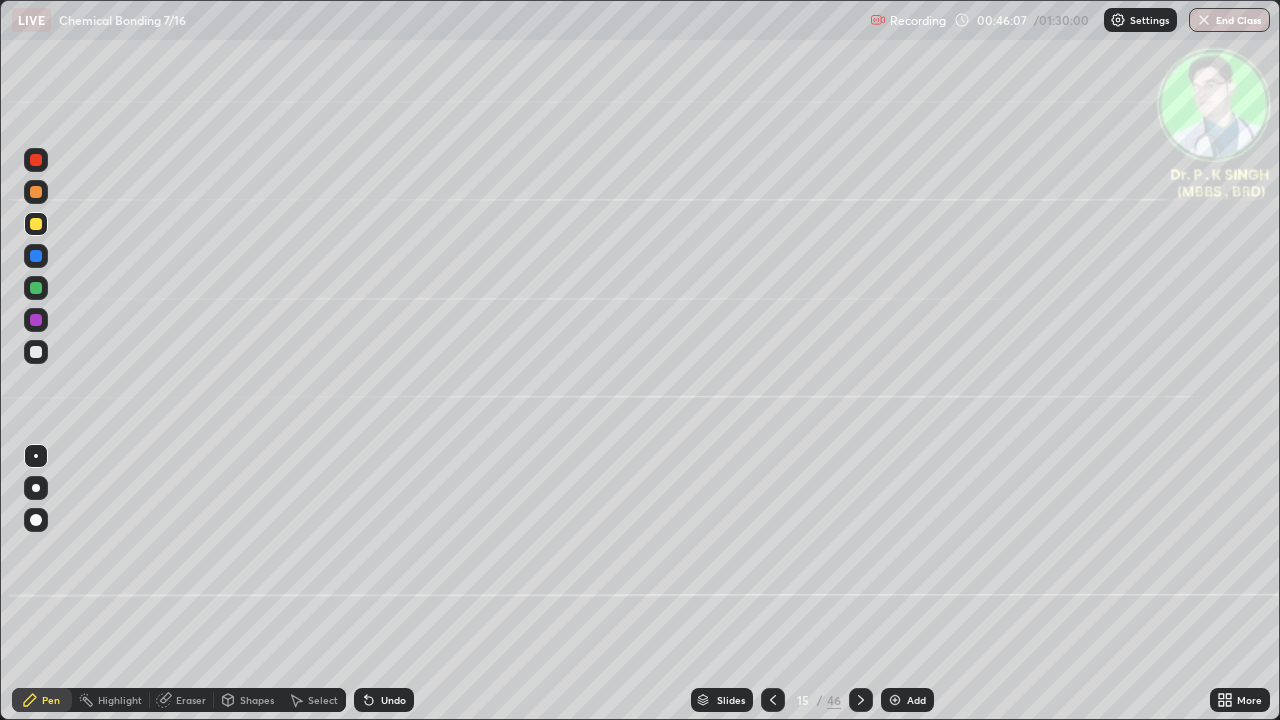 click at bounding box center [36, 224] 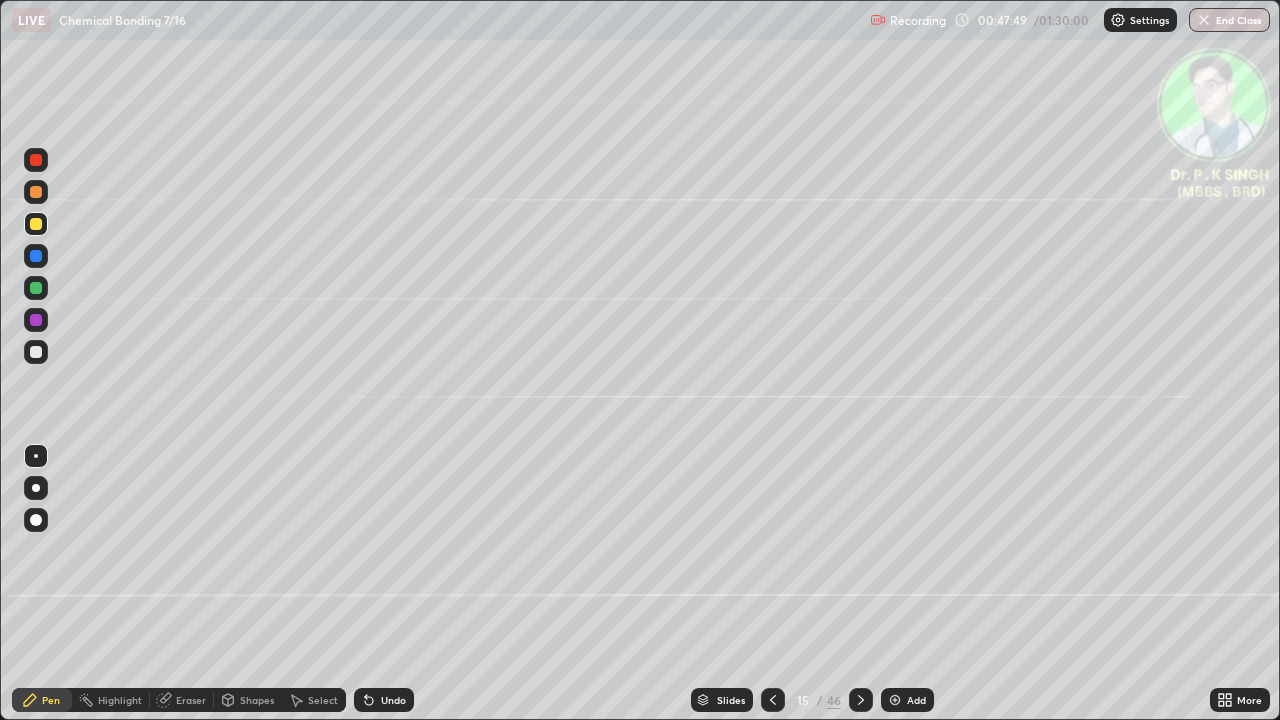 click at bounding box center (36, 224) 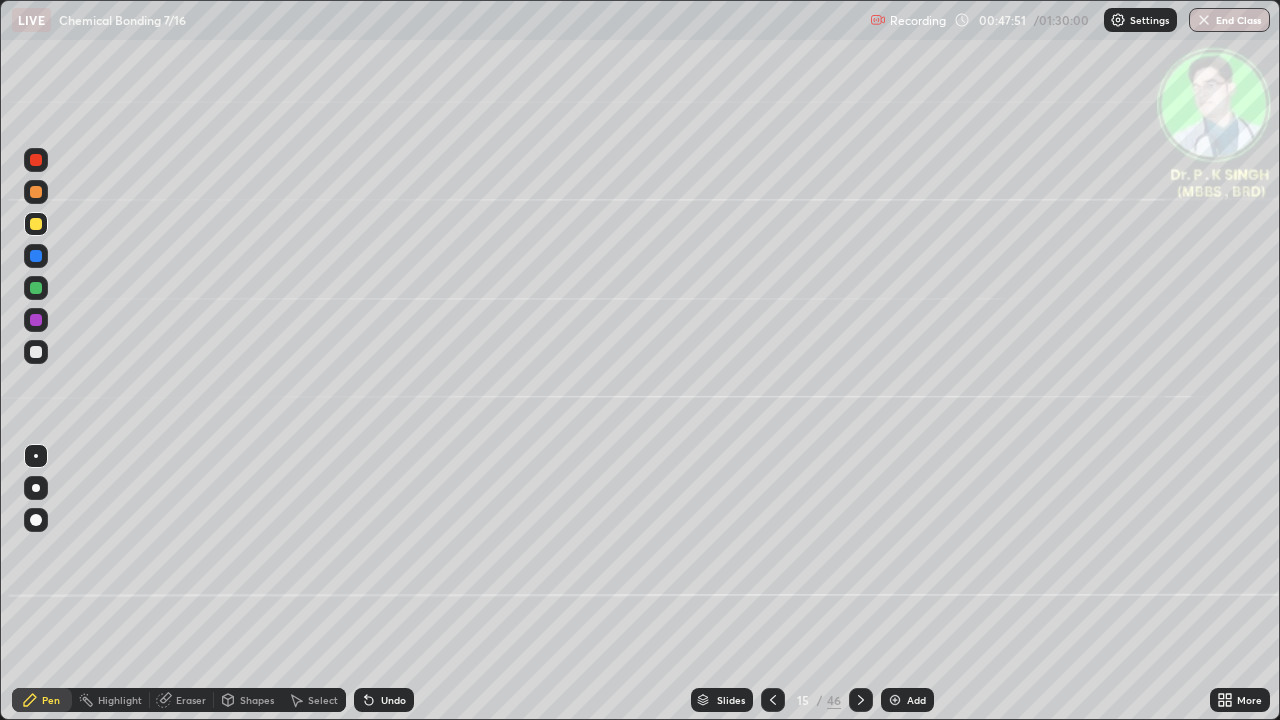 click 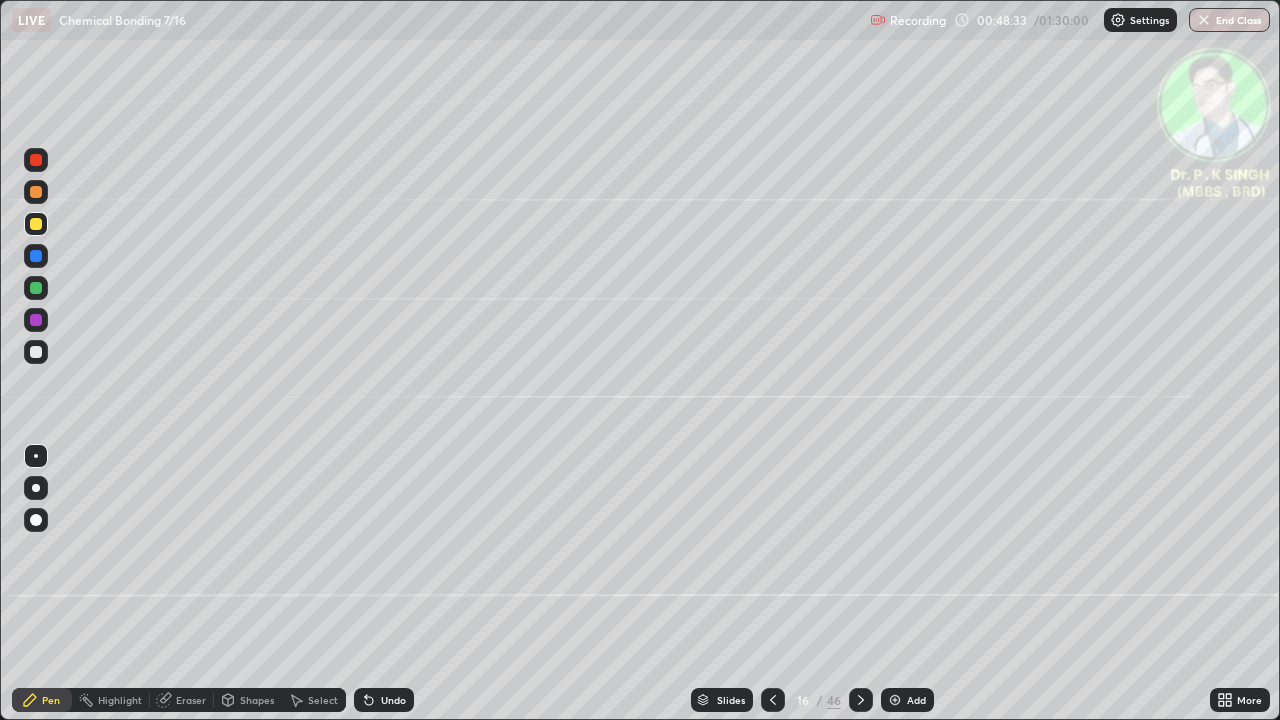 click at bounding box center [36, 224] 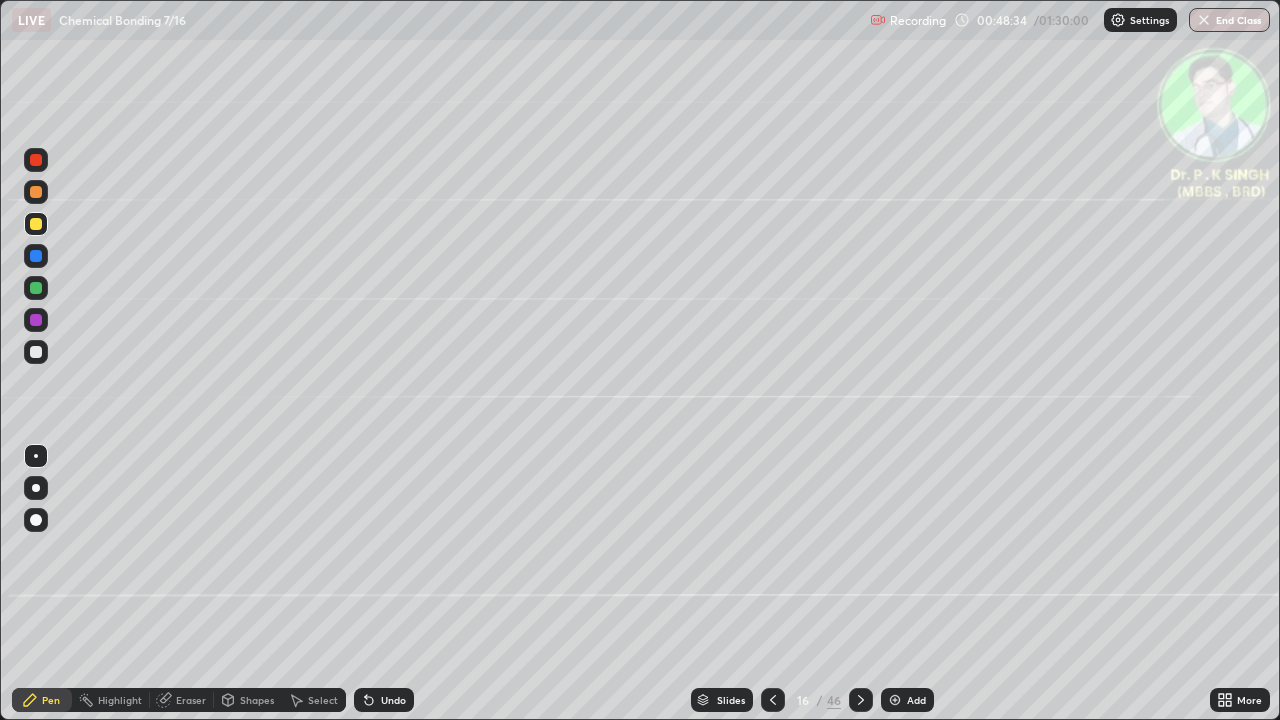 click 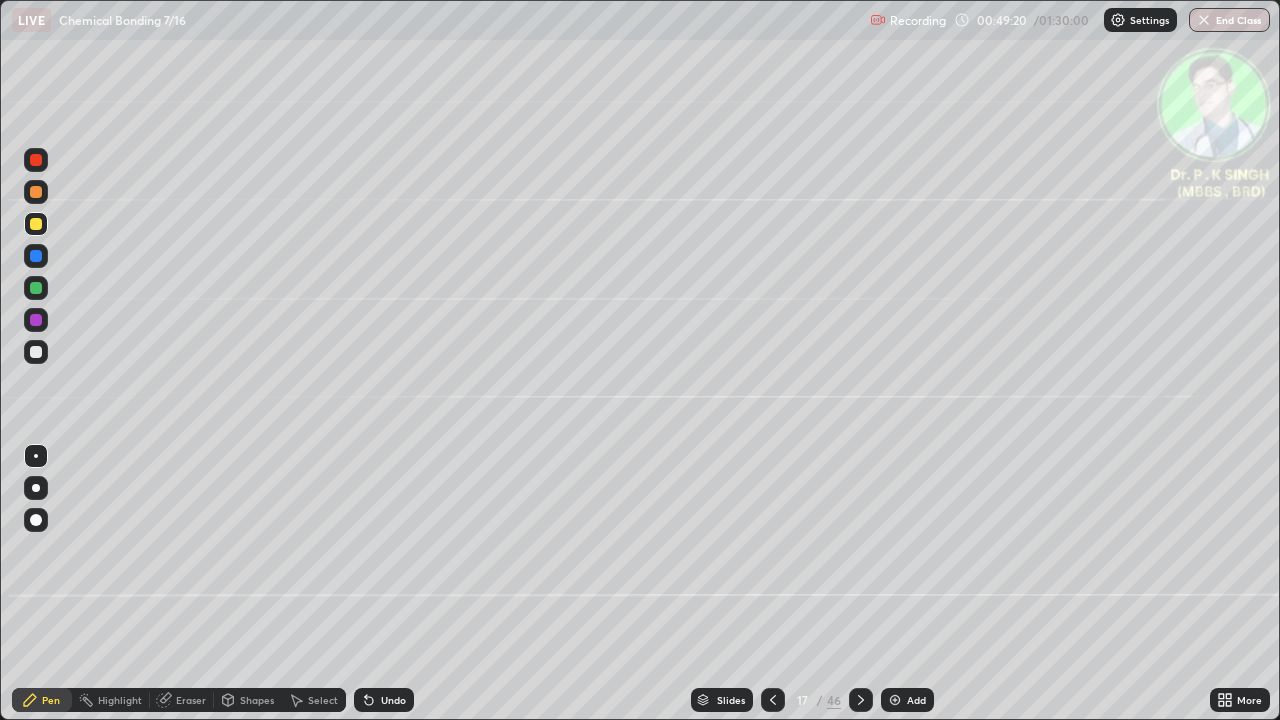 click at bounding box center [861, 700] 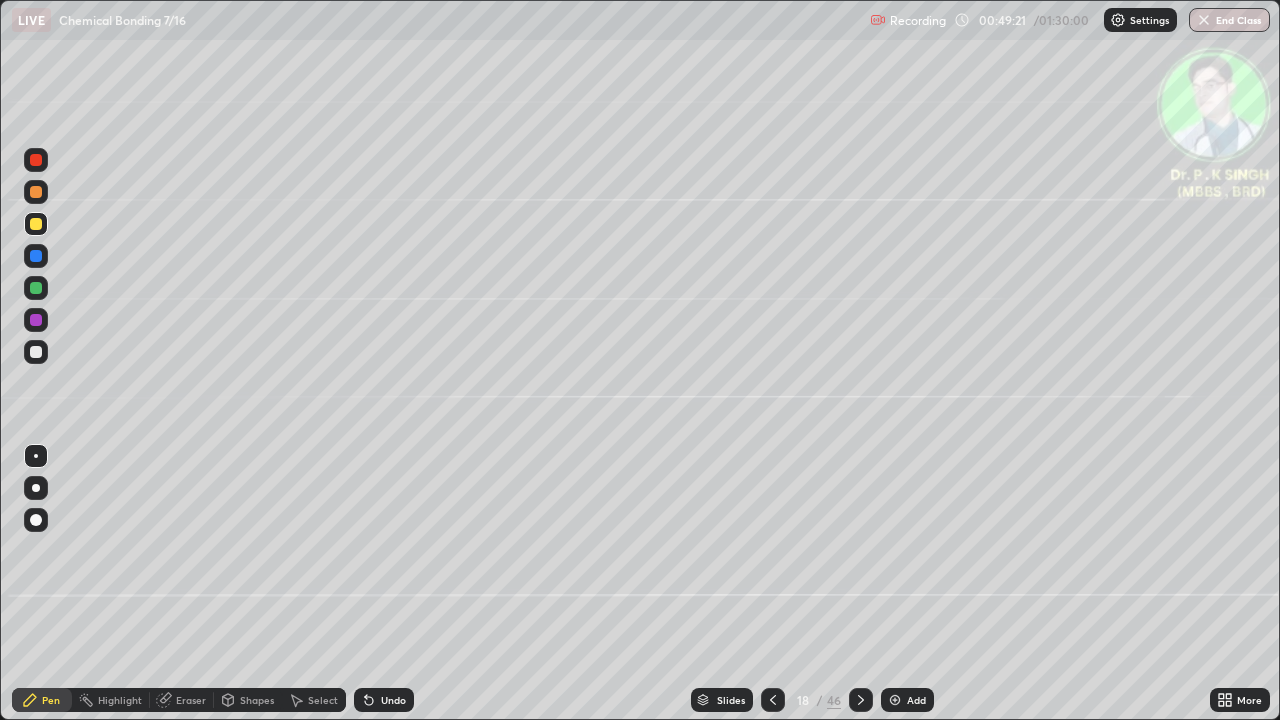 click at bounding box center [36, 224] 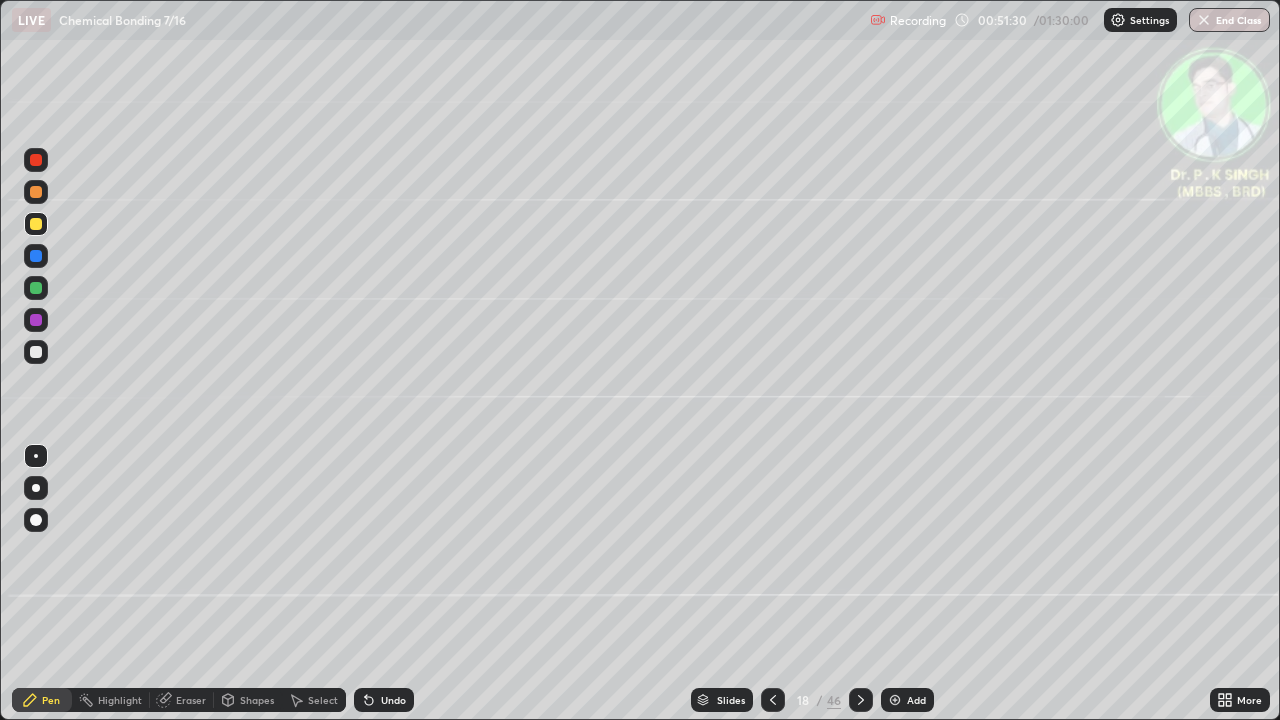 click at bounding box center (36, 224) 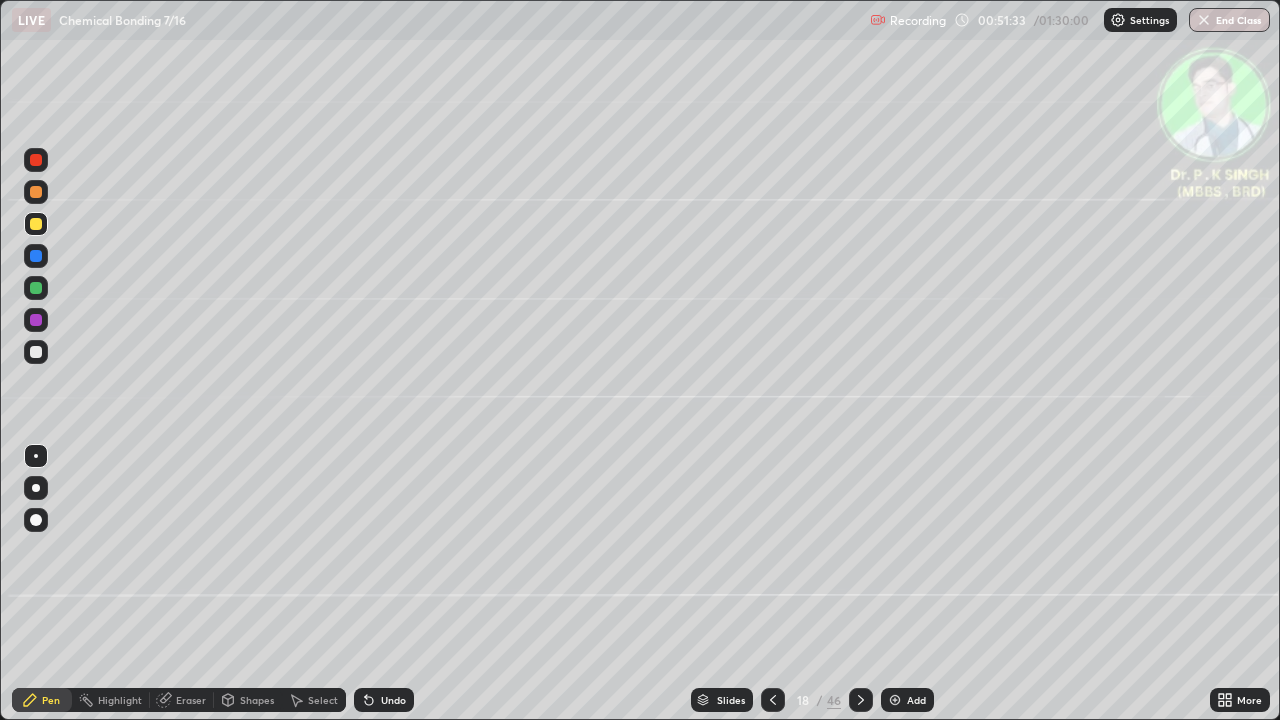 click 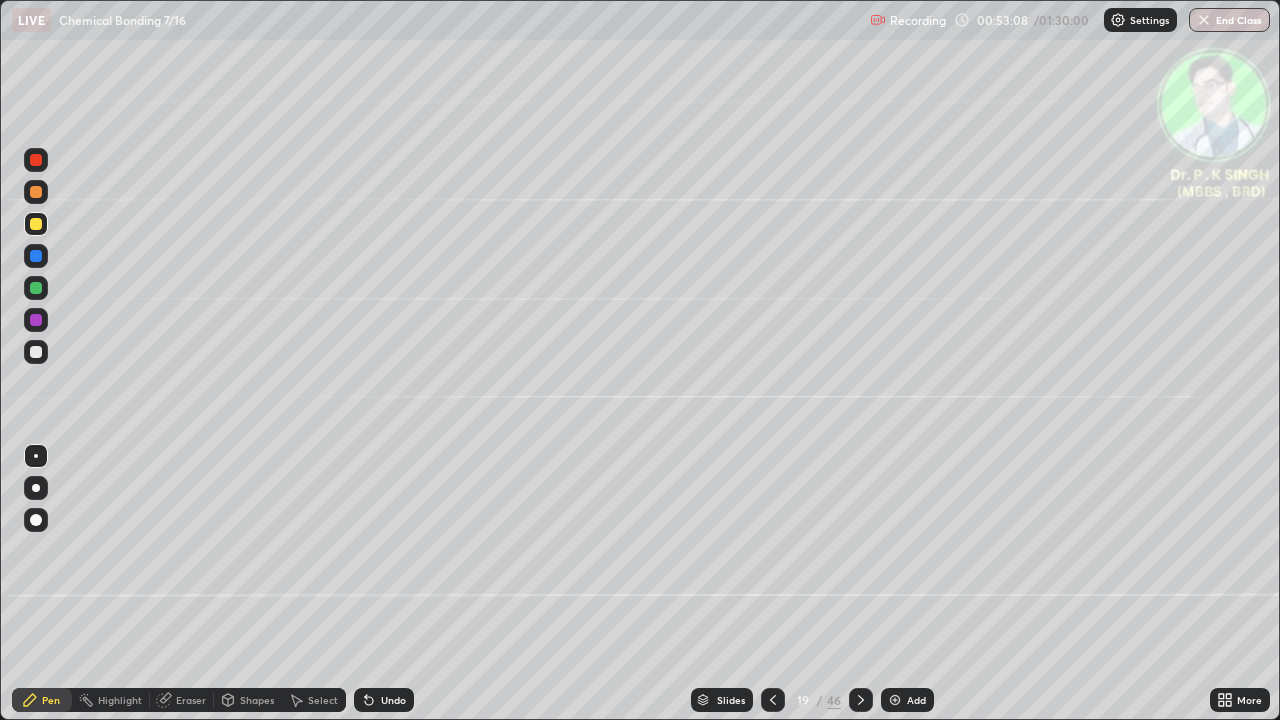 click 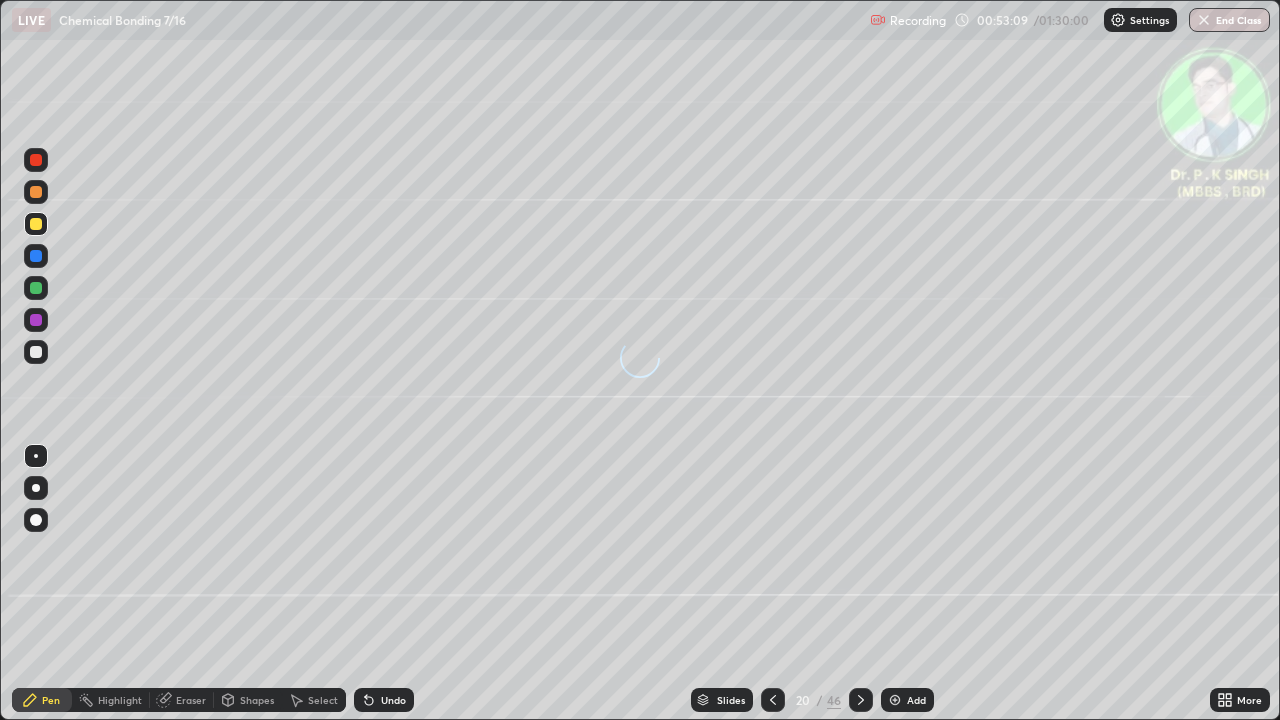 click at bounding box center [36, 288] 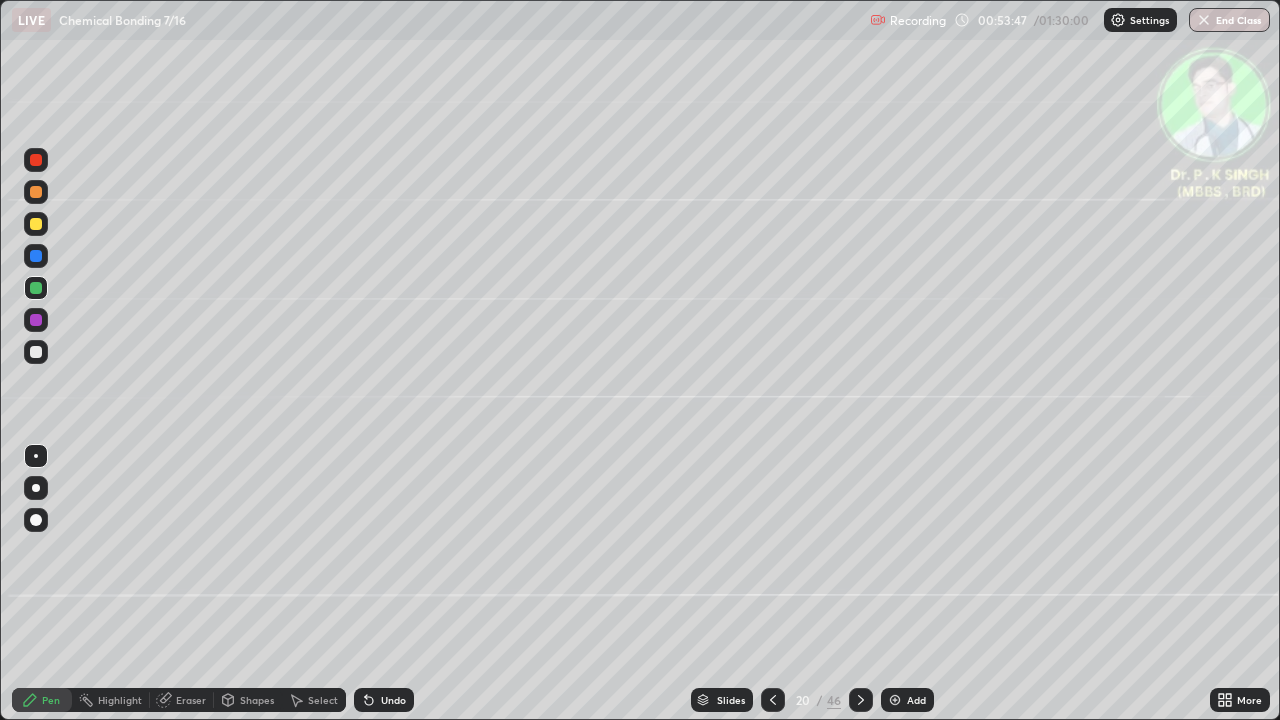 click at bounding box center [36, 256] 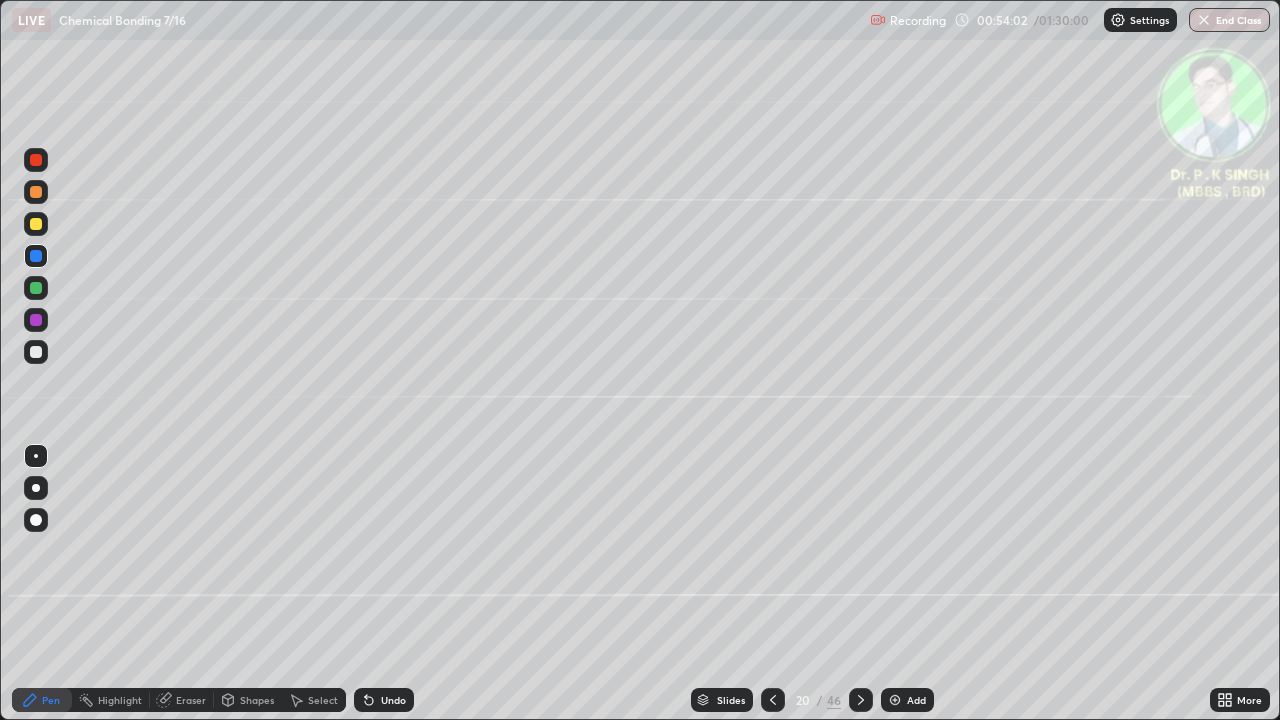 click at bounding box center (36, 224) 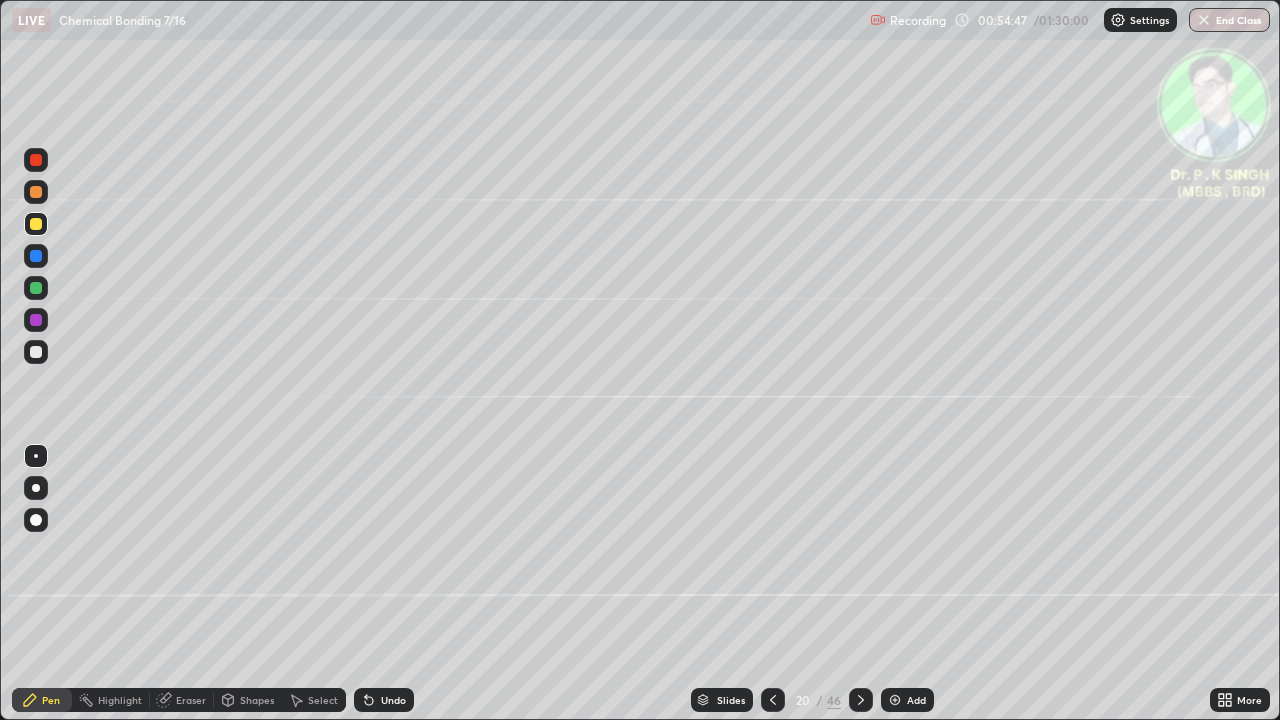 click 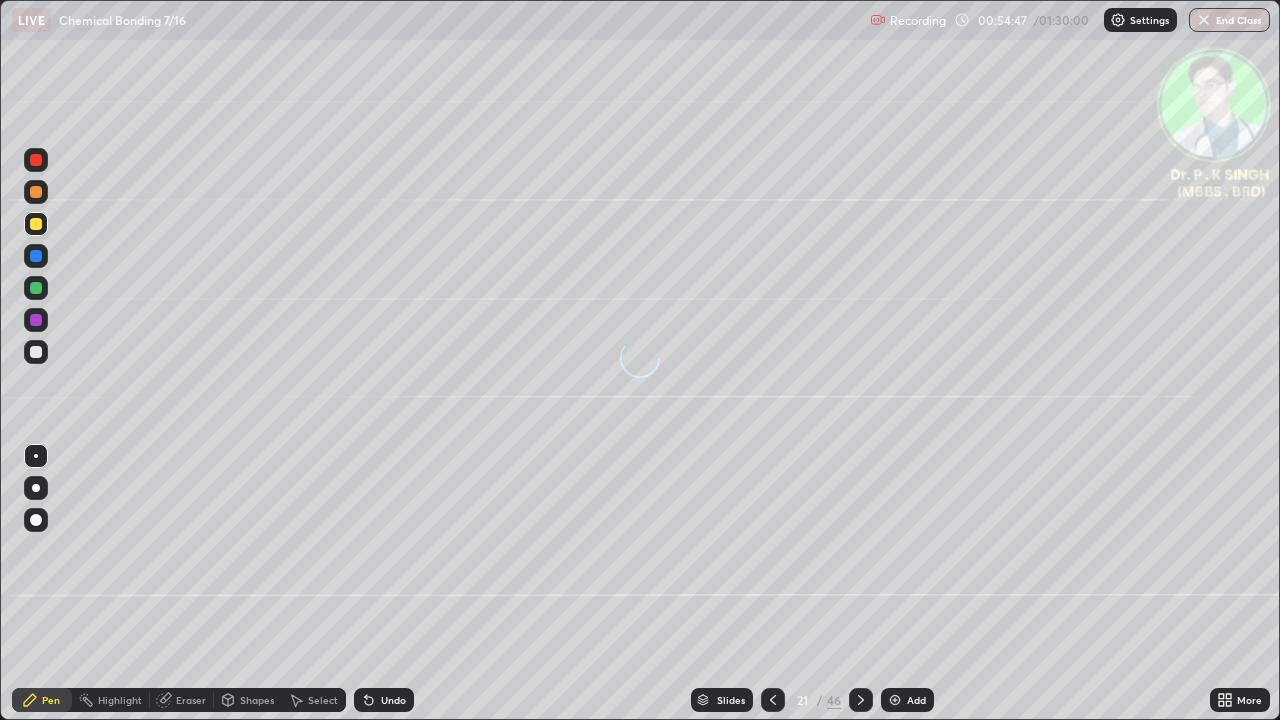 click 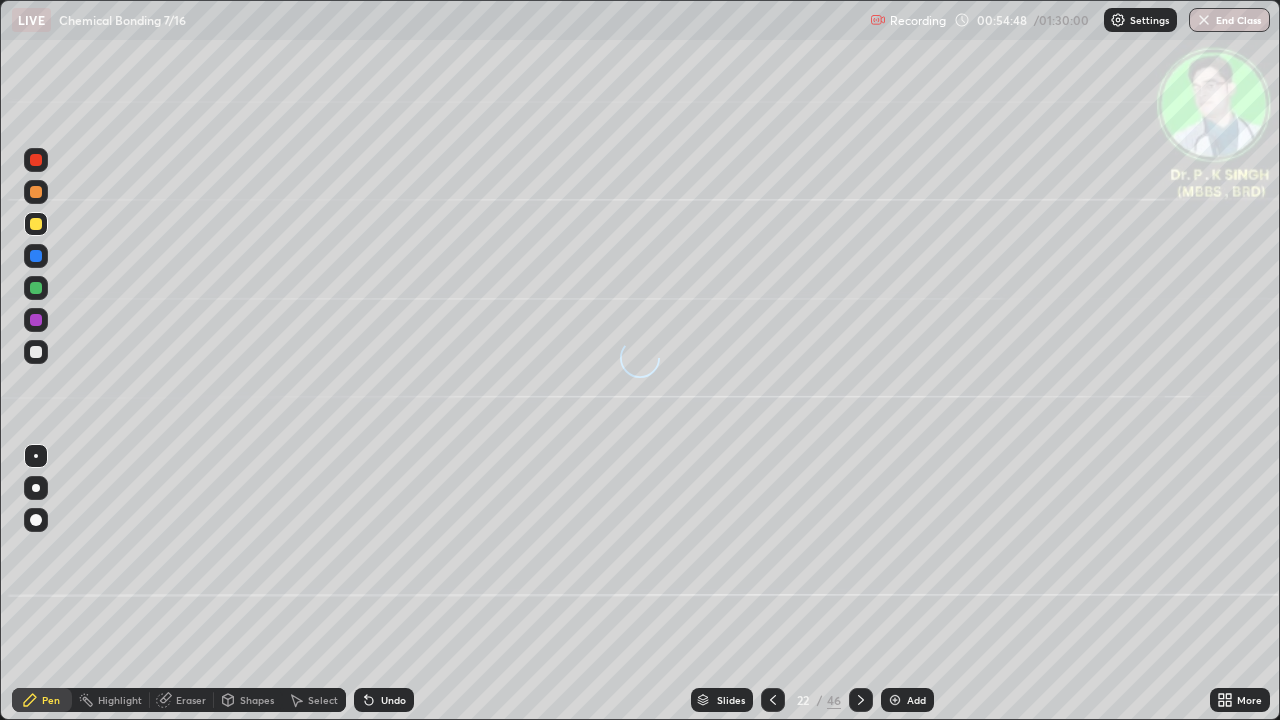 click at bounding box center [861, 700] 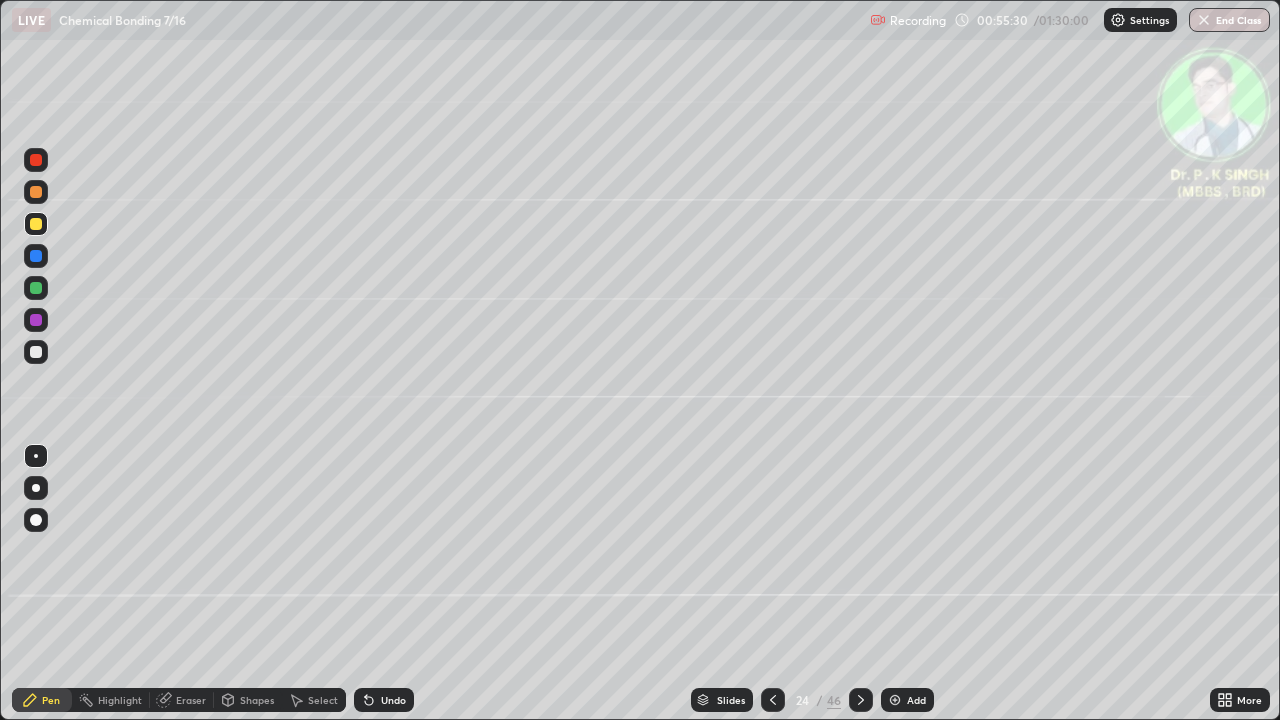 click 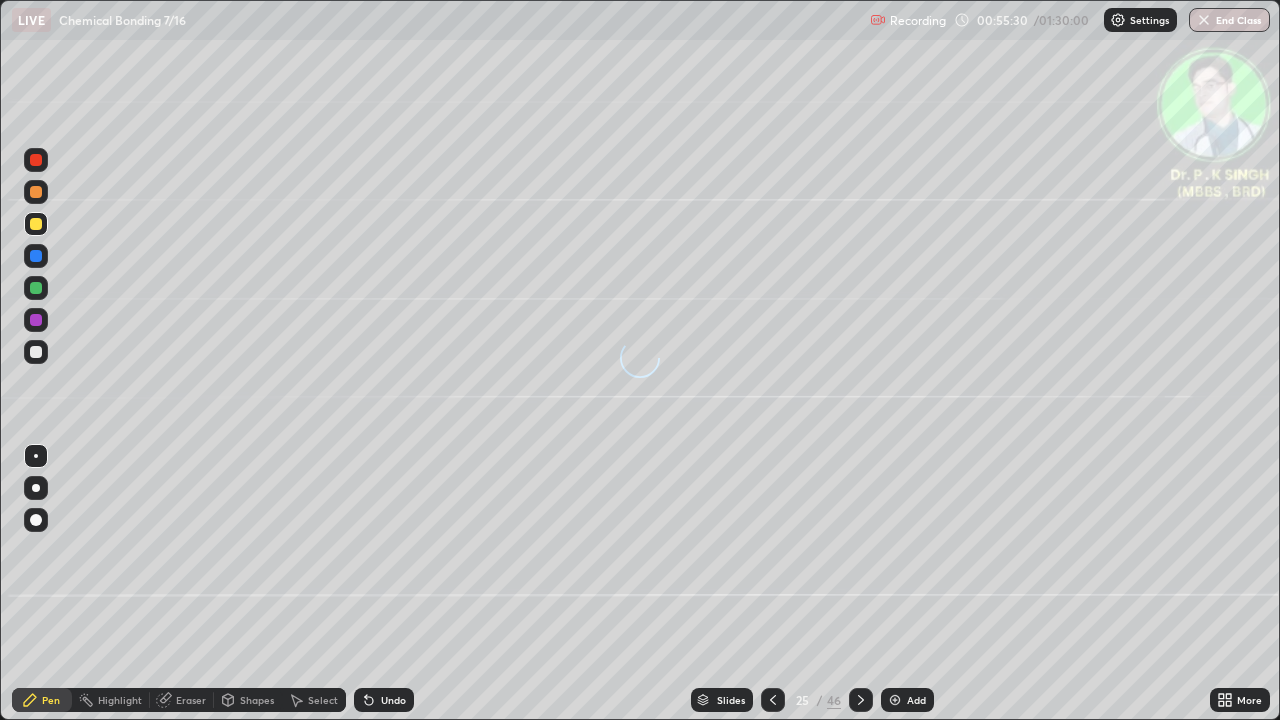 click 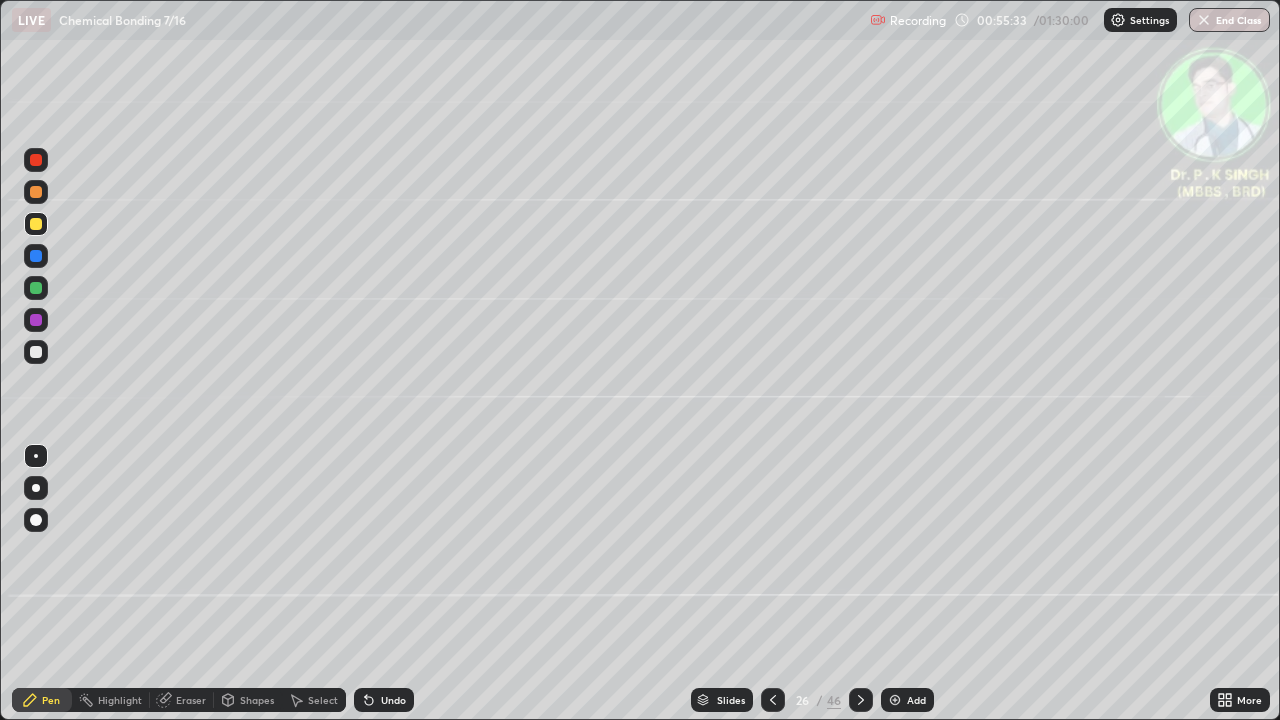 click at bounding box center (36, 224) 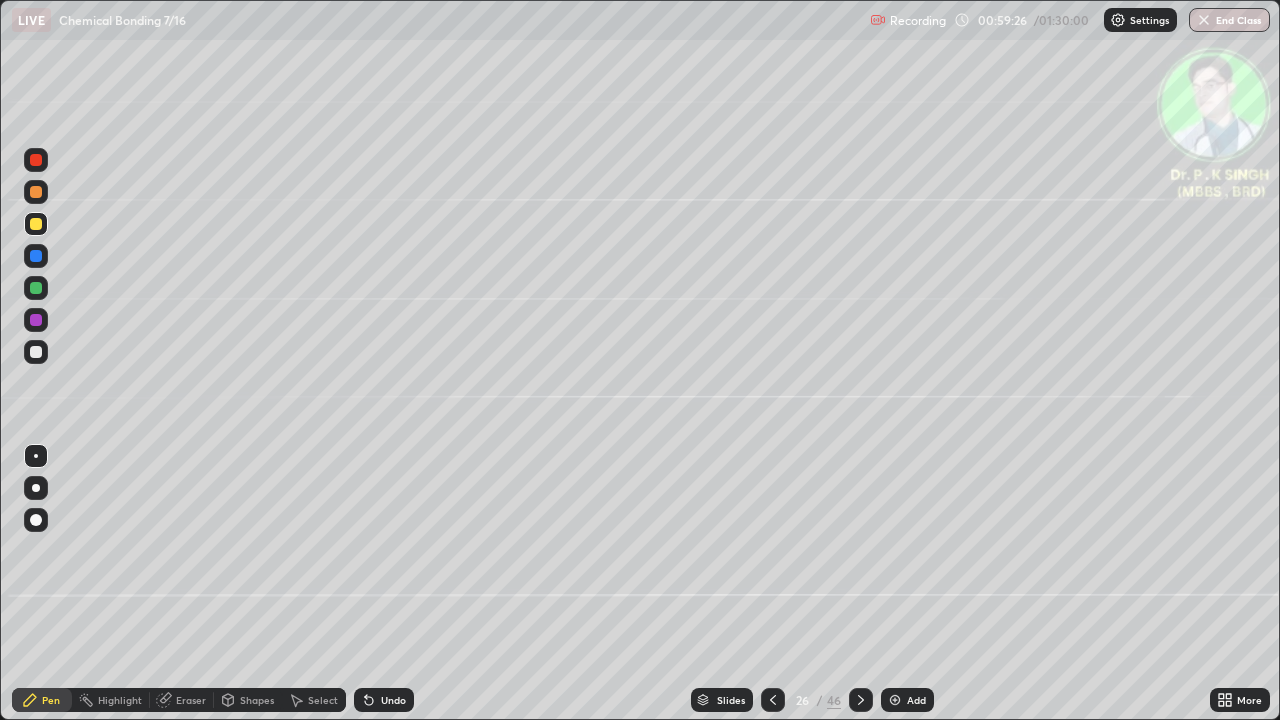click 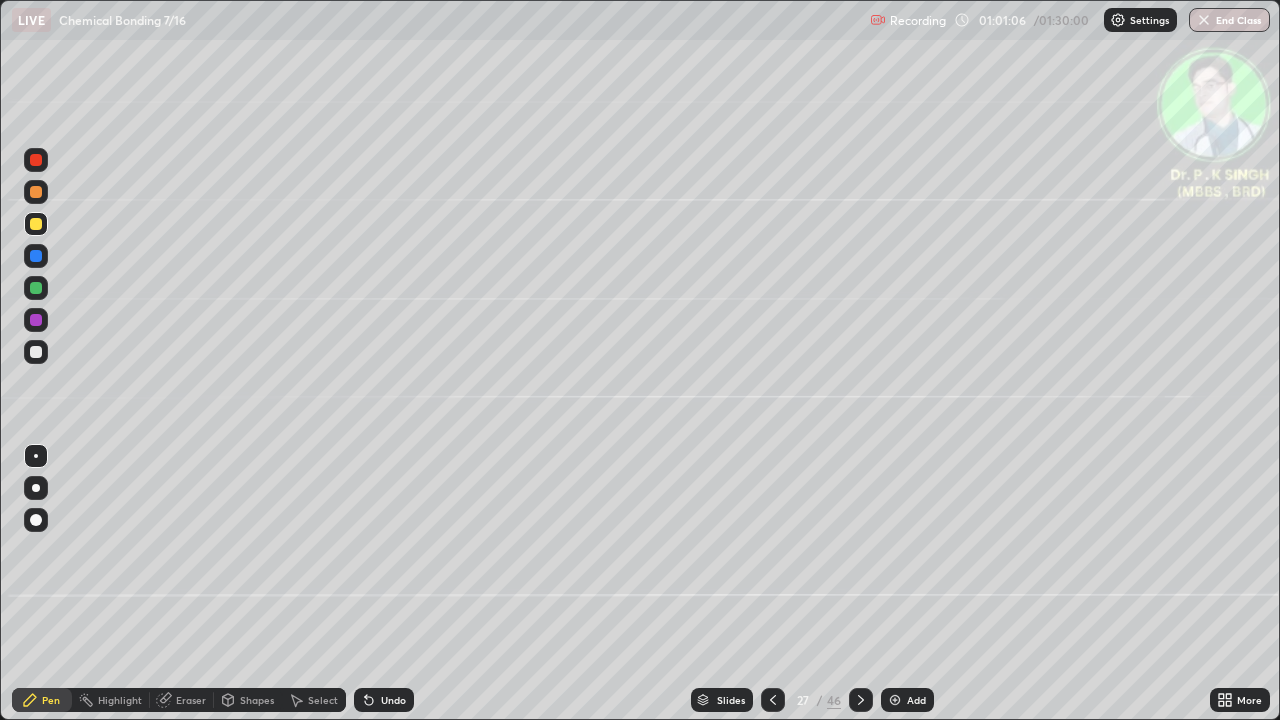 click at bounding box center [773, 700] 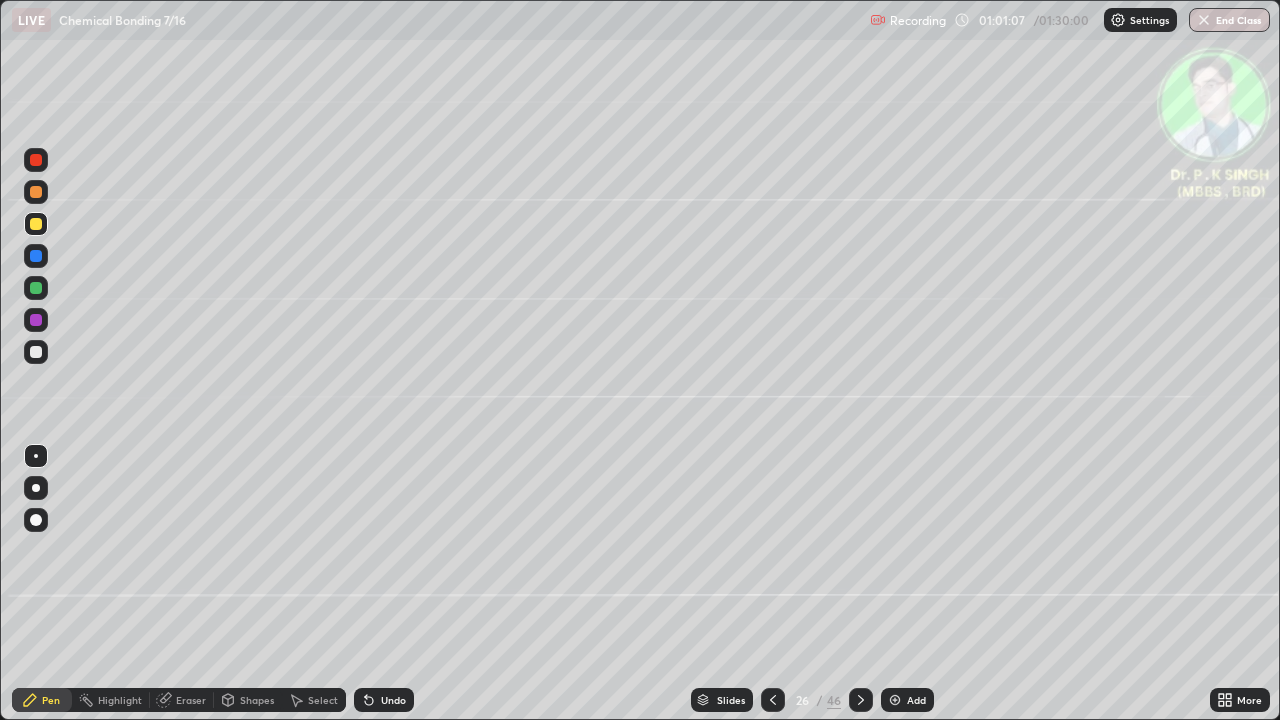 click 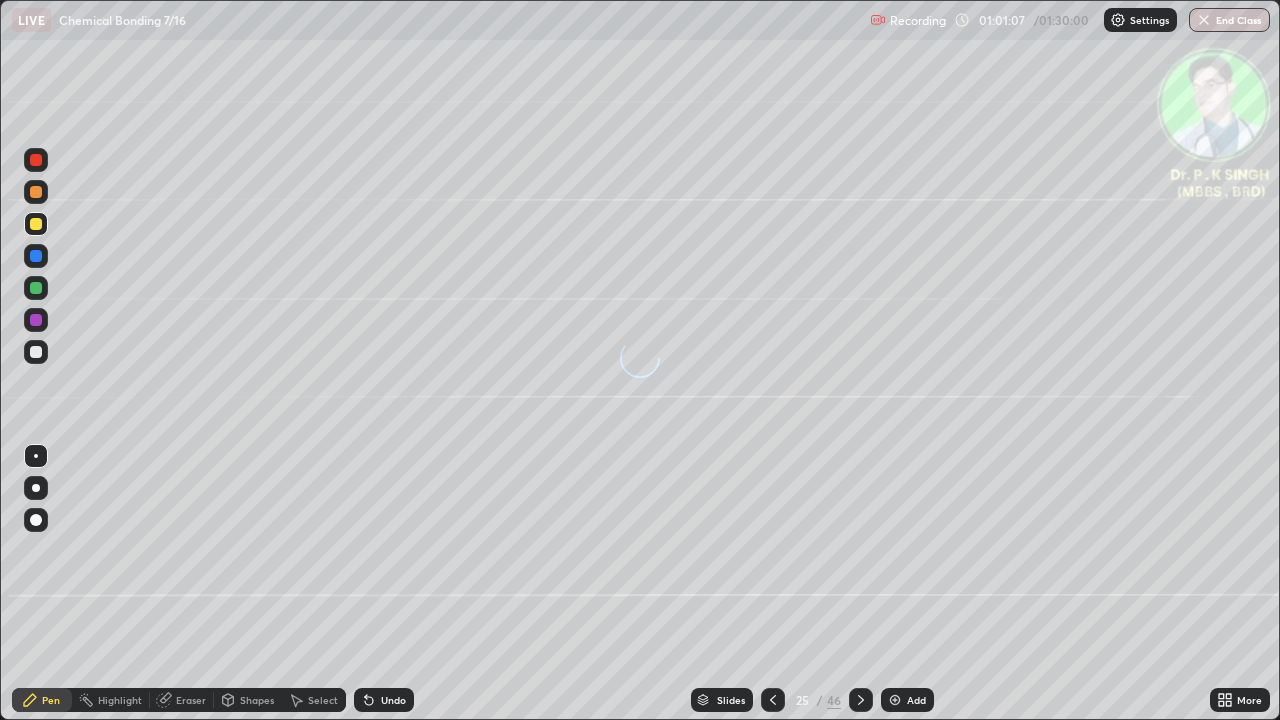 click 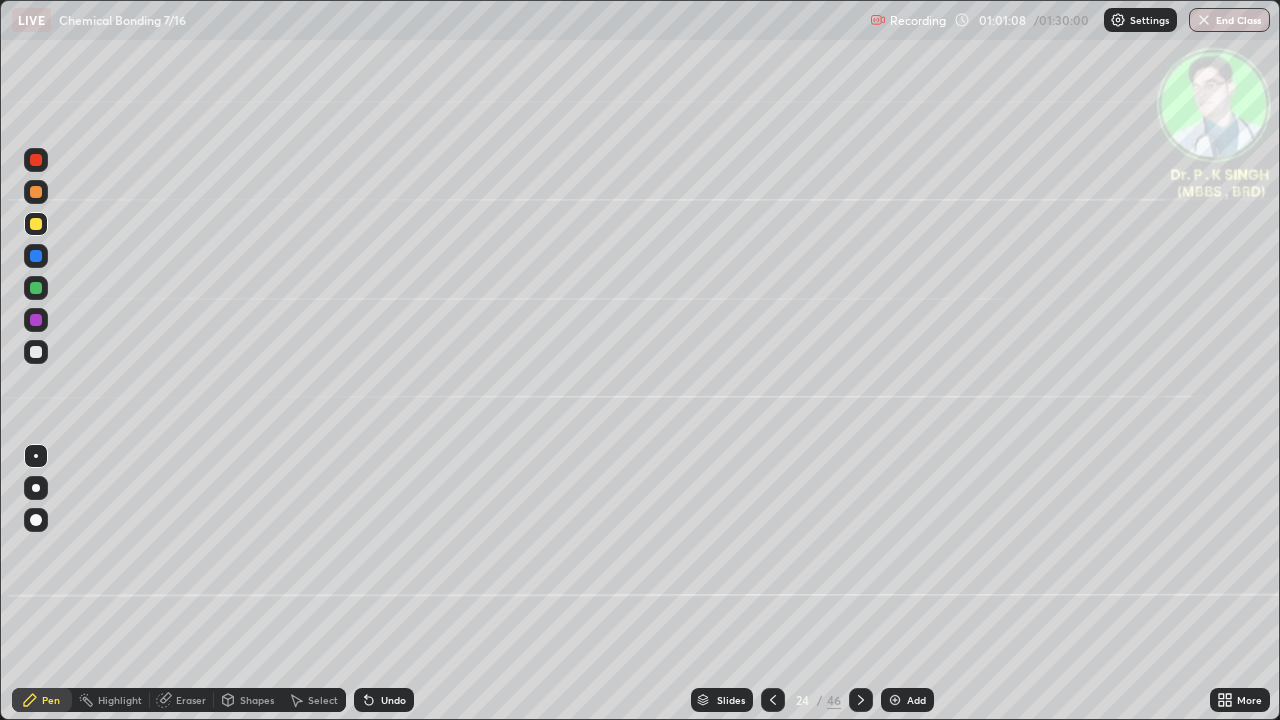 click 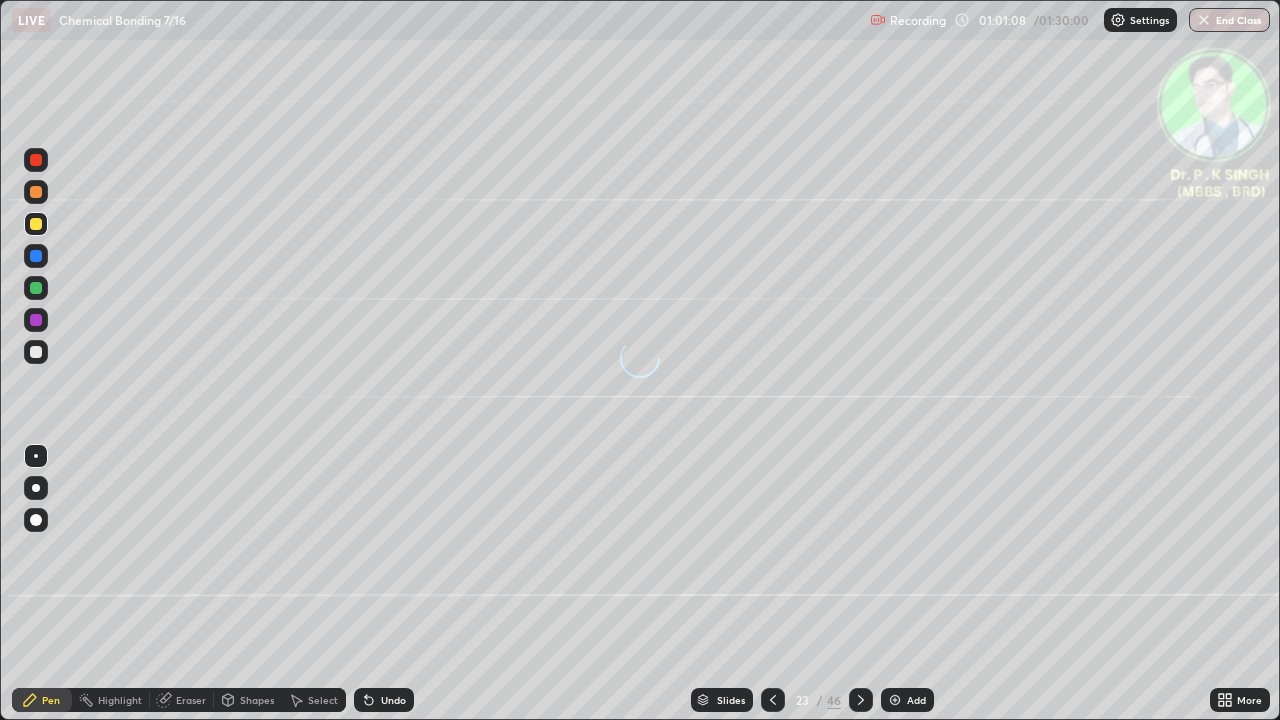click 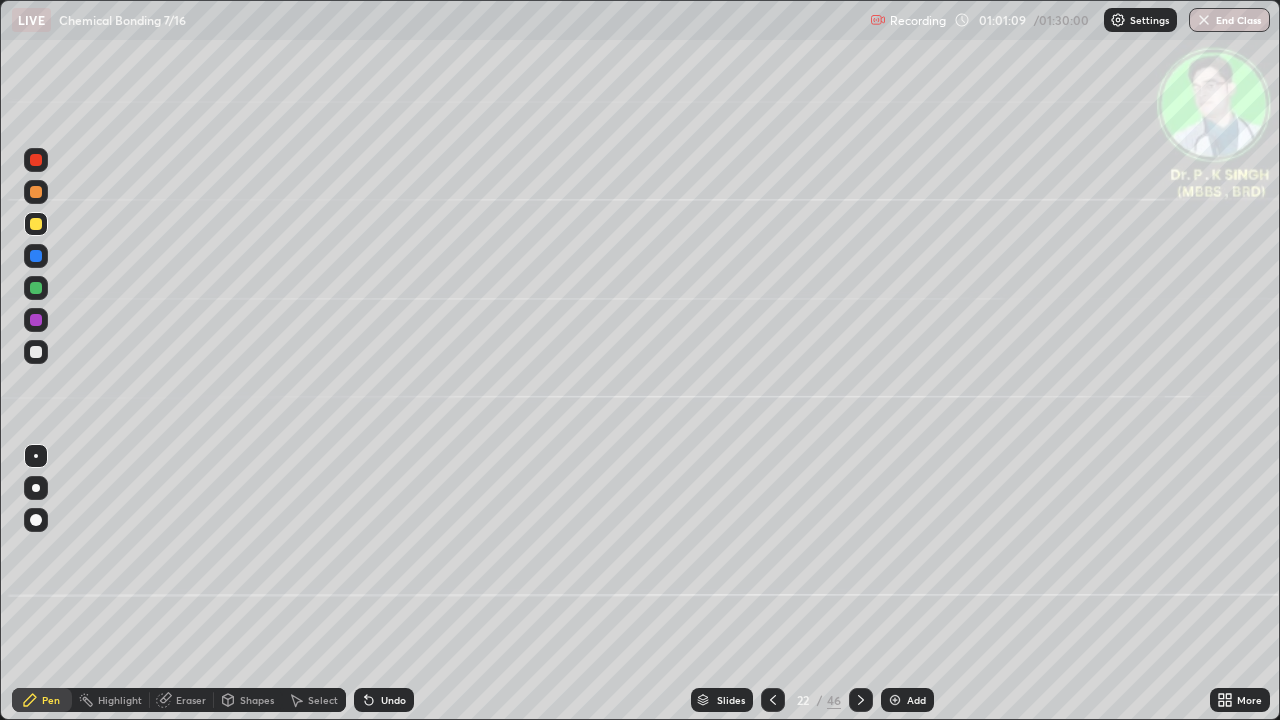 click 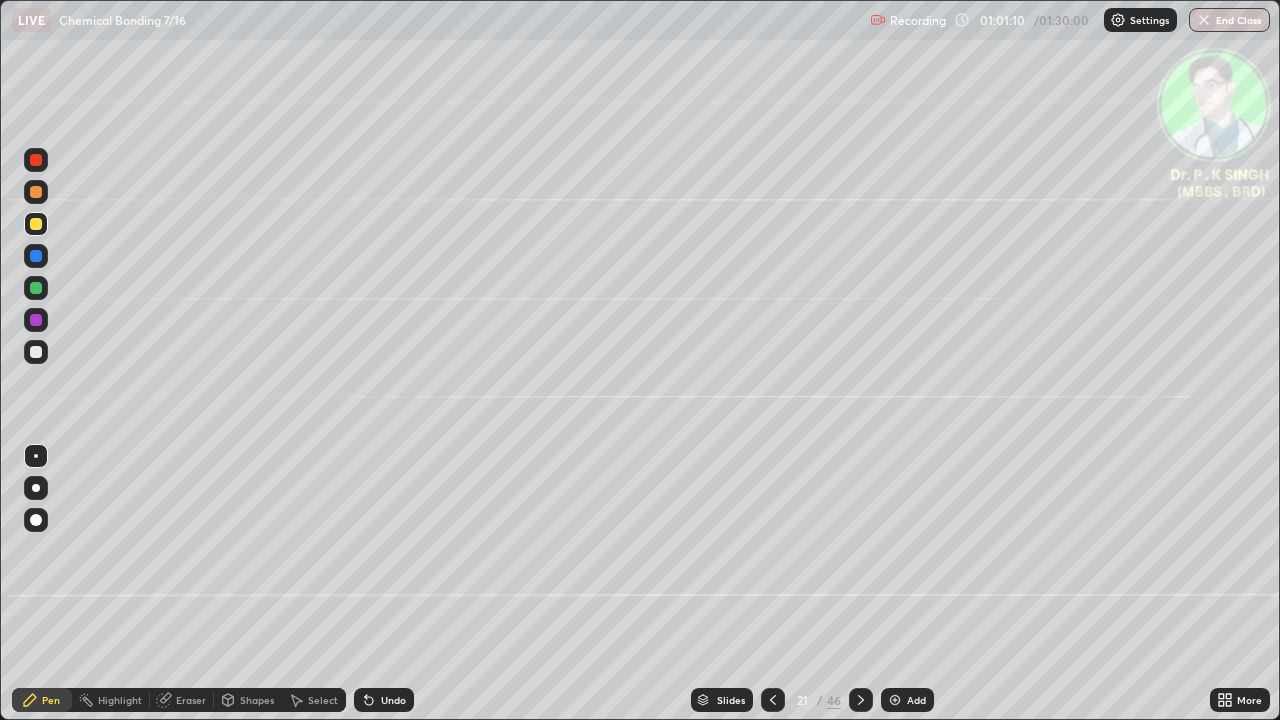 click 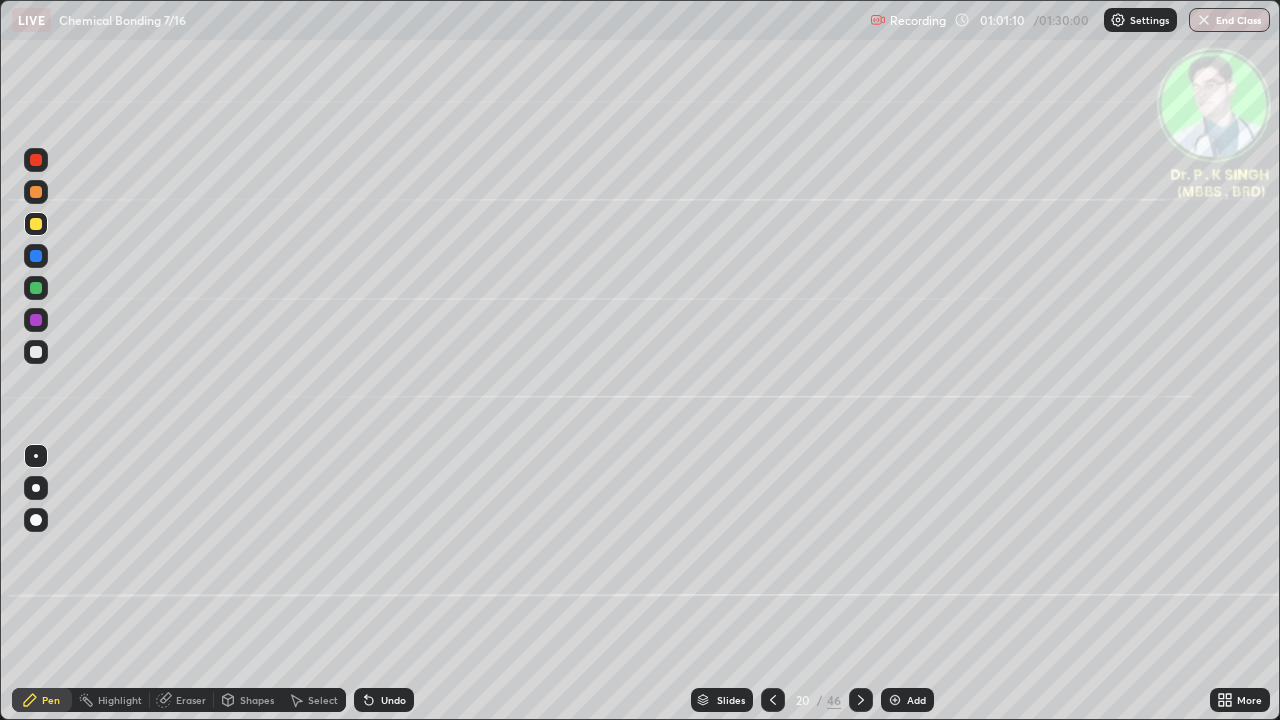 click at bounding box center [773, 700] 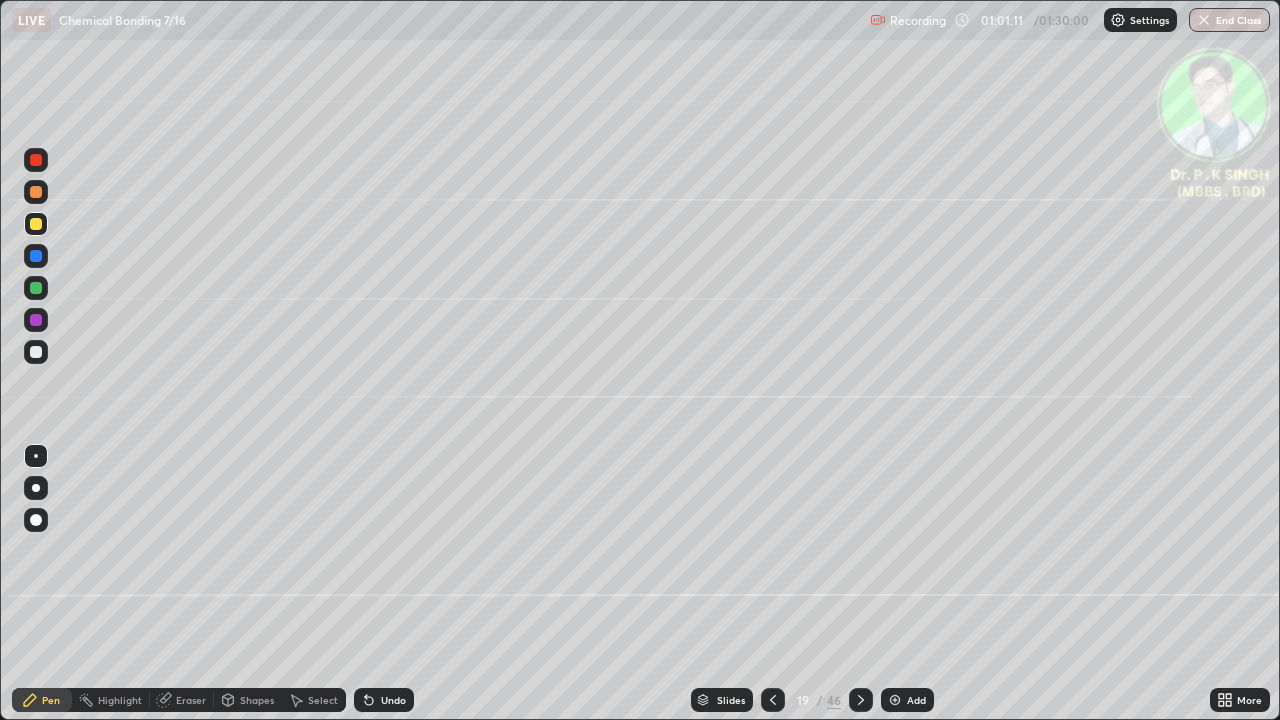 click 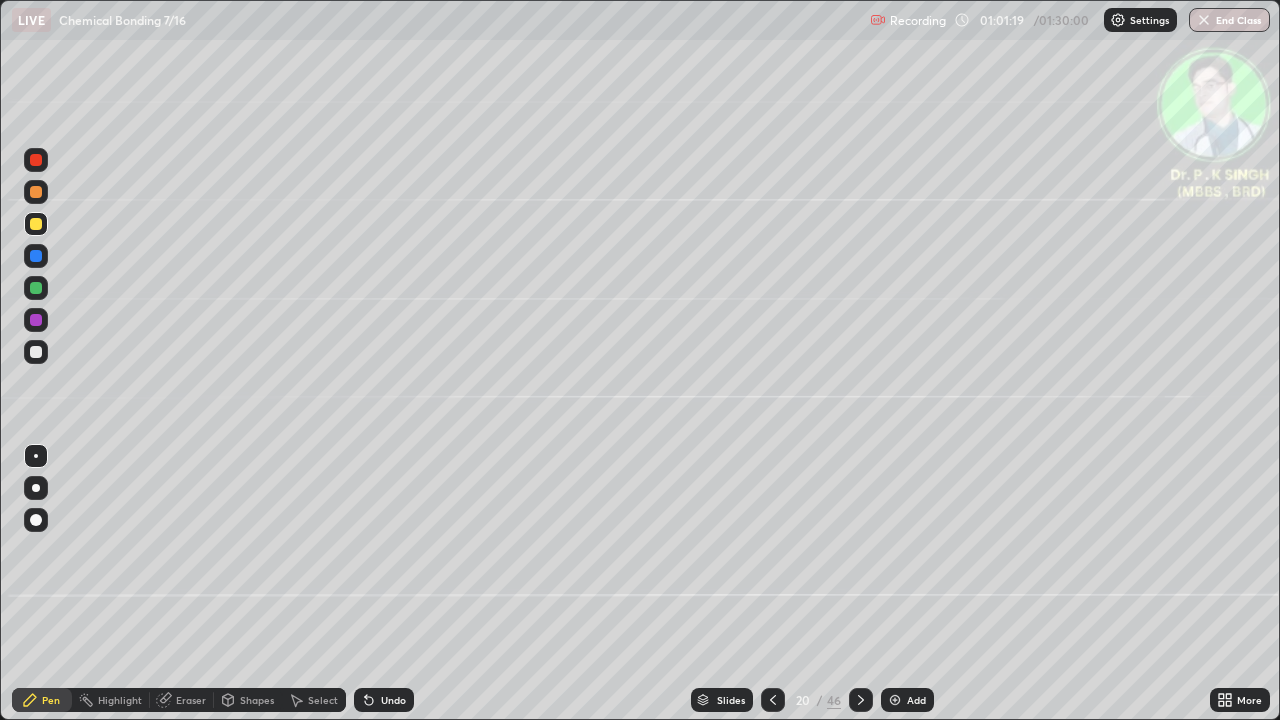 click 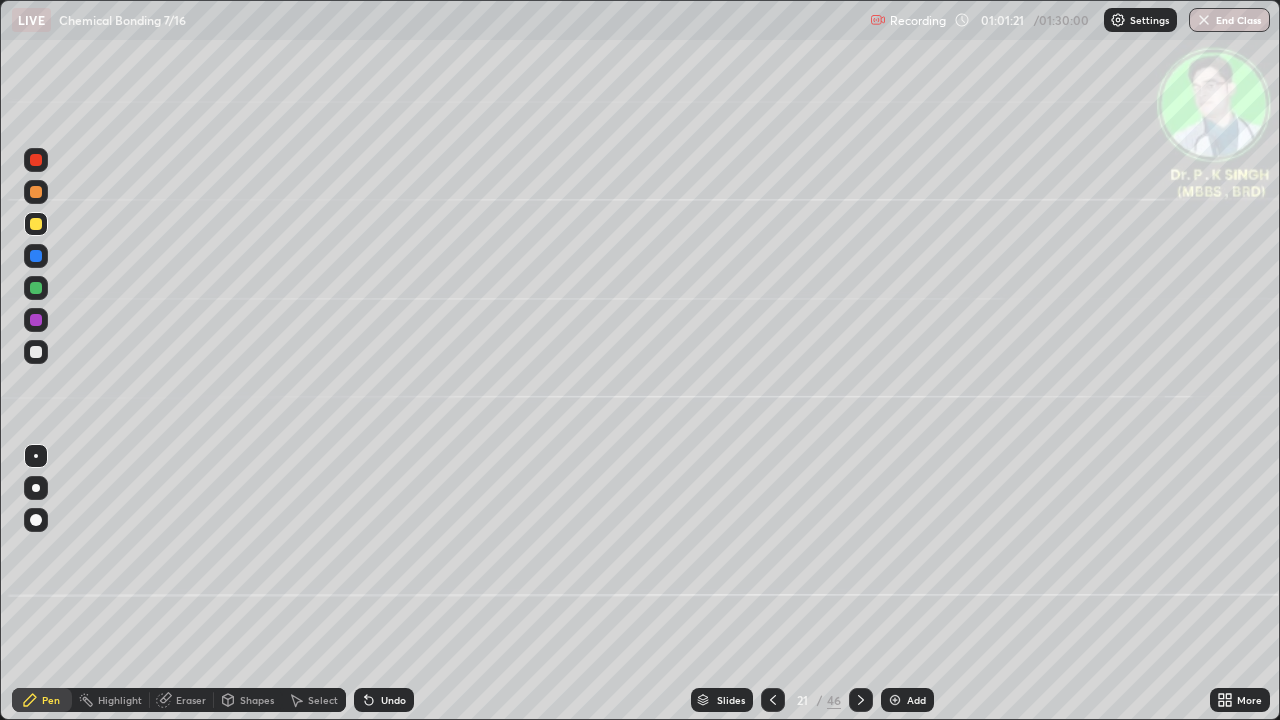 click at bounding box center (36, 288) 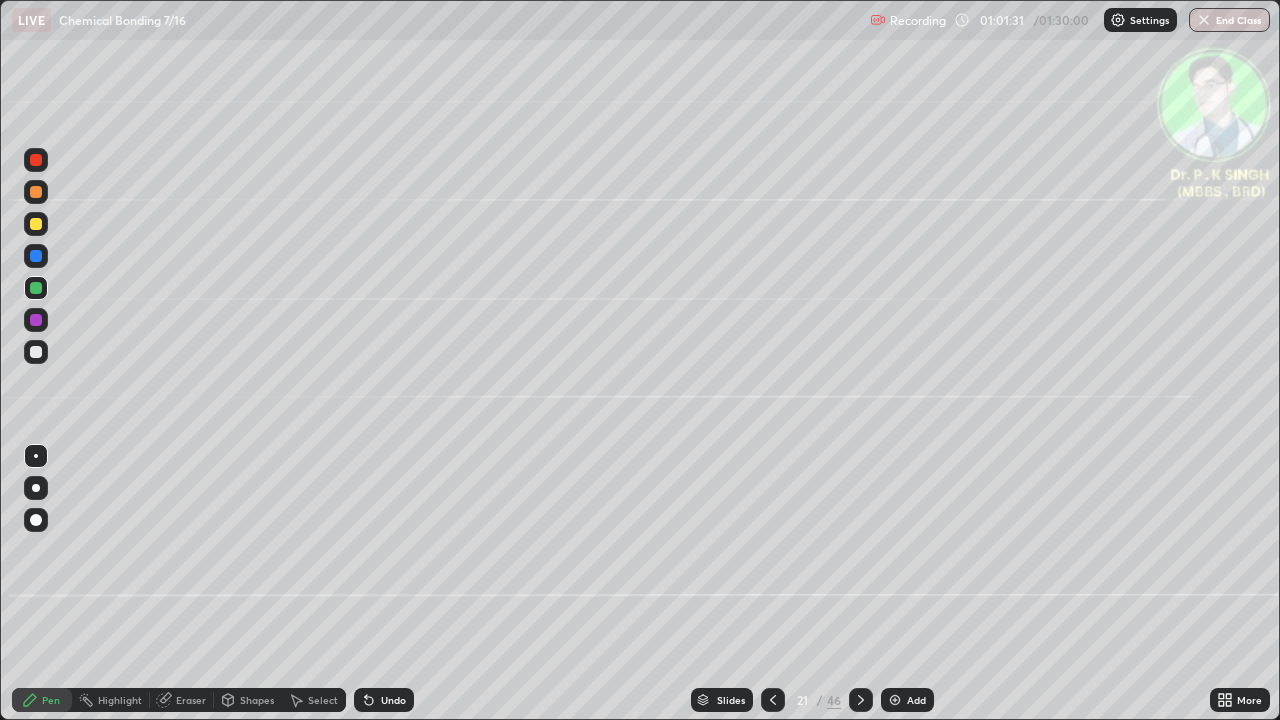 click at bounding box center [36, 224] 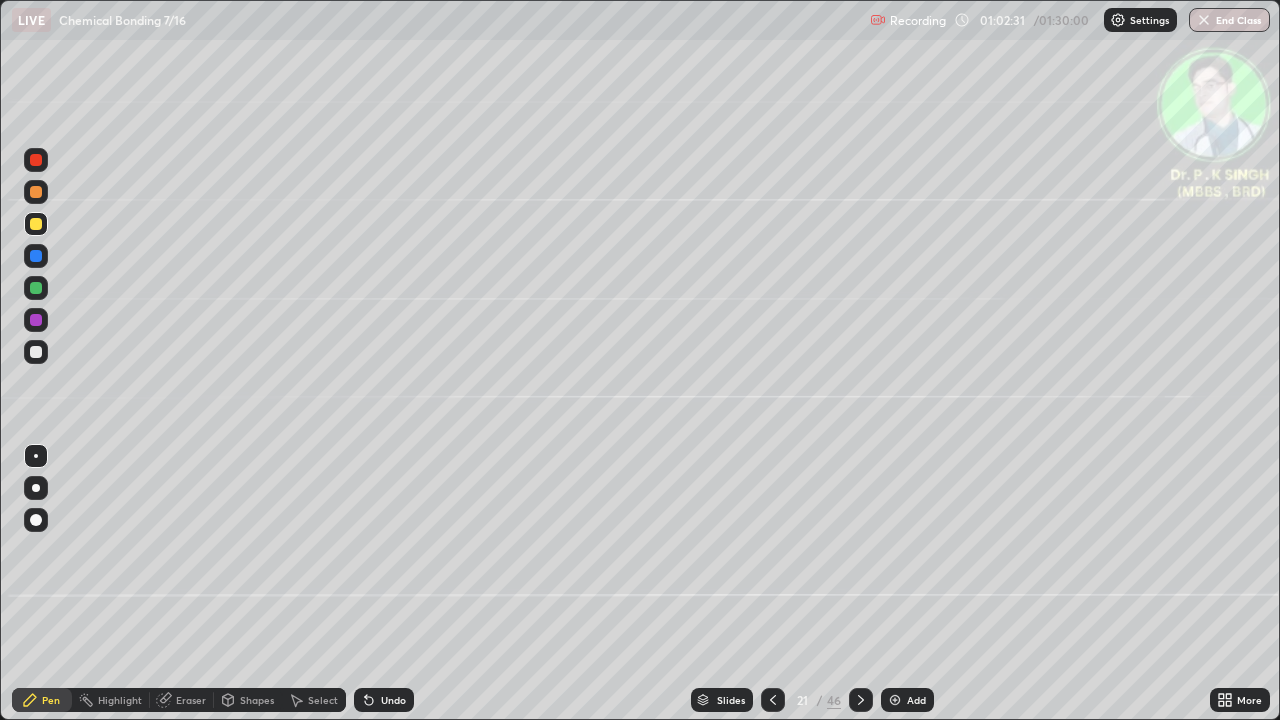 click at bounding box center (36, 256) 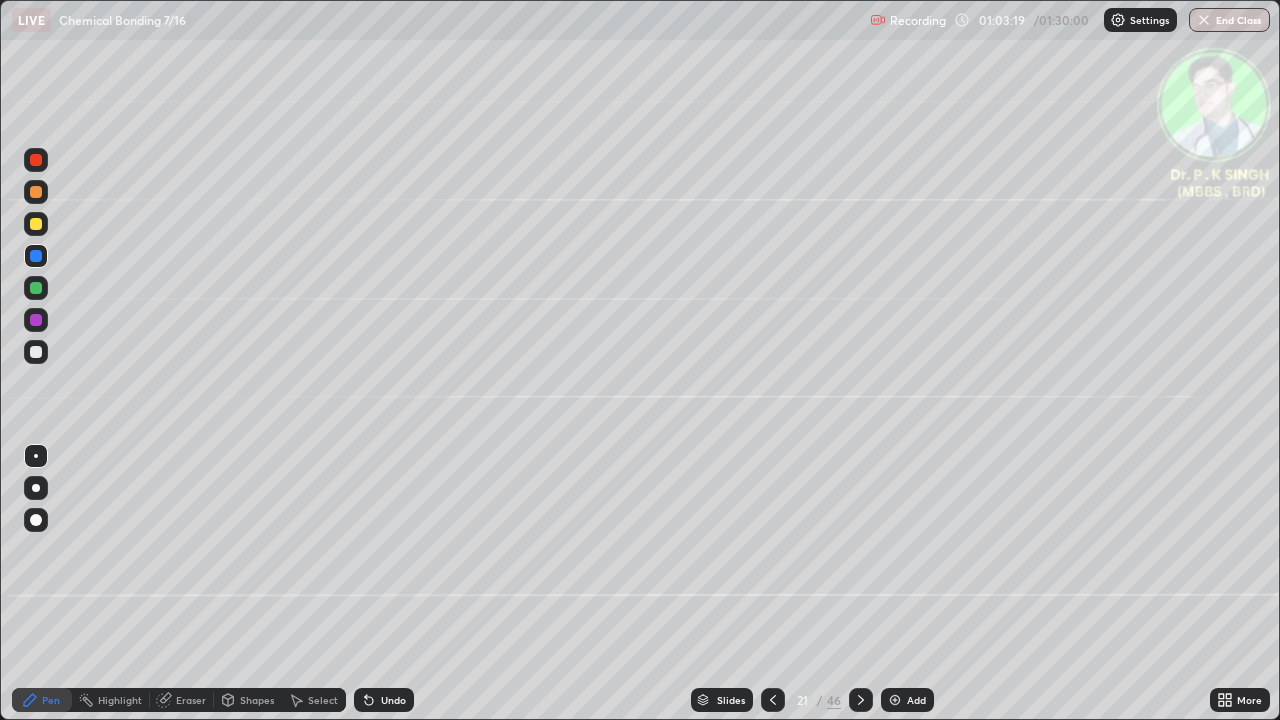 click at bounding box center [36, 256] 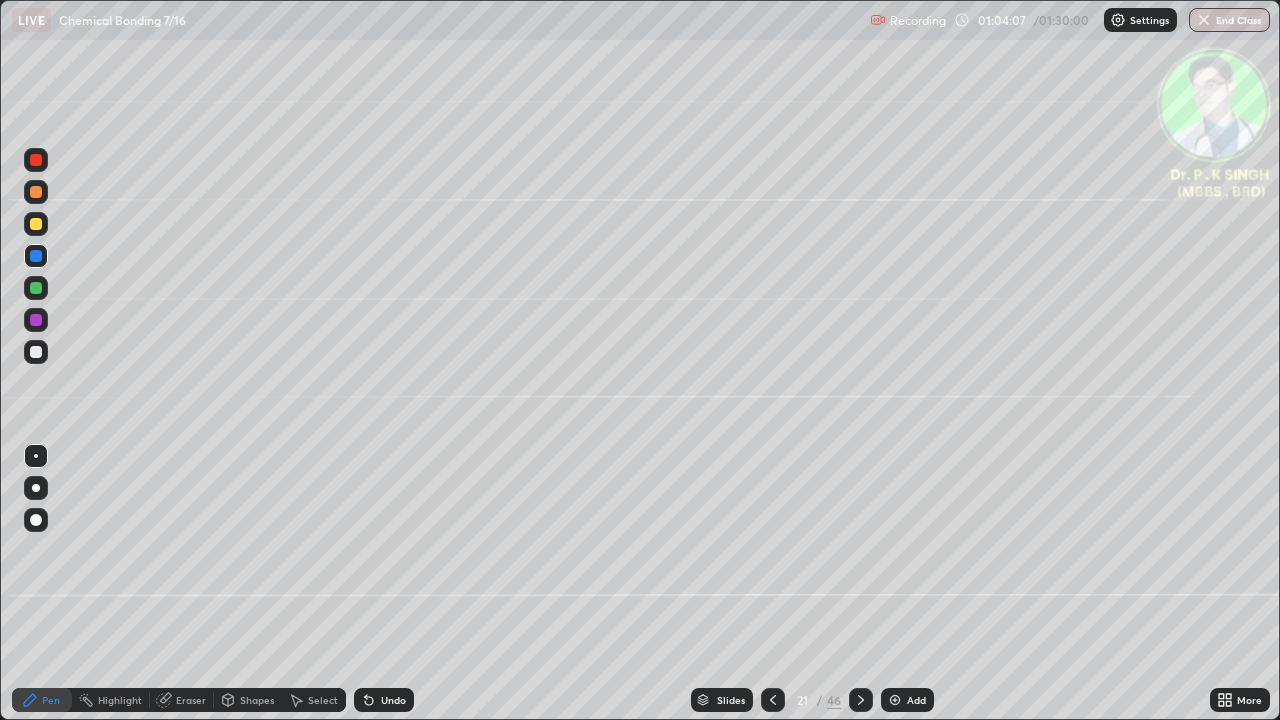 click 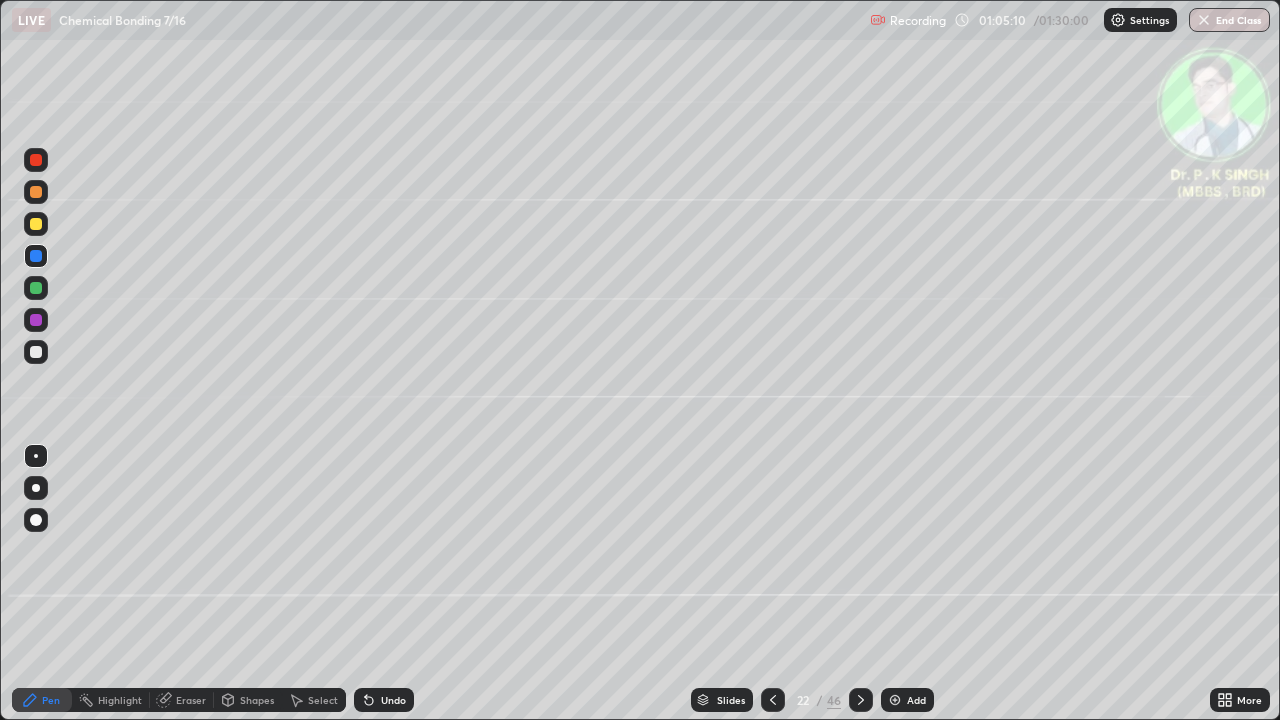 click 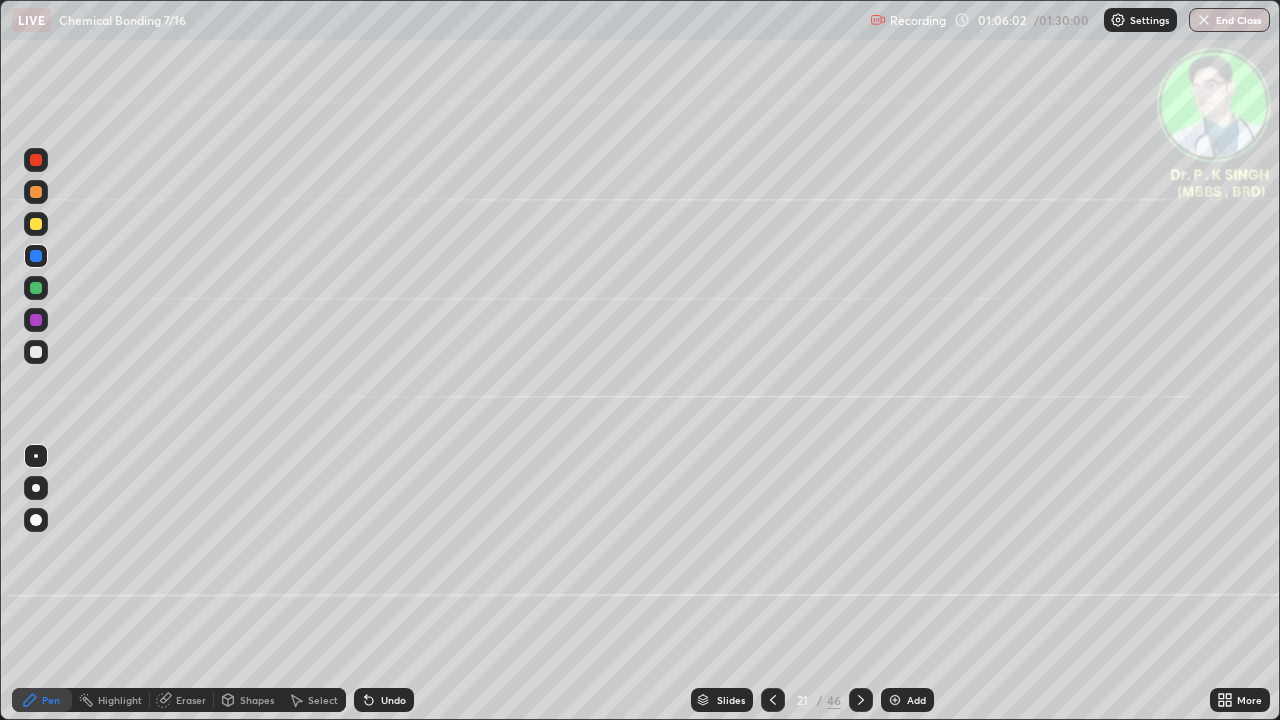 click 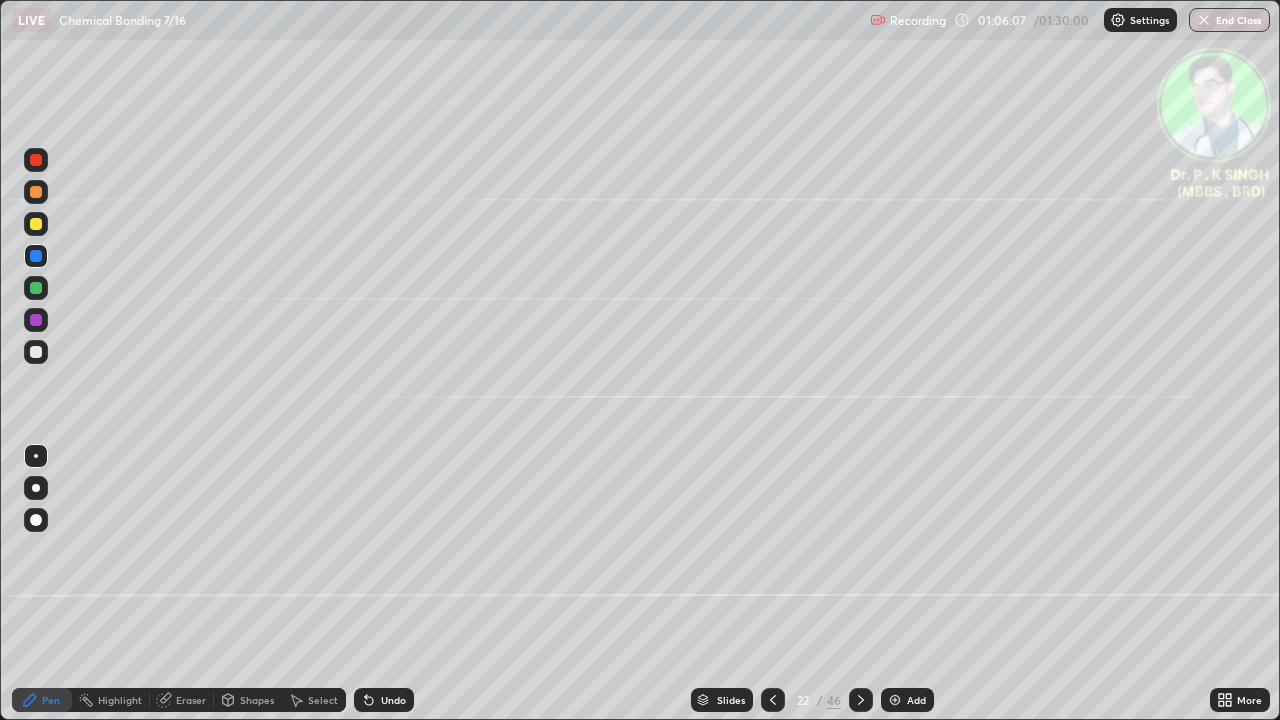 click 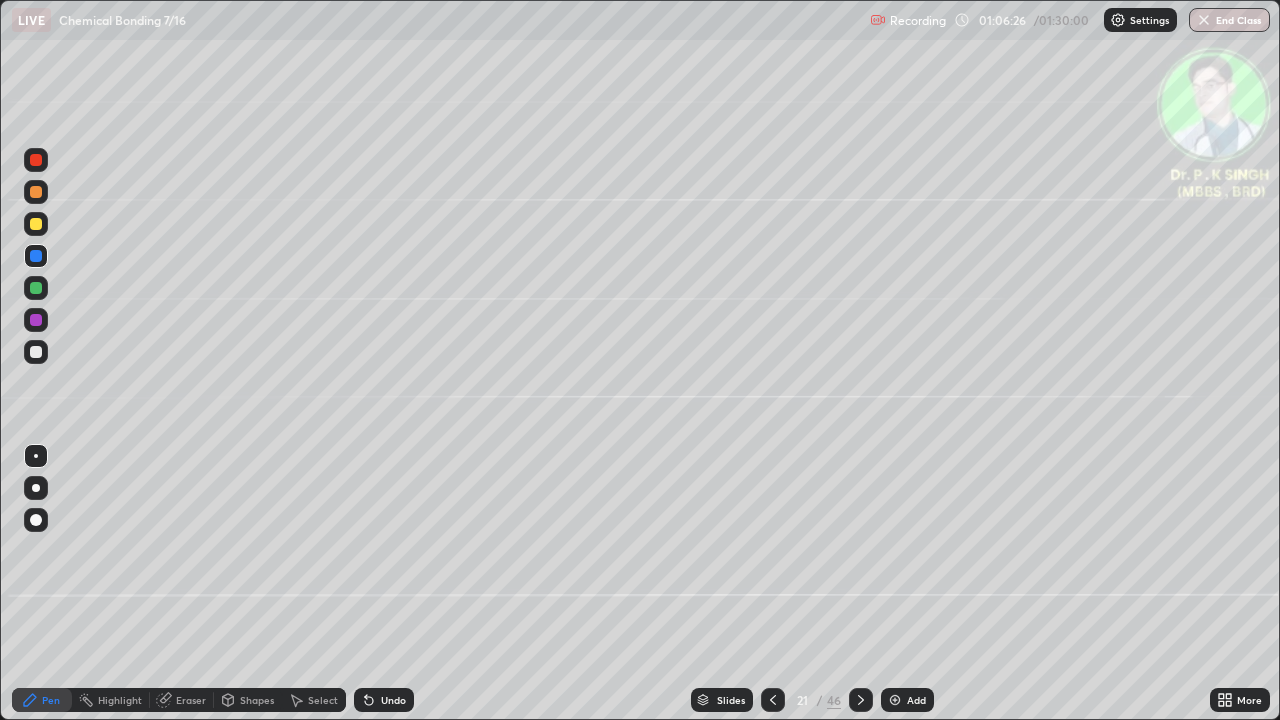 click 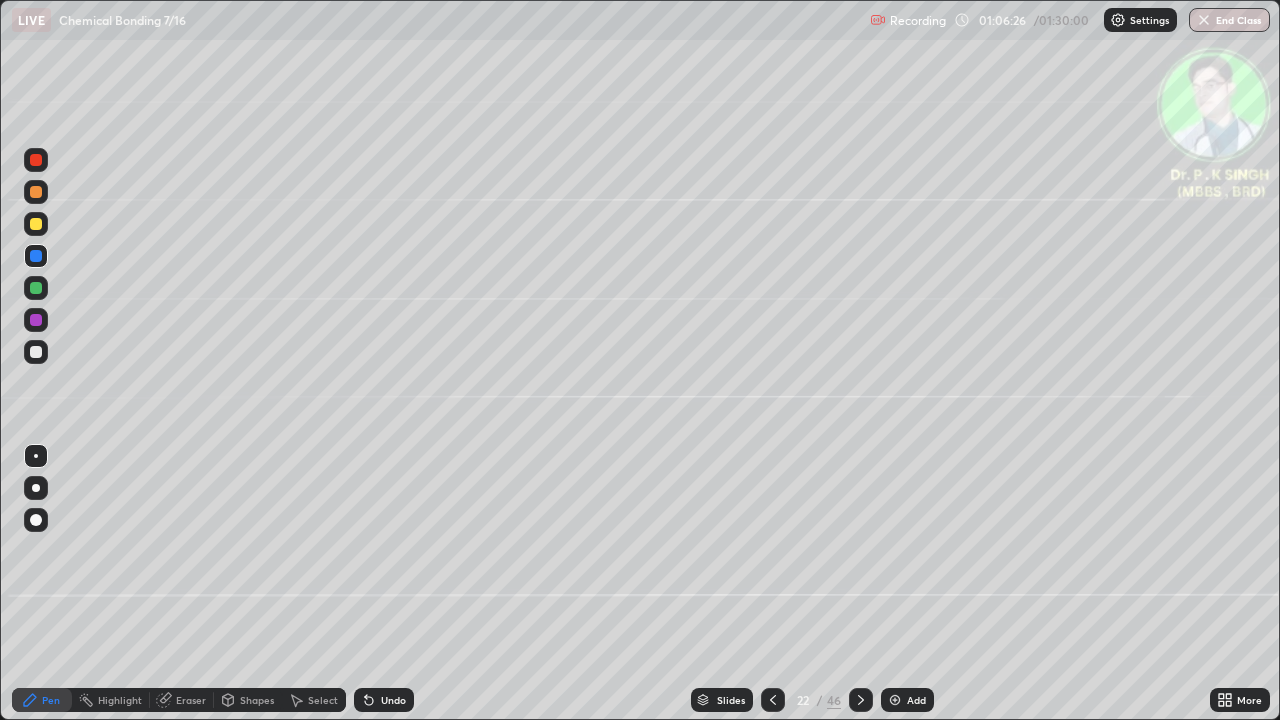 click 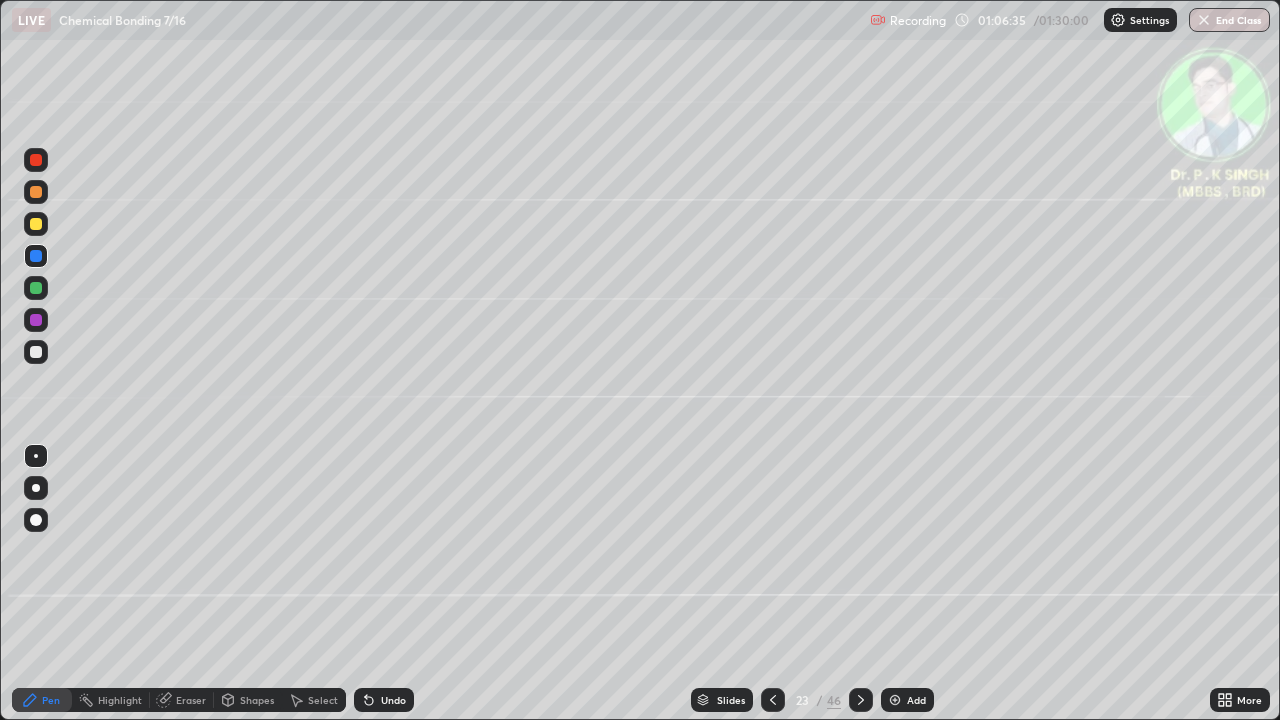 click at bounding box center [36, 288] 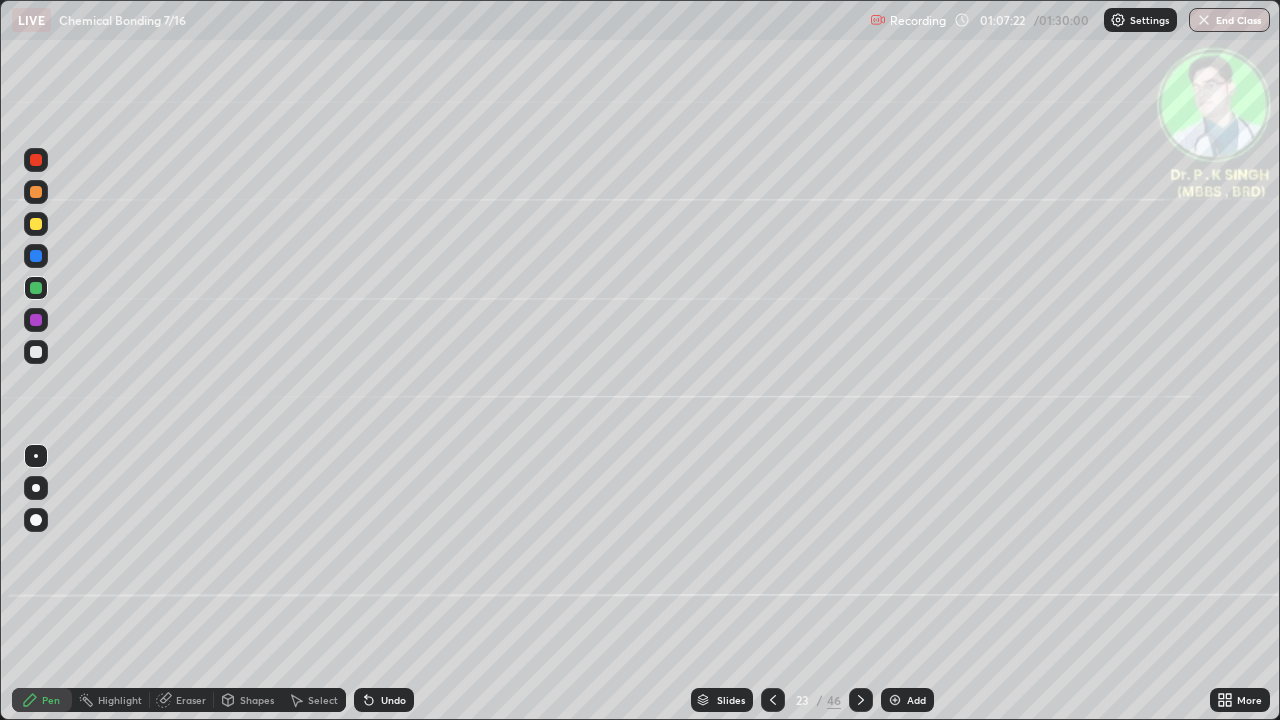click on "Eraser" at bounding box center [182, 700] 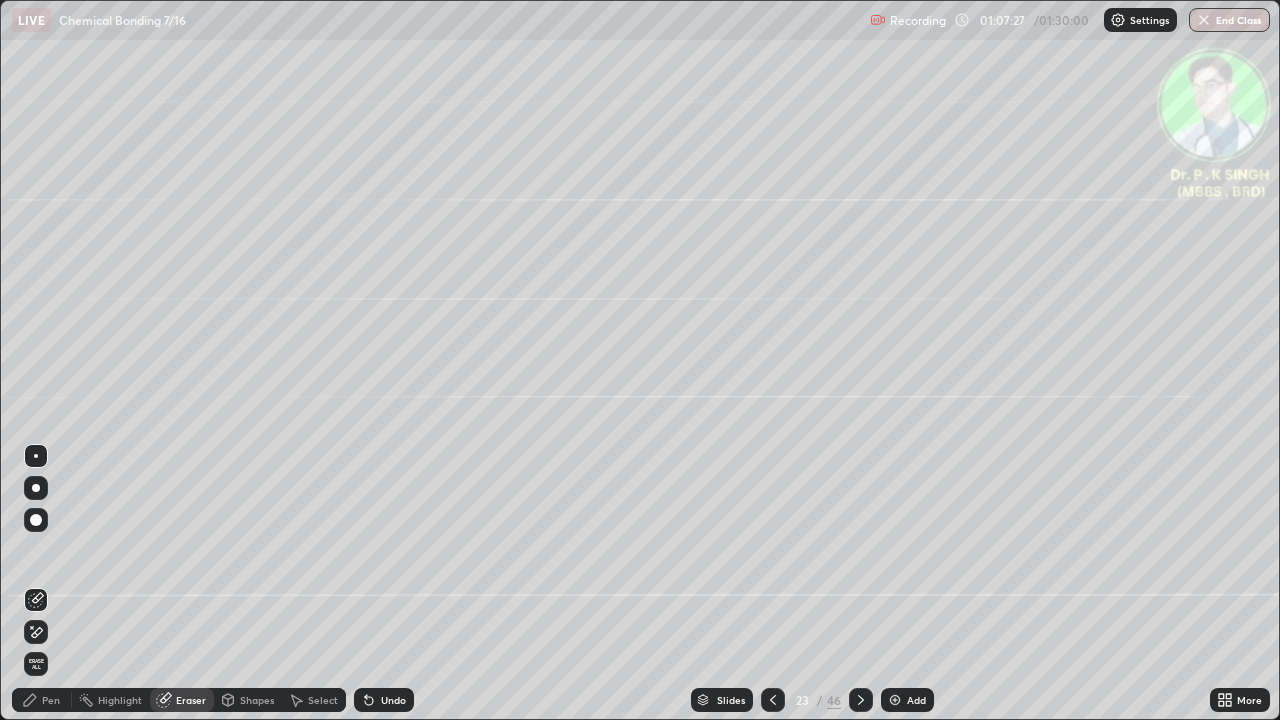 click at bounding box center [36, 632] 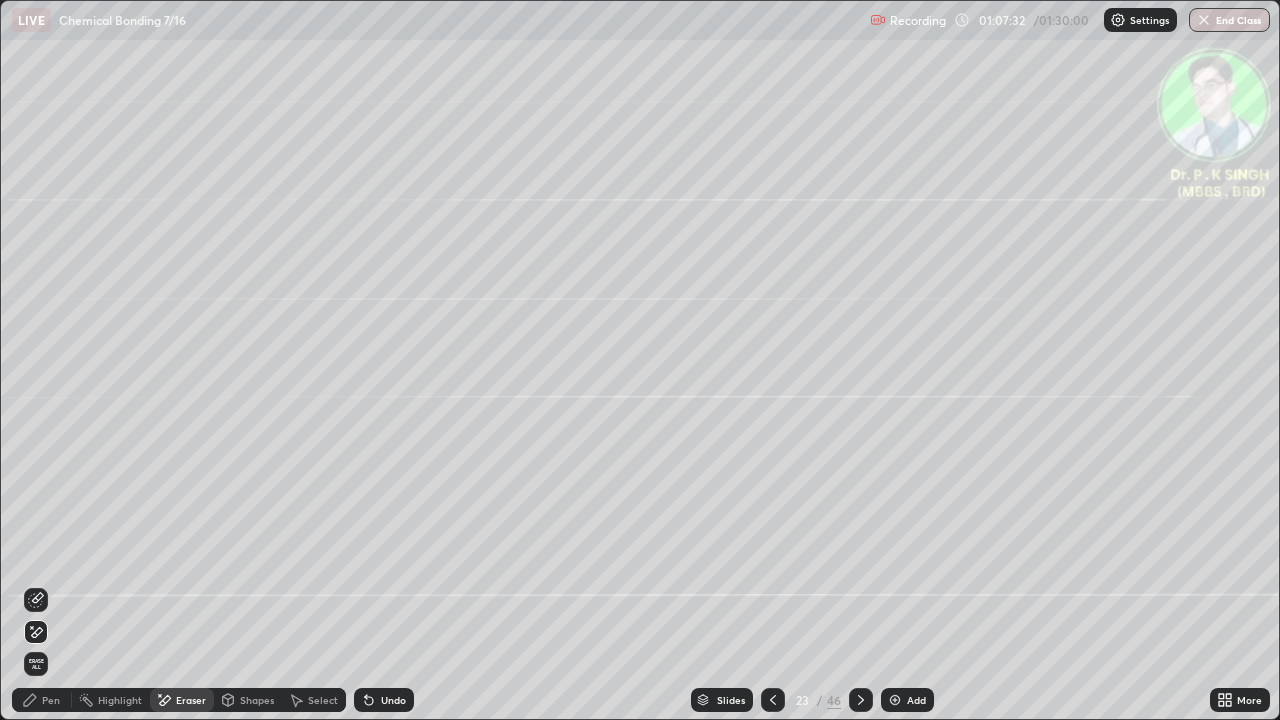 click 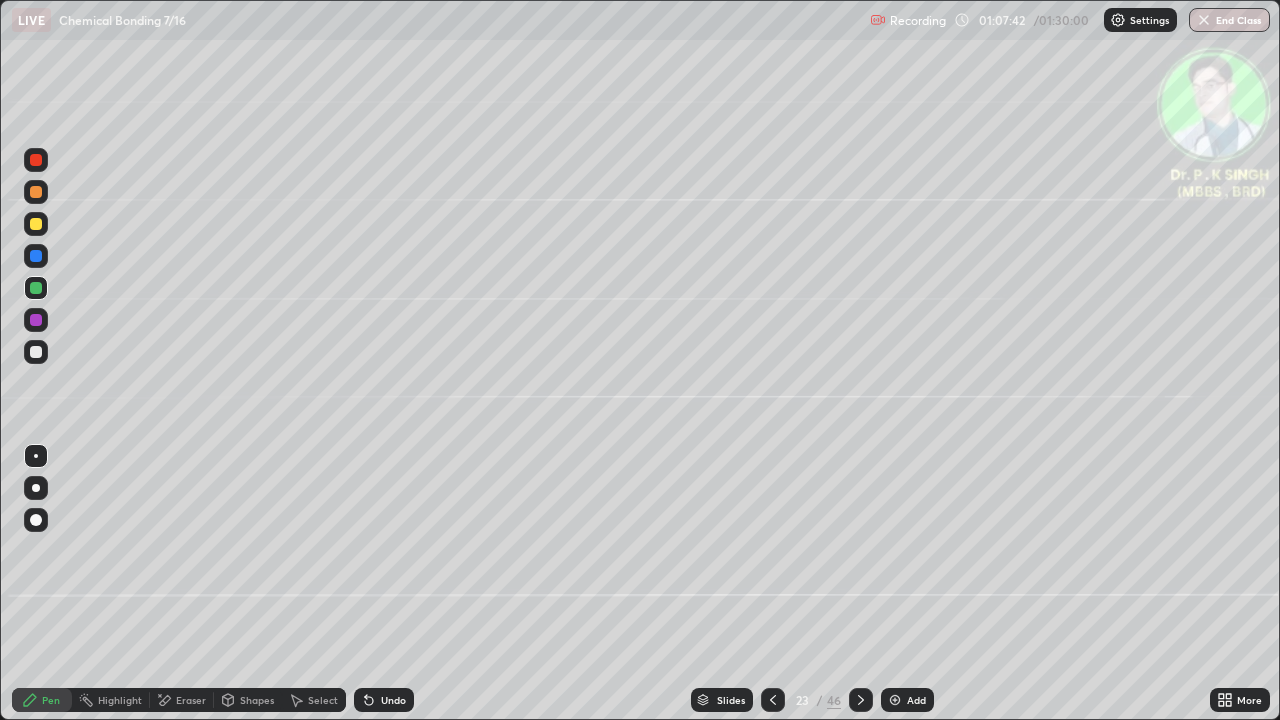click at bounding box center (36, 256) 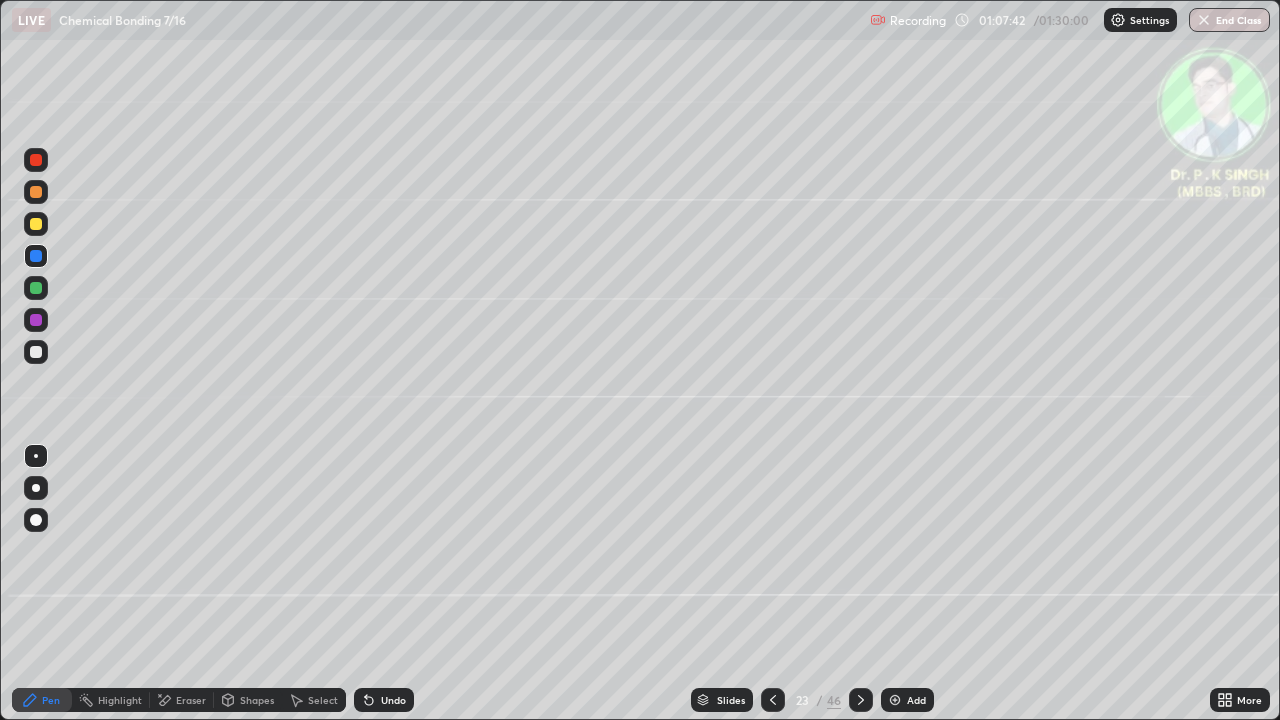click at bounding box center [36, 224] 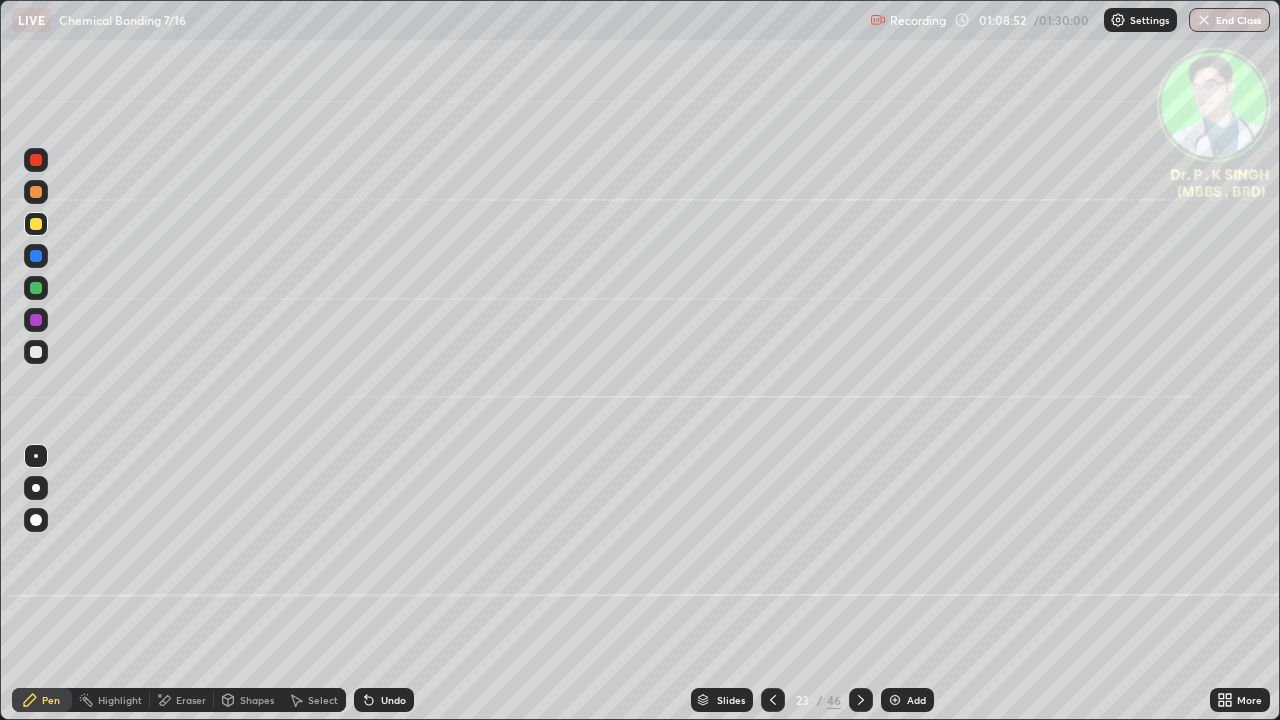 click at bounding box center (36, 224) 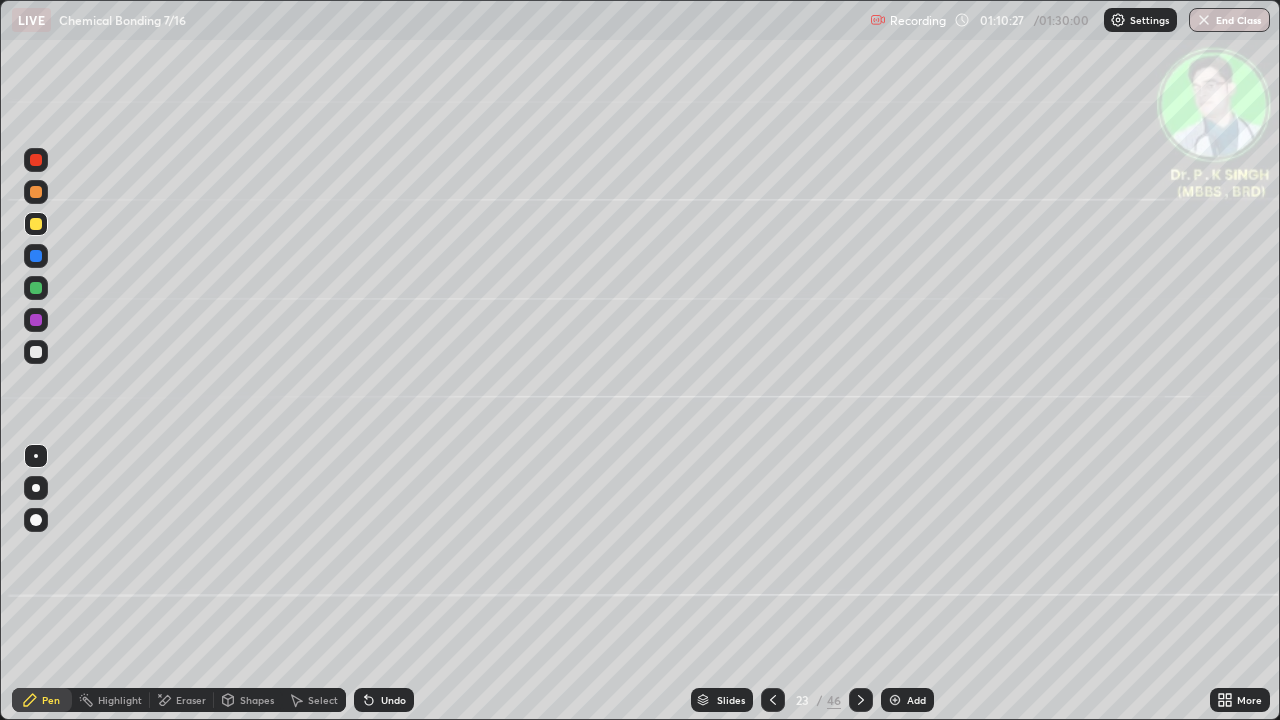 click at bounding box center (36, 224) 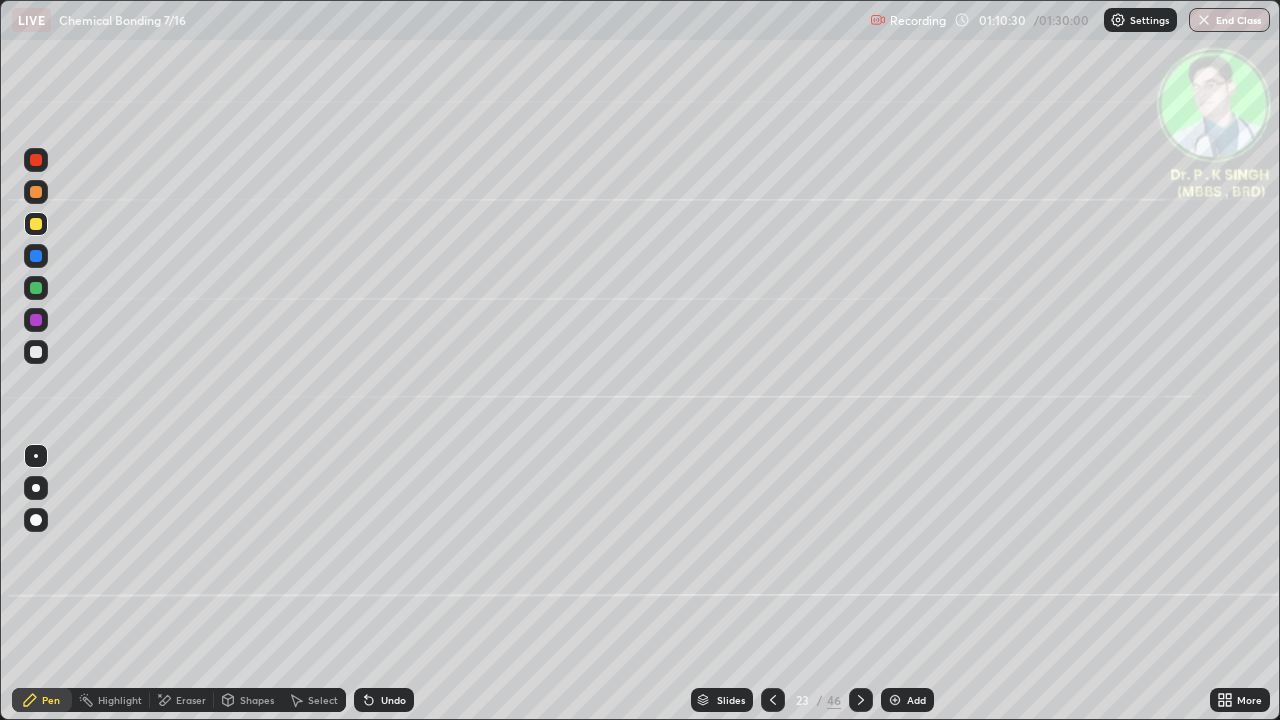 click 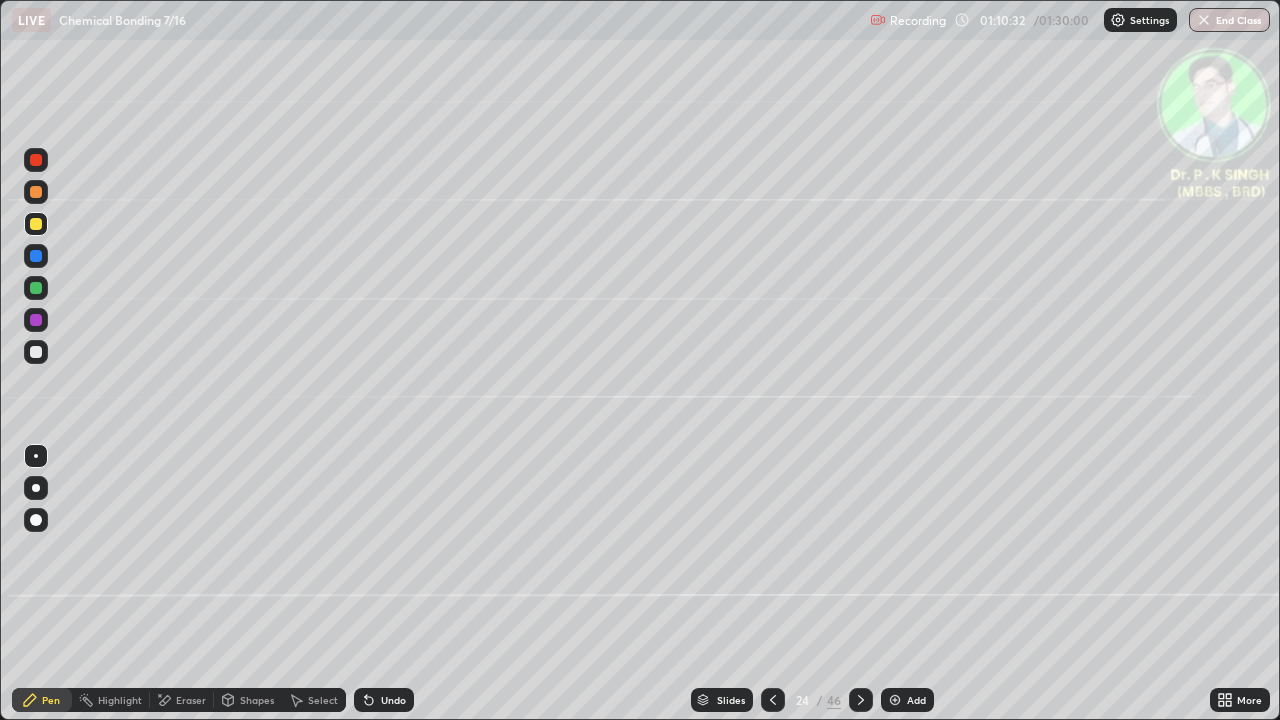 click 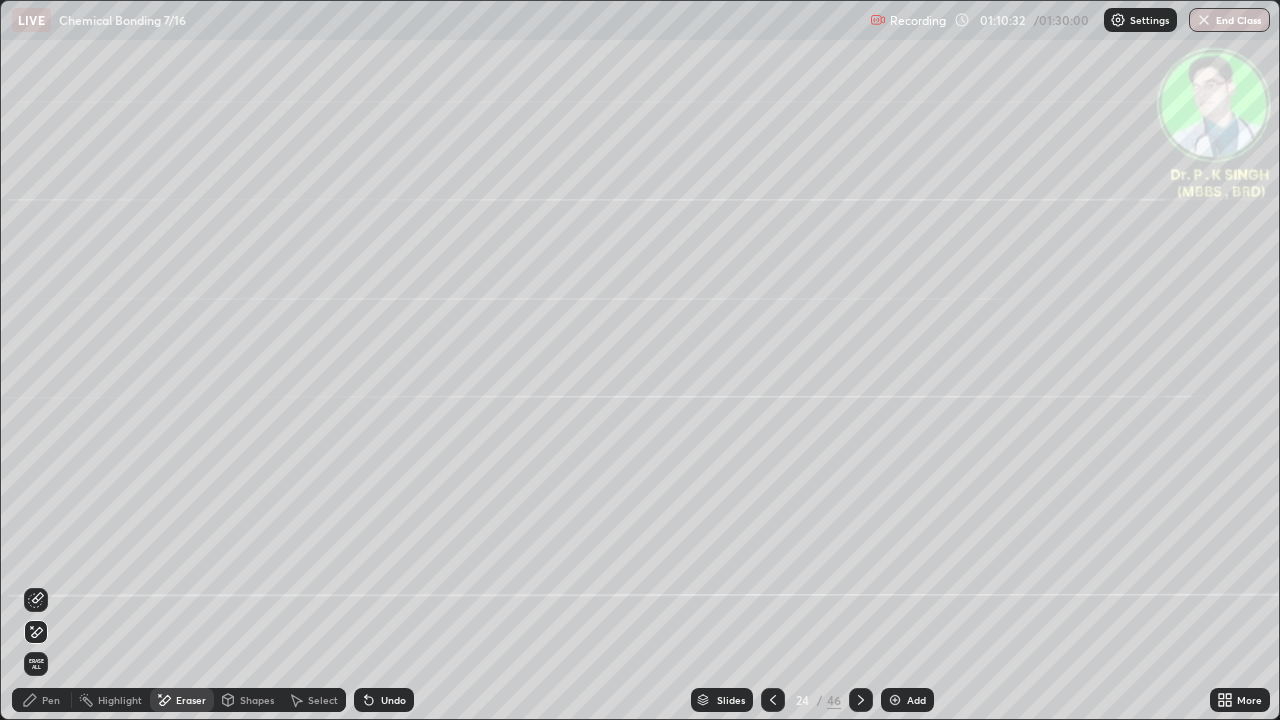 click on "Erase all" at bounding box center (36, 664) 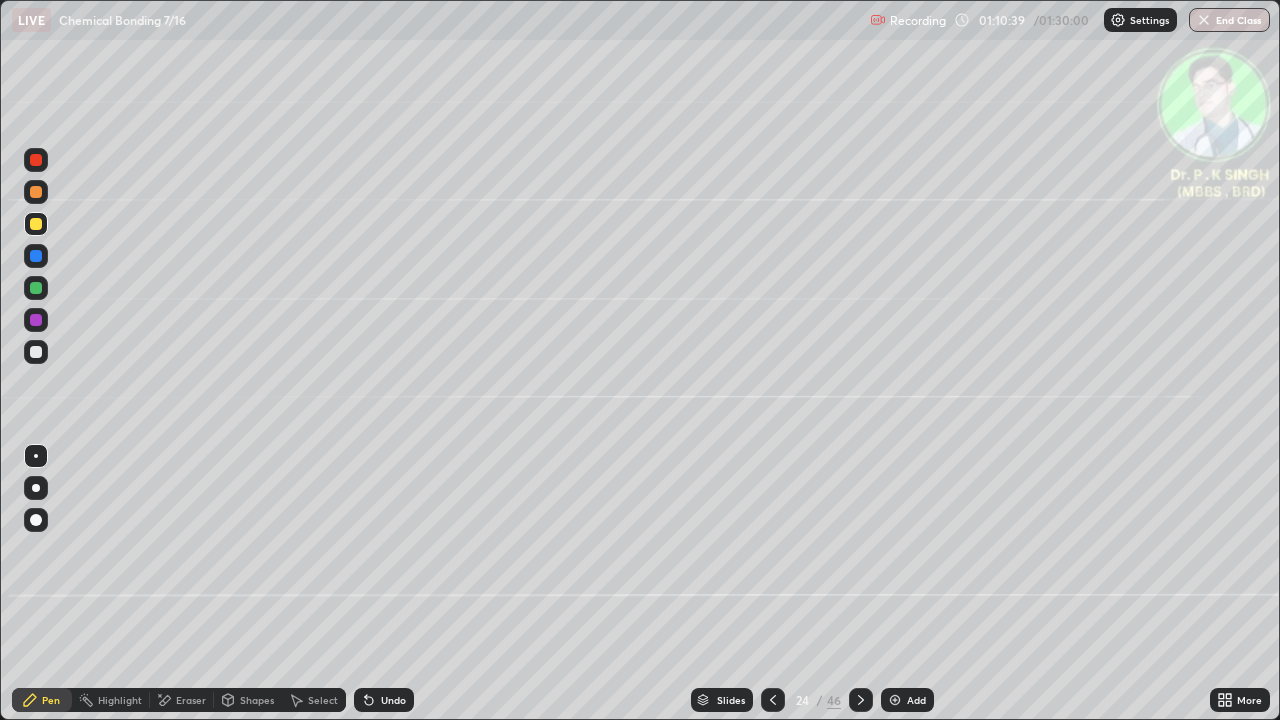 click at bounding box center (36, 224) 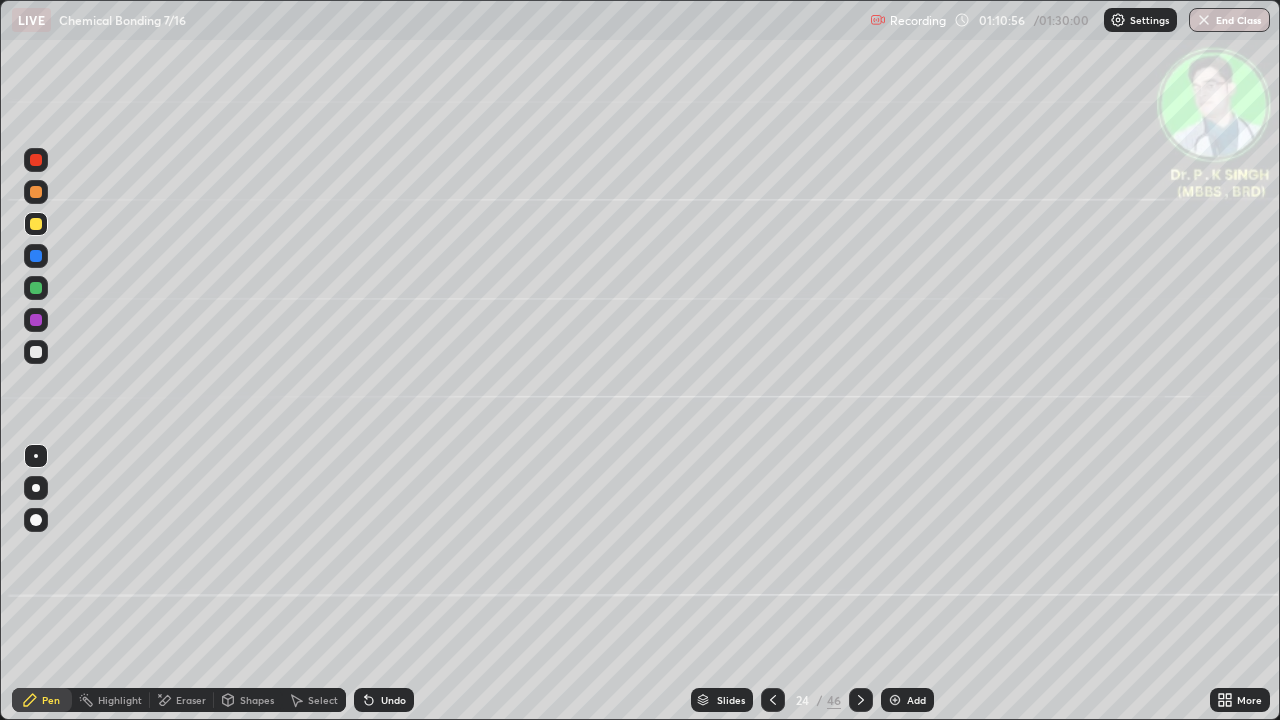 click 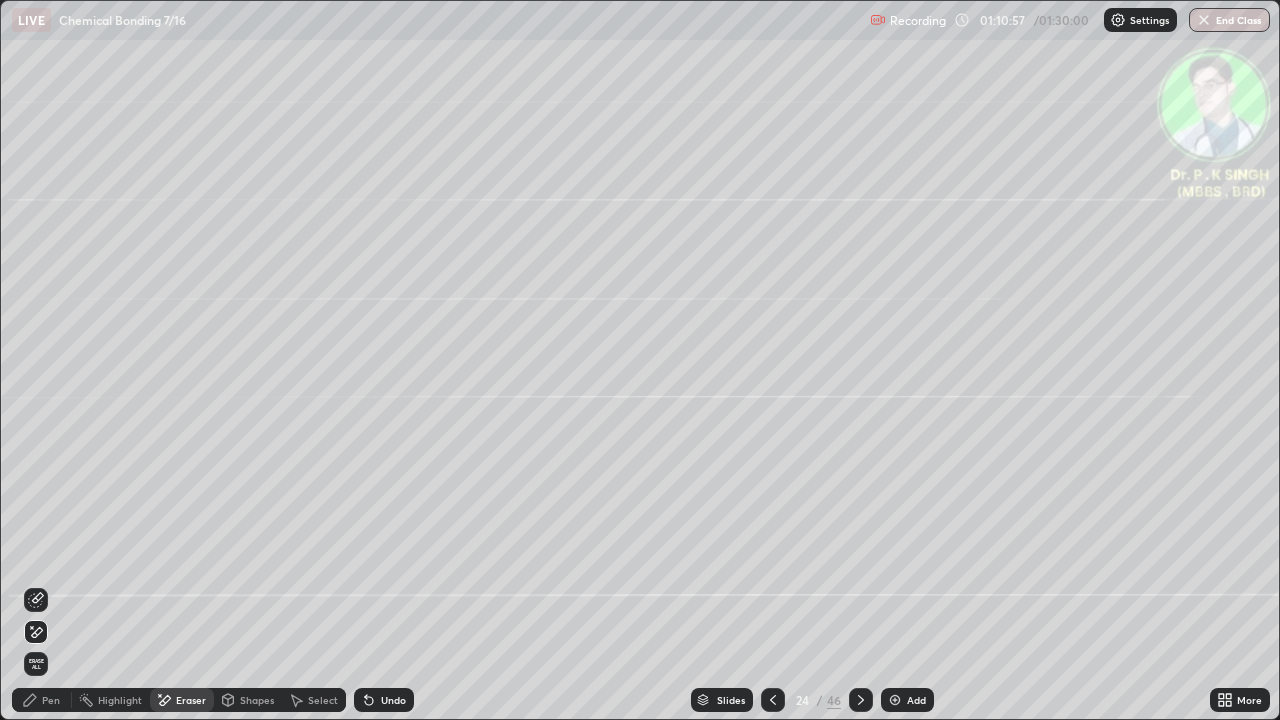 click 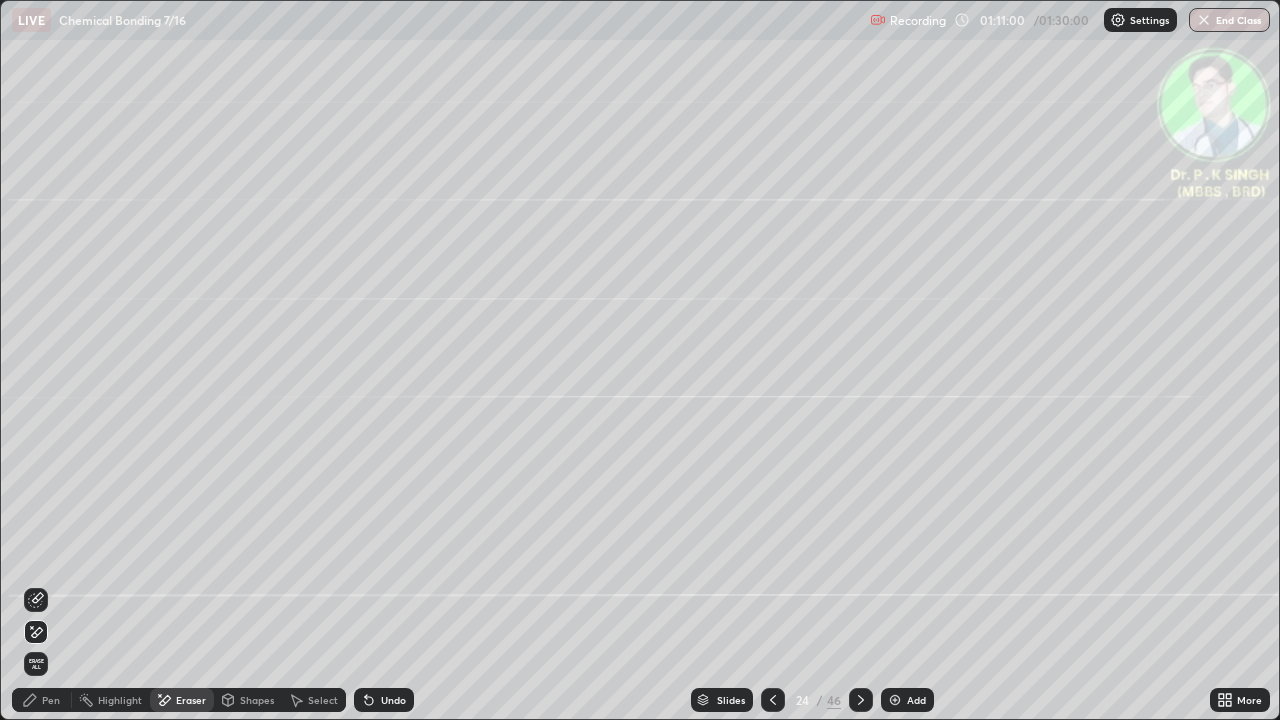 click on "Pen" at bounding box center [42, 700] 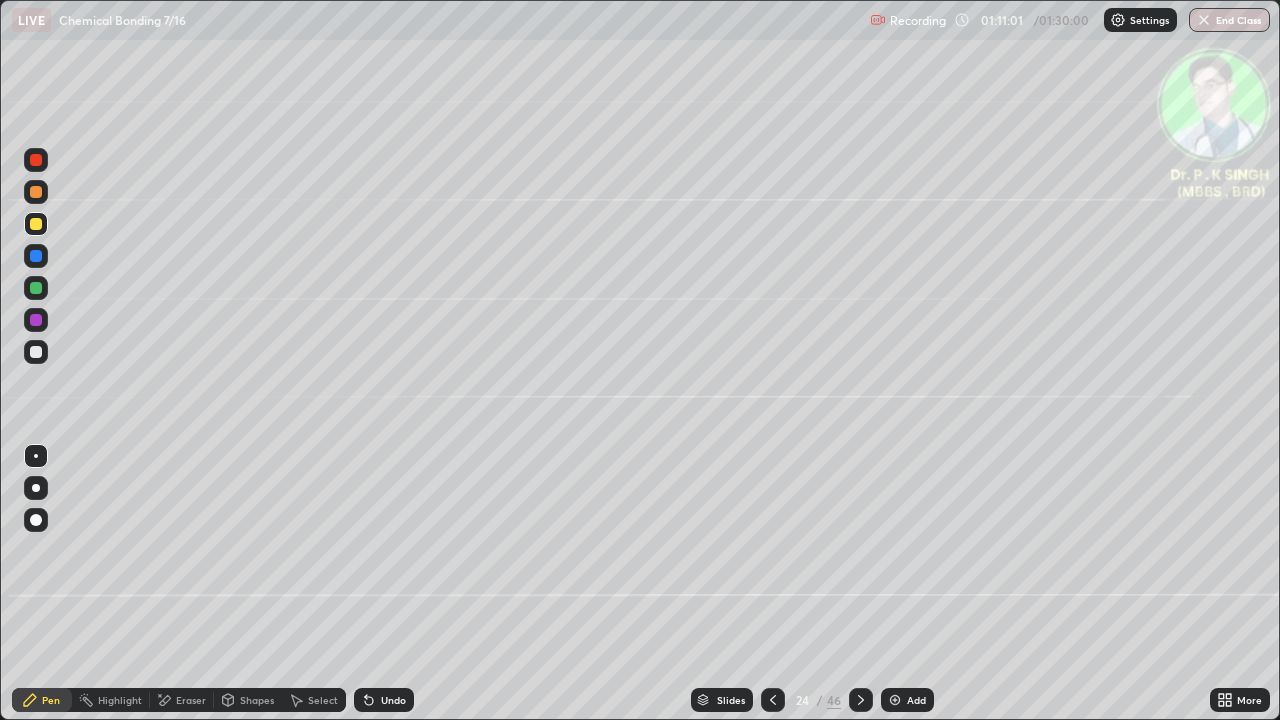 click at bounding box center (36, 224) 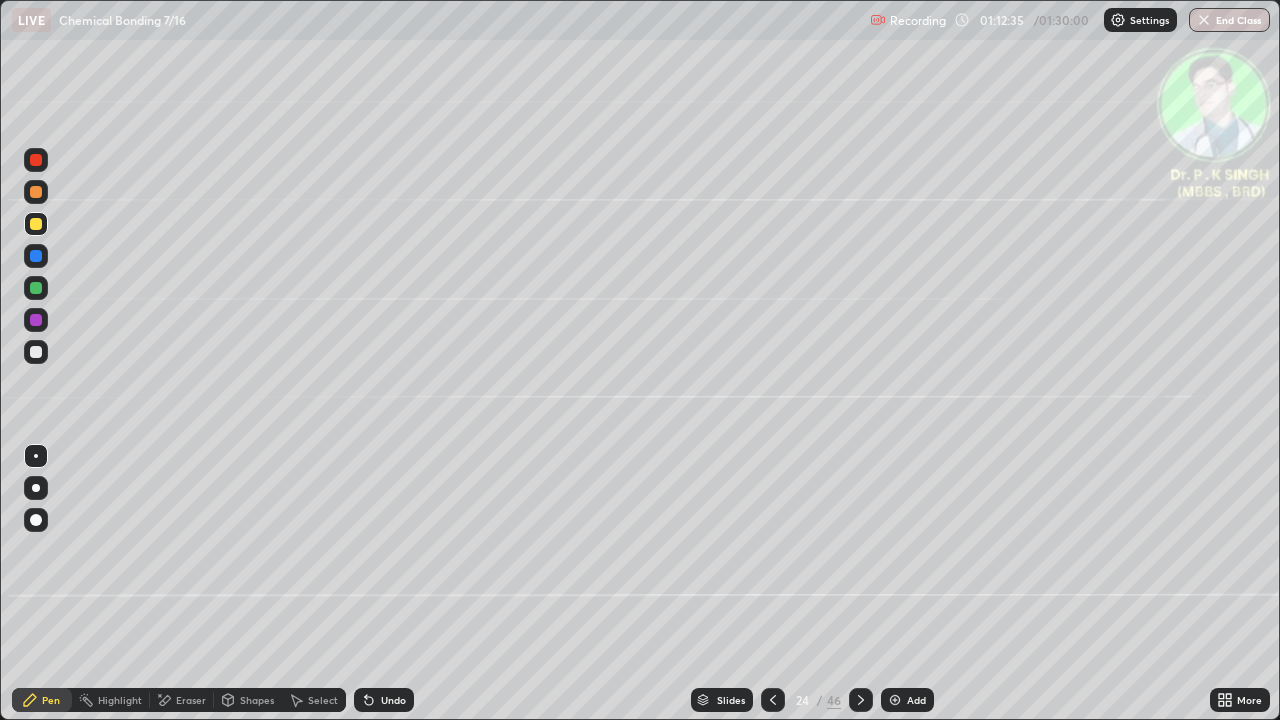 click 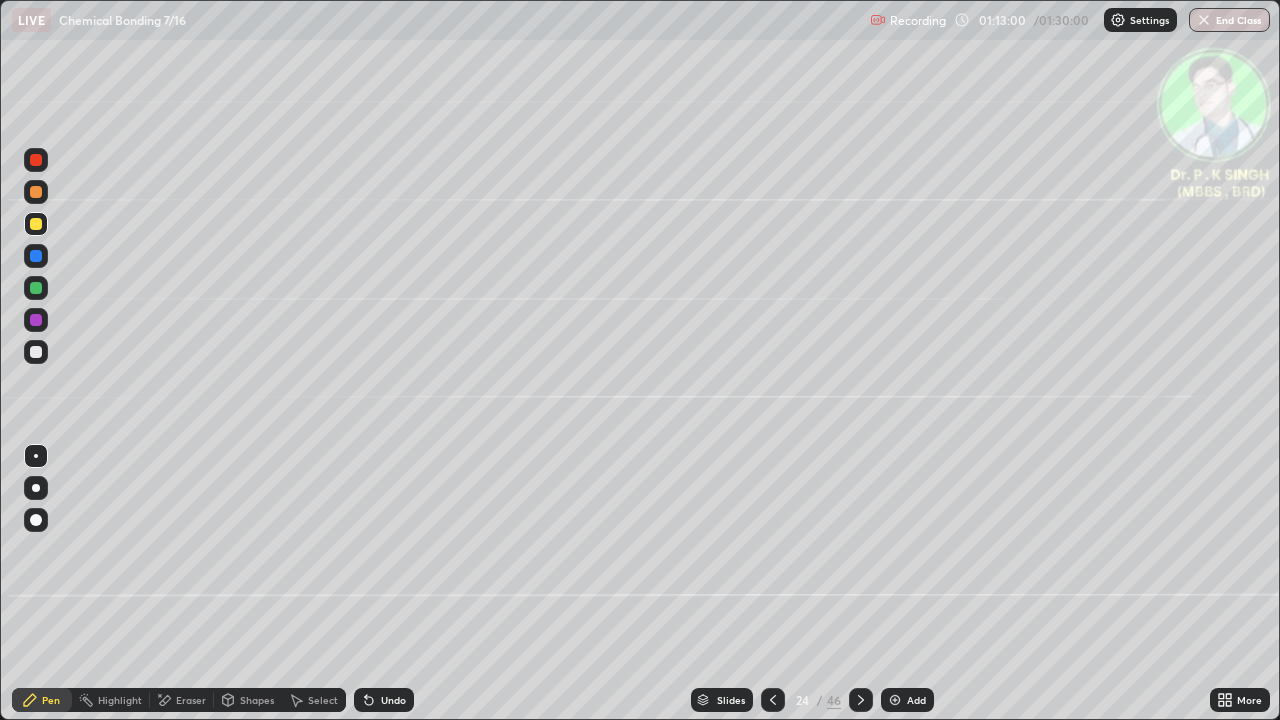 click 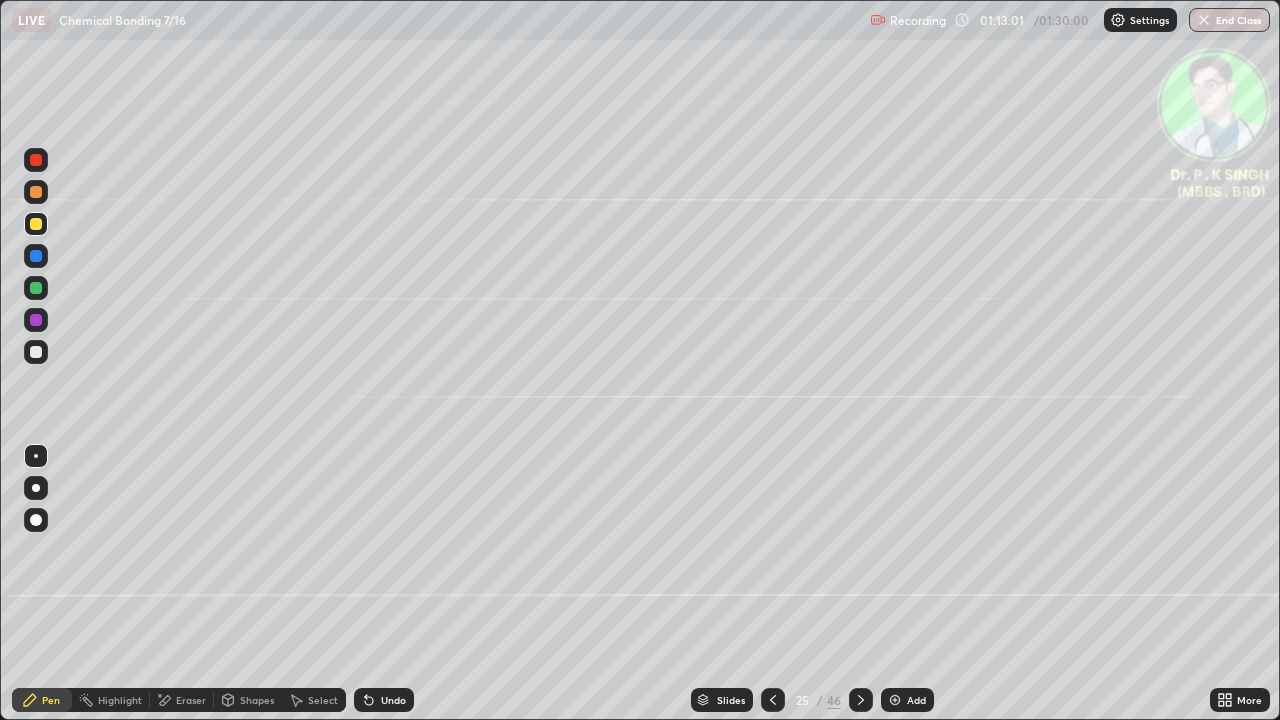 click at bounding box center [36, 224] 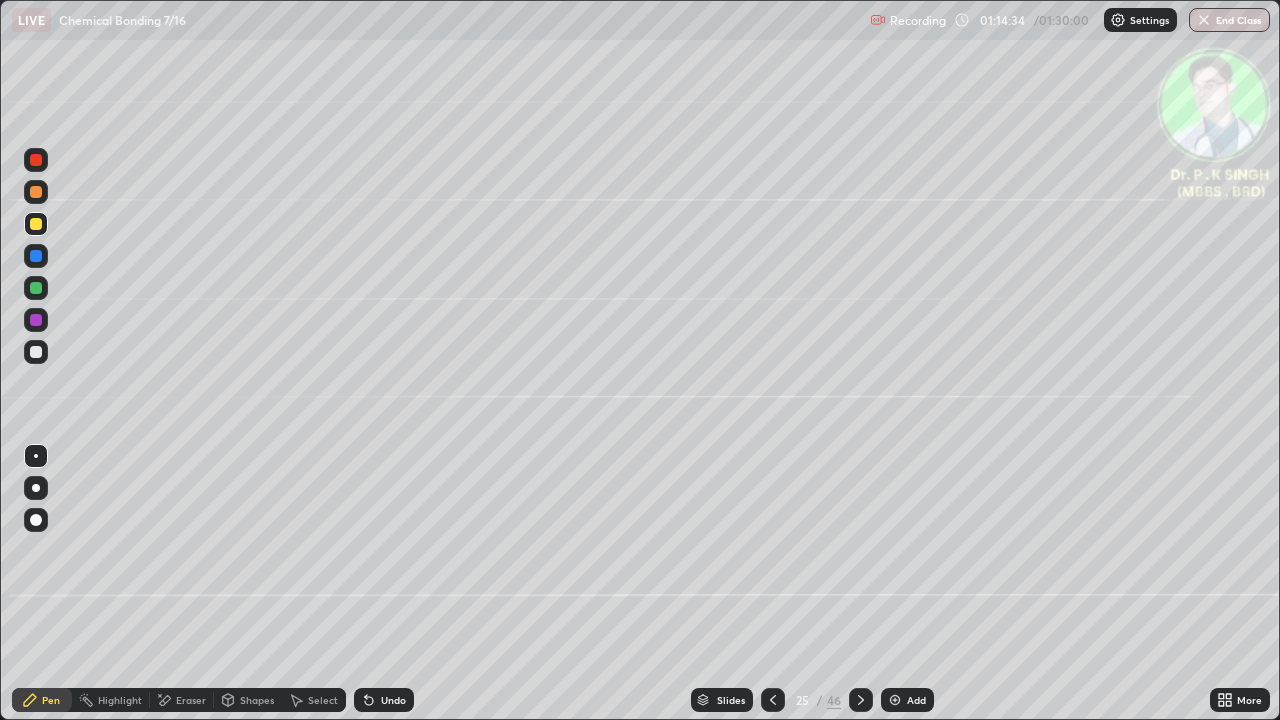 click at bounding box center (36, 256) 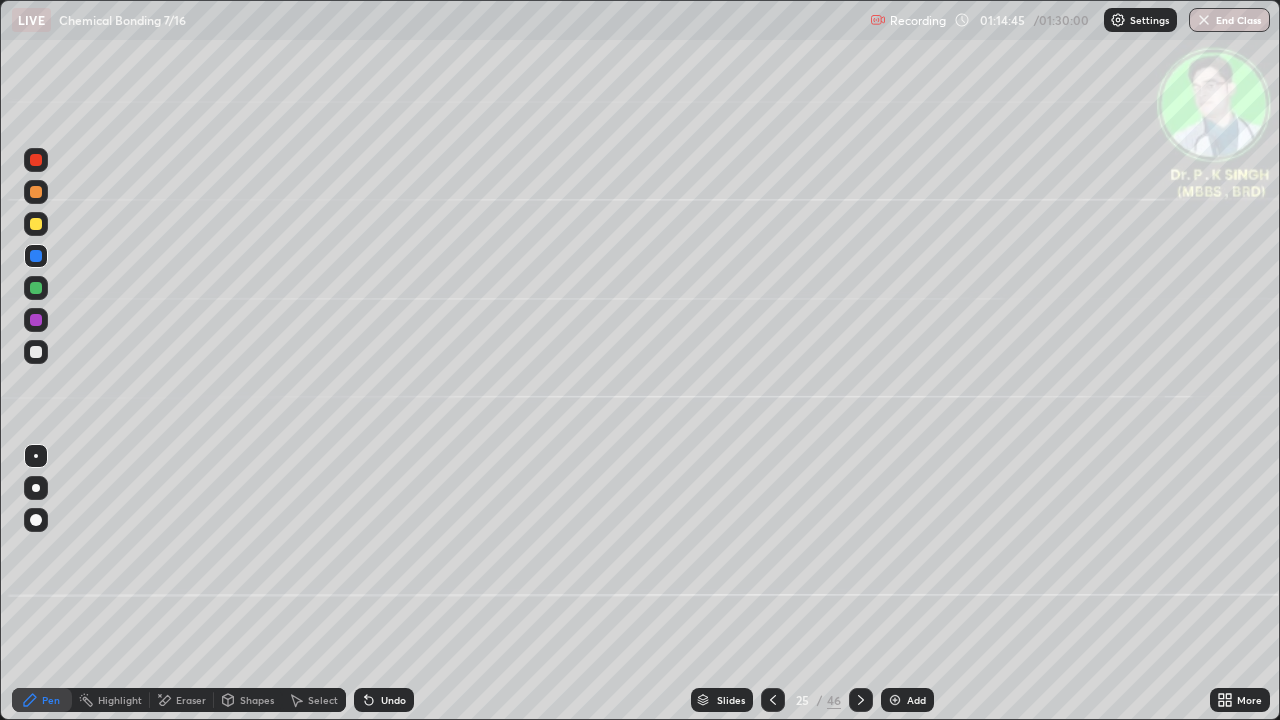 click 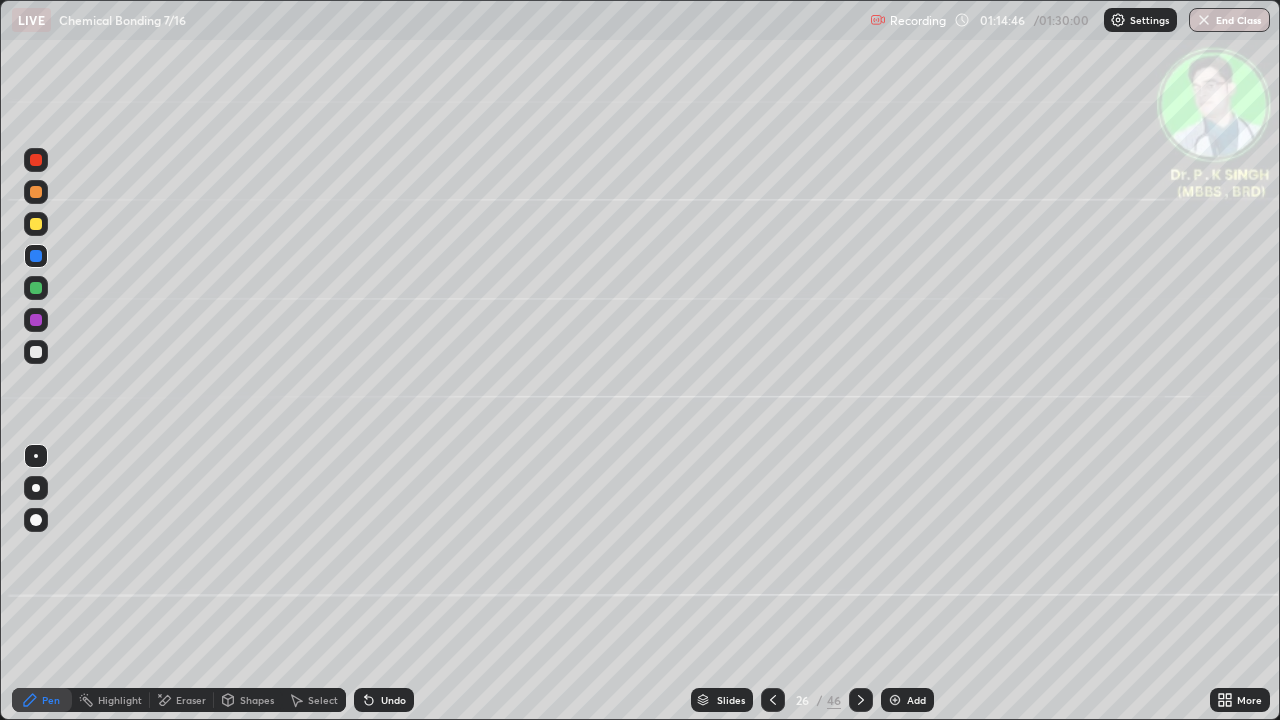 click on "Eraser" at bounding box center [182, 700] 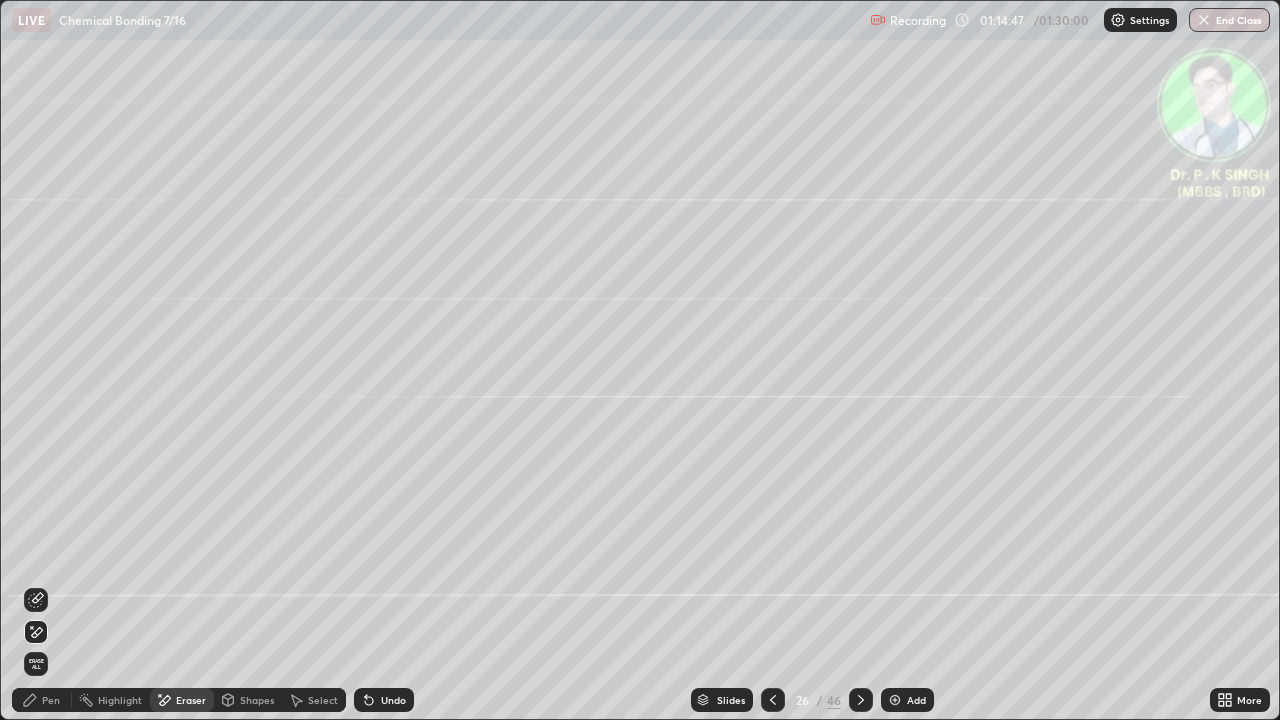 click on "Erase all" at bounding box center [36, 664] 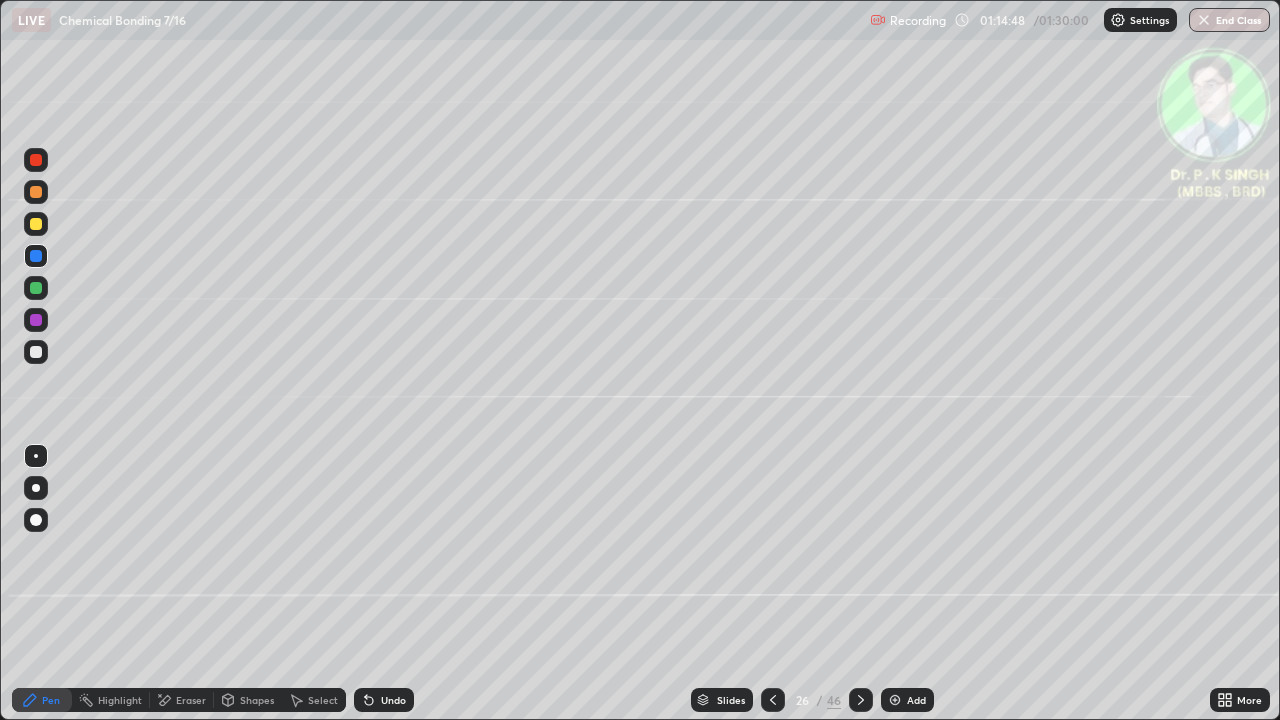 click at bounding box center [36, 256] 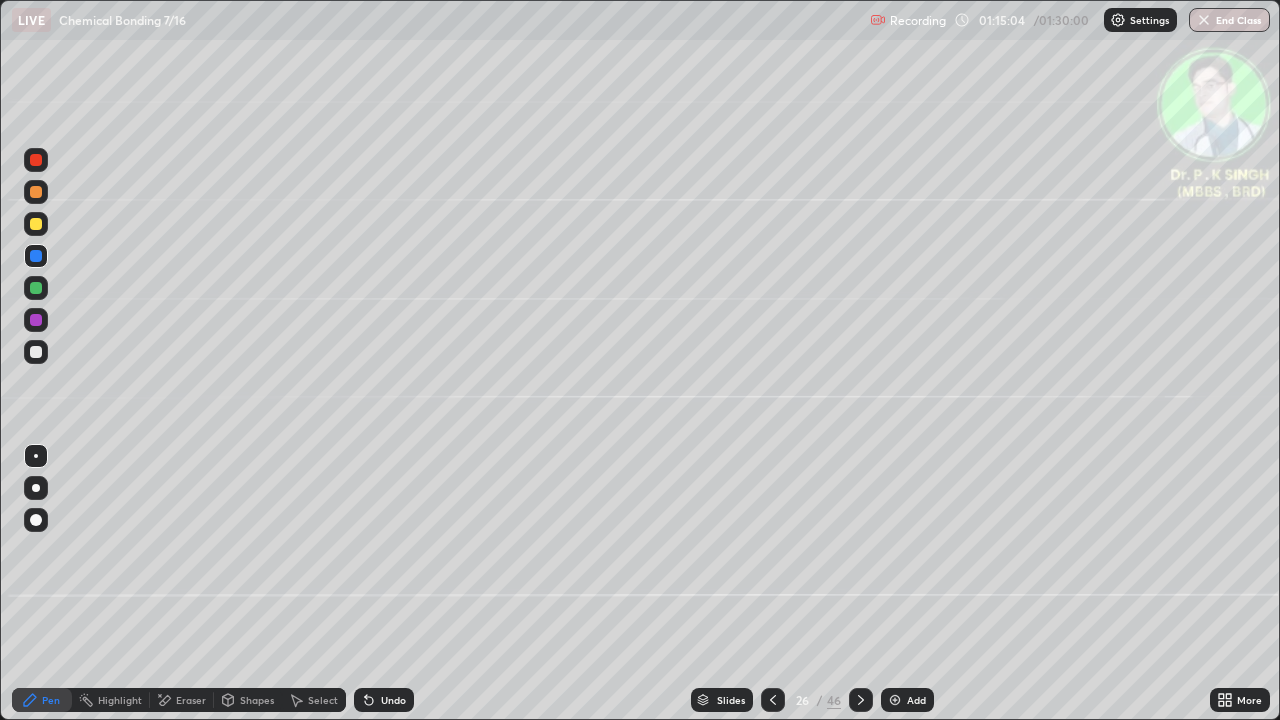 click at bounding box center [36, 256] 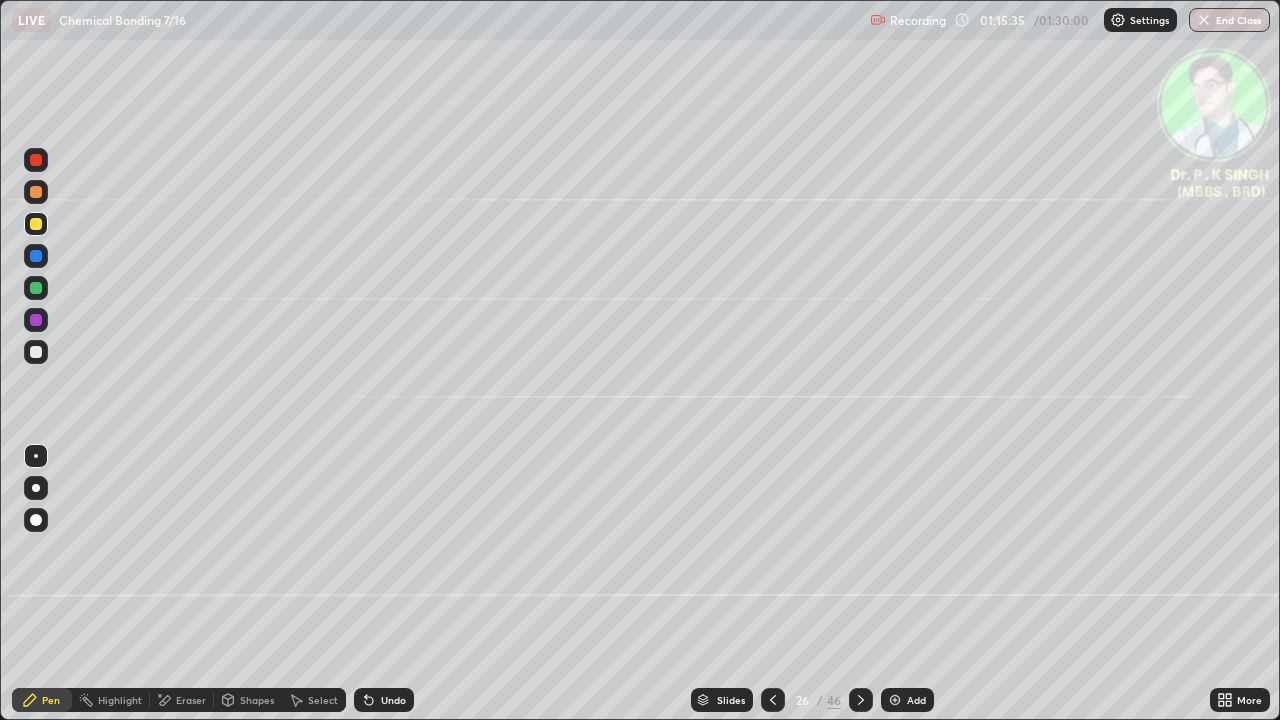 click at bounding box center [36, 224] 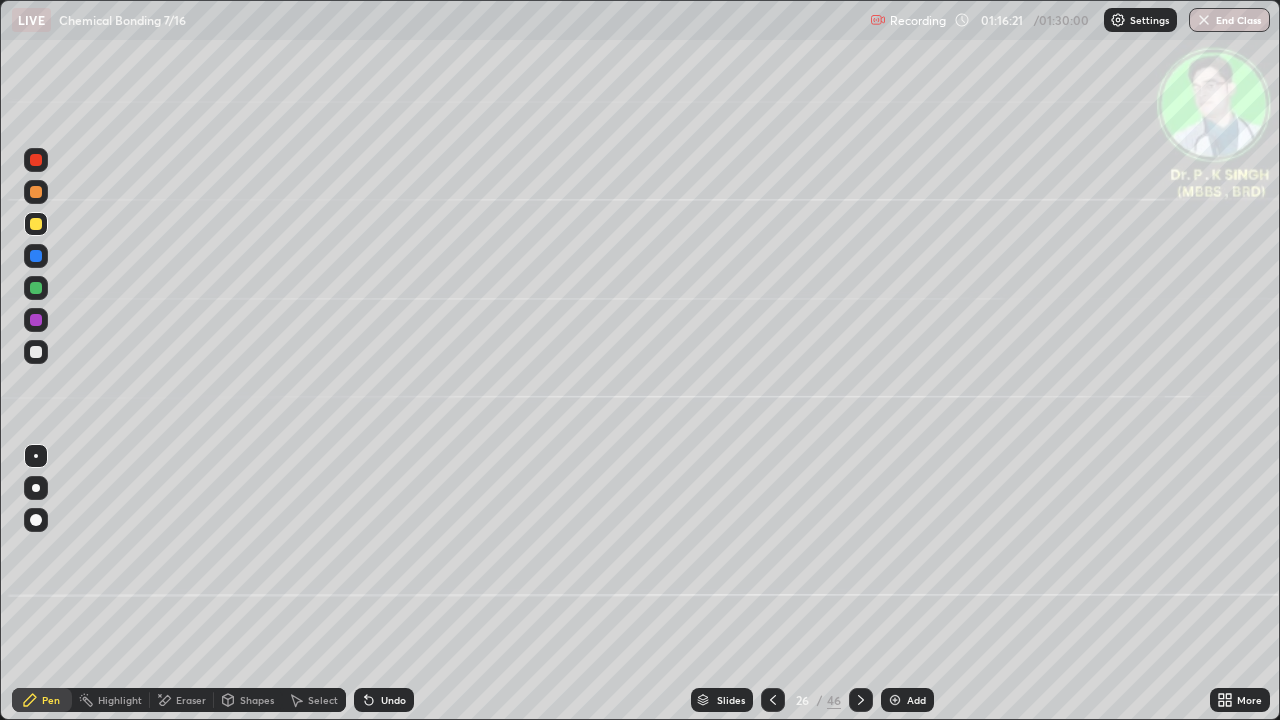 click at bounding box center [861, 700] 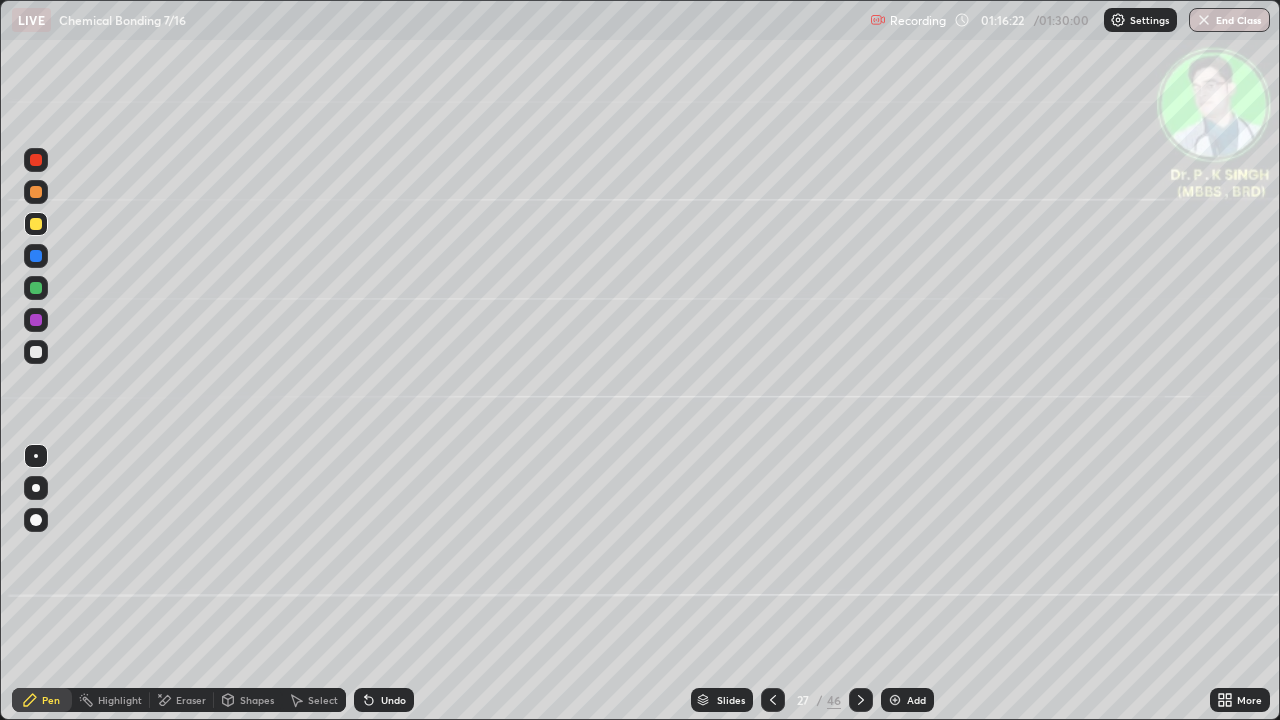 click 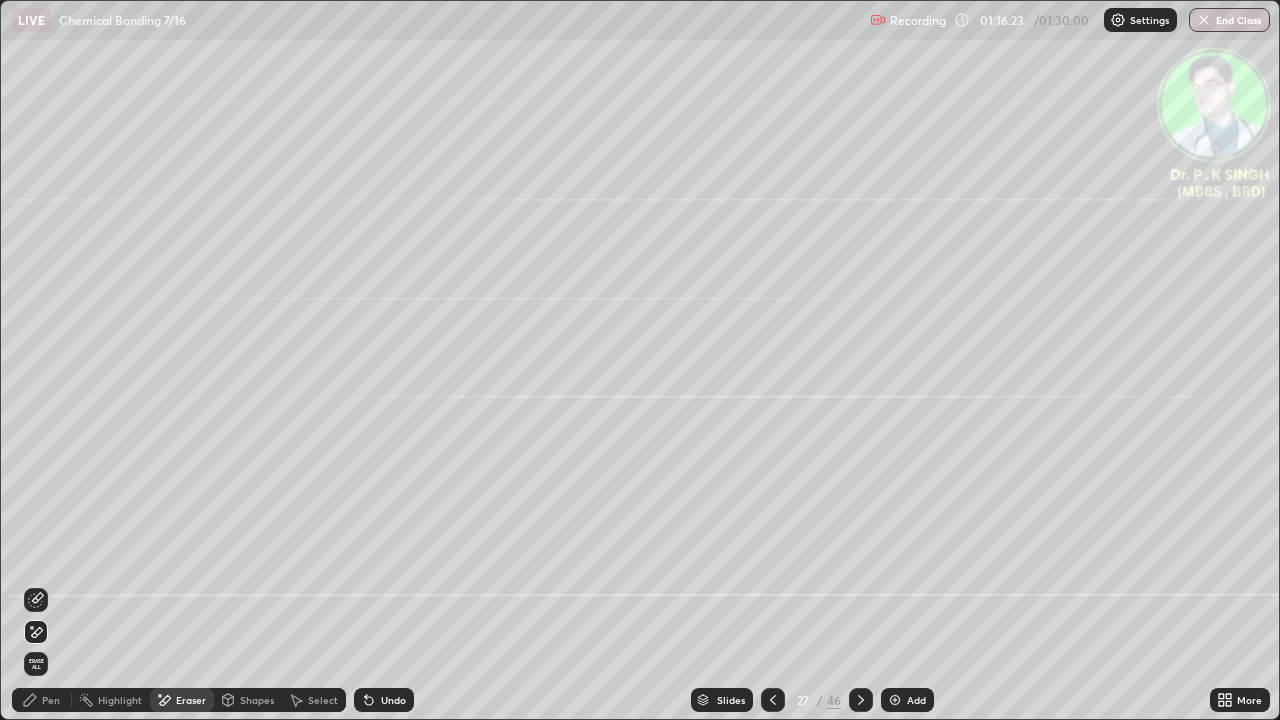 click on "Erase all" at bounding box center (36, 664) 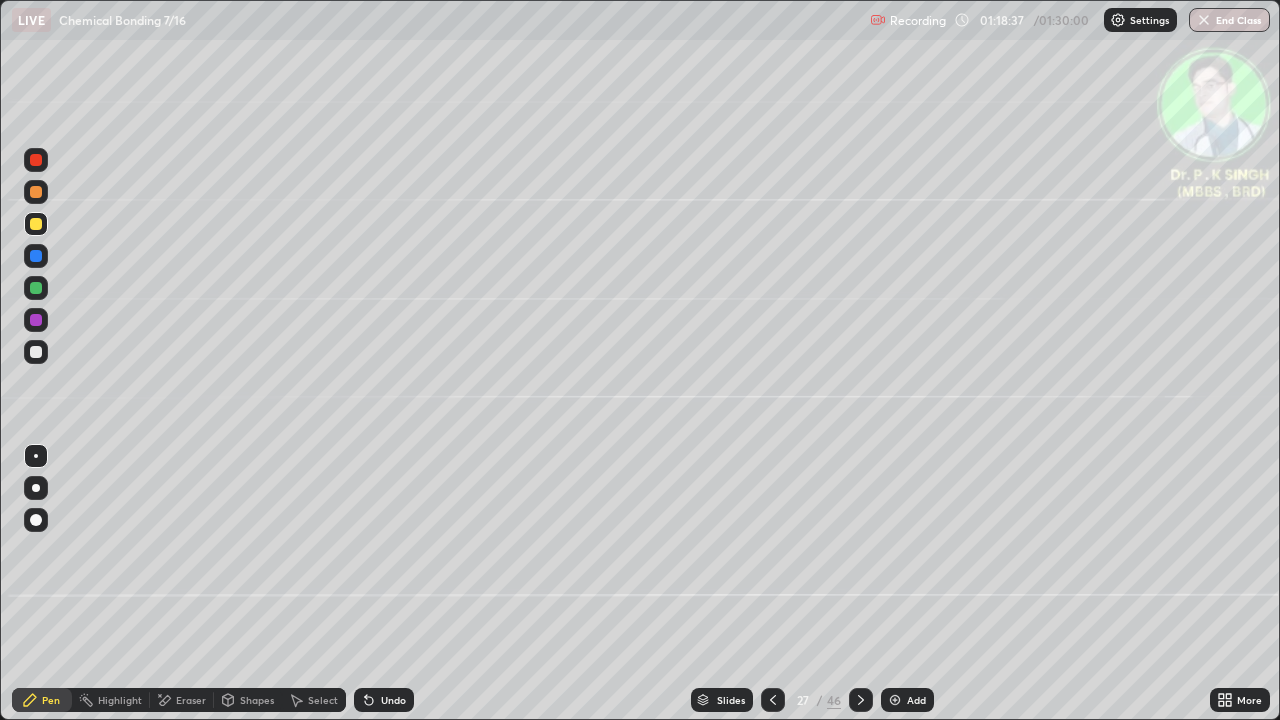 click at bounding box center (36, 288) 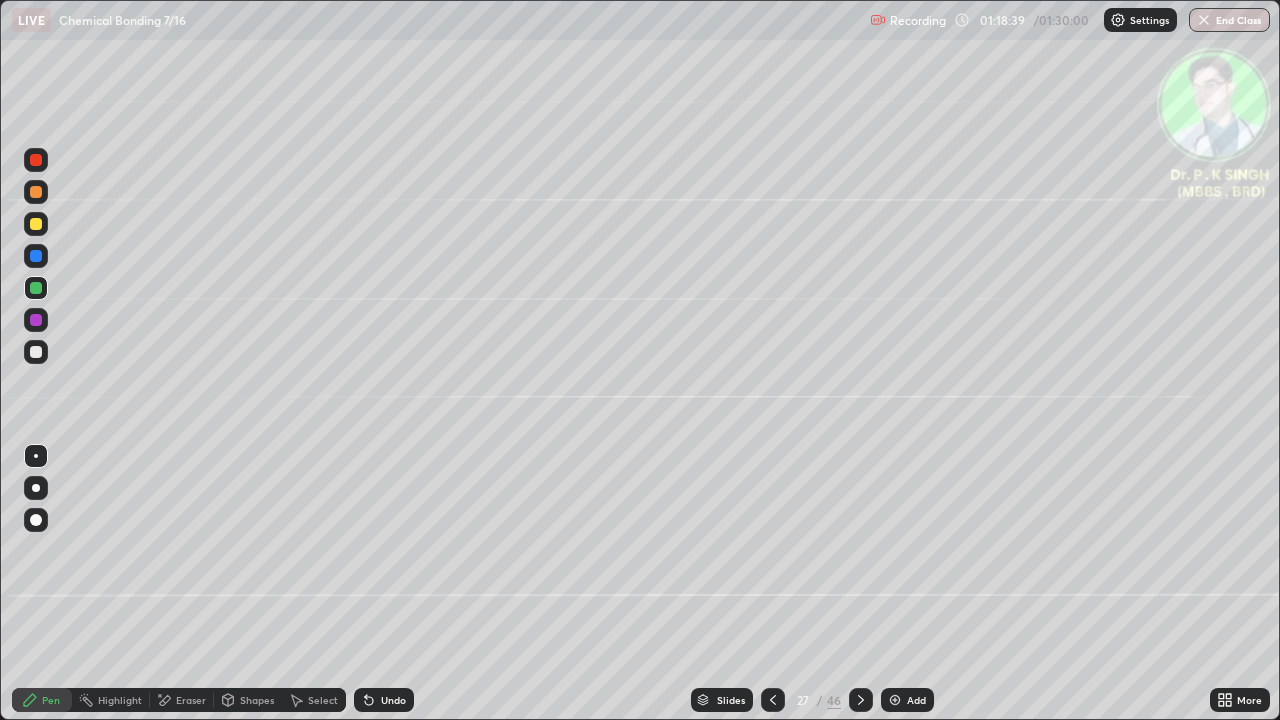 click at bounding box center (861, 700) 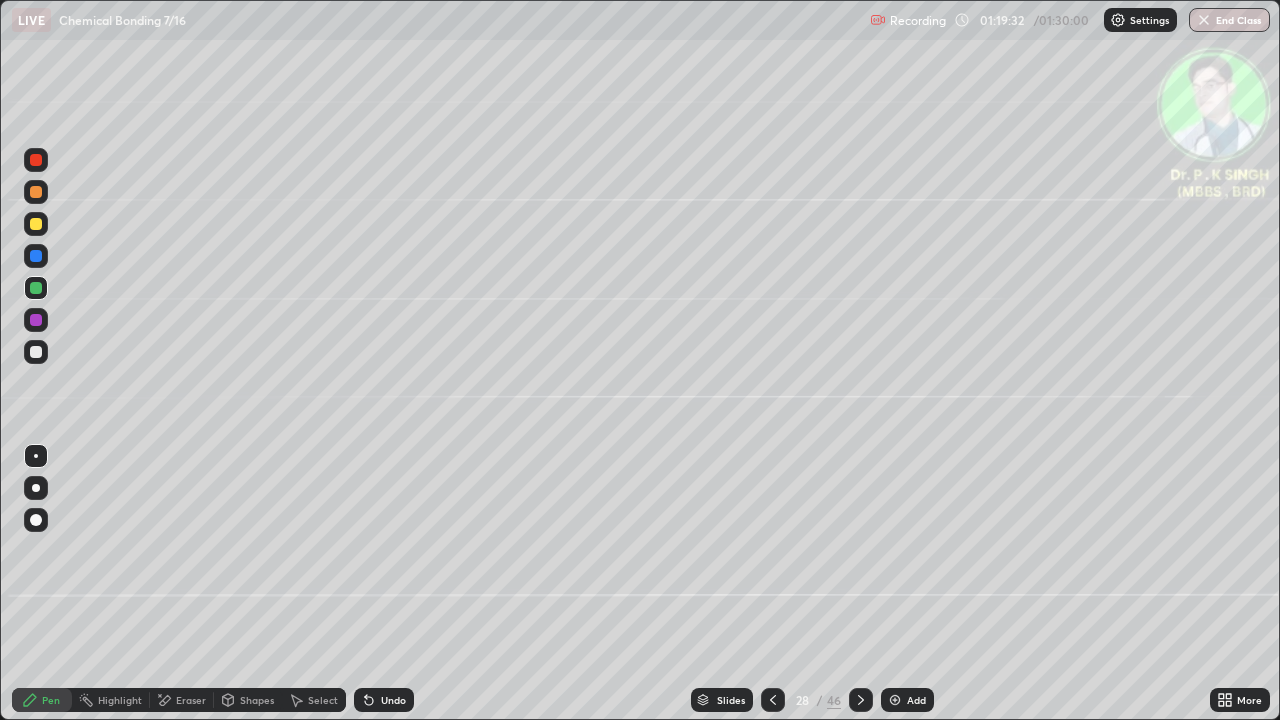 click at bounding box center [36, 224] 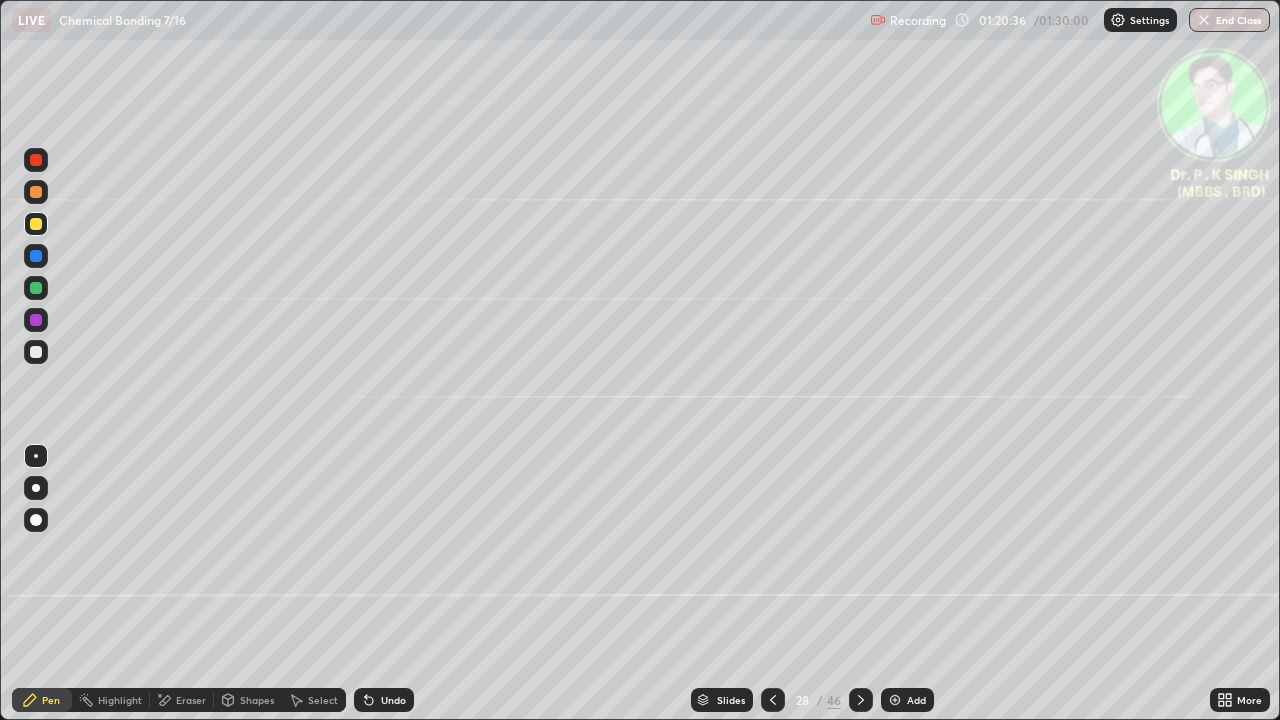 click at bounding box center (36, 224) 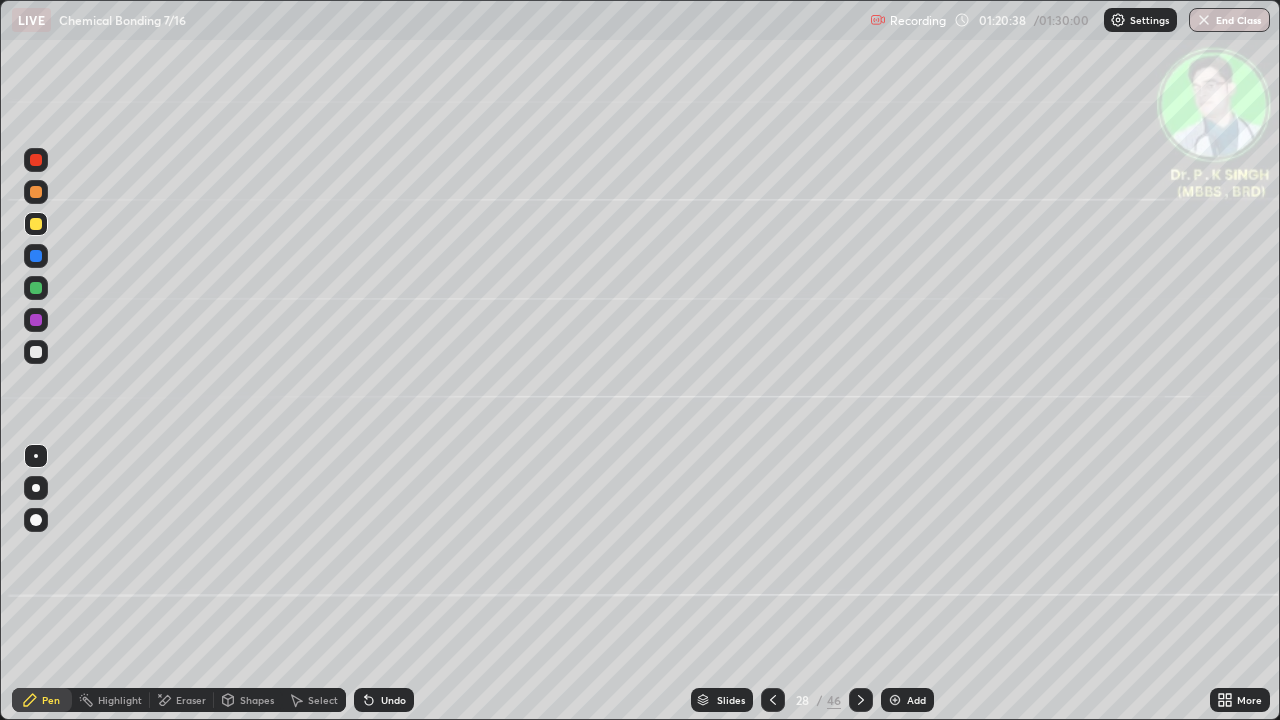 click 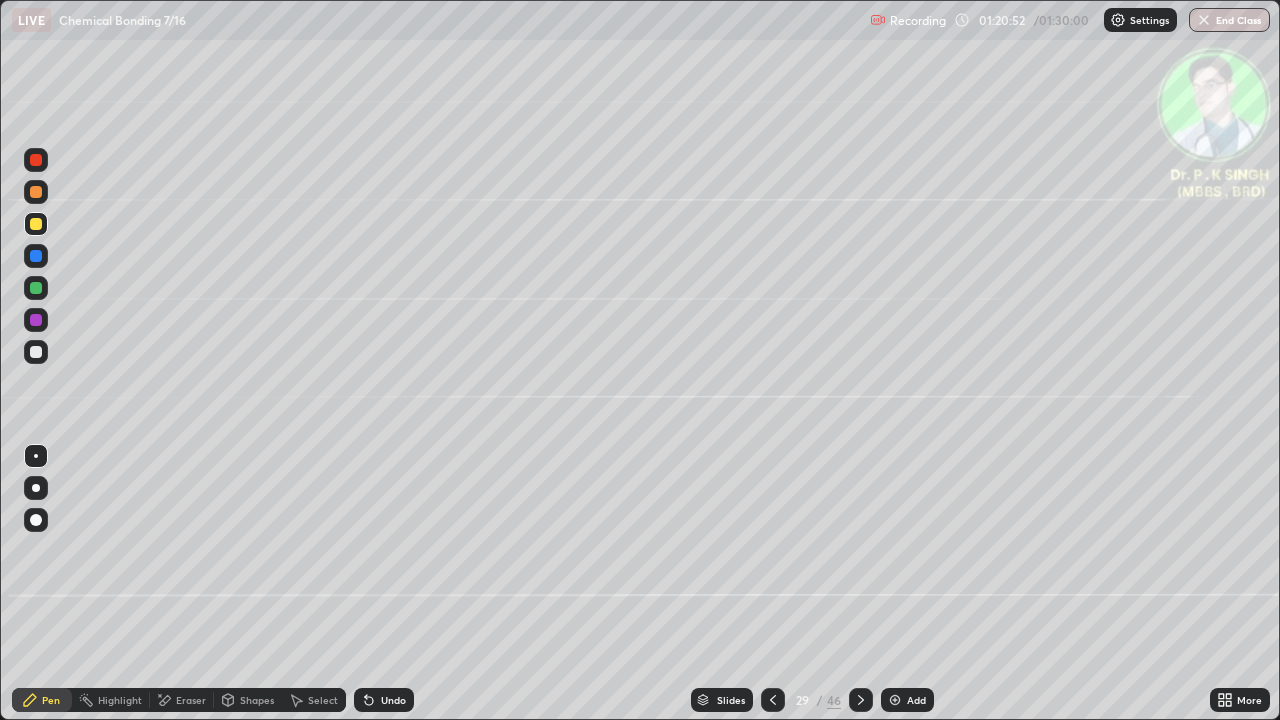 click at bounding box center (36, 224) 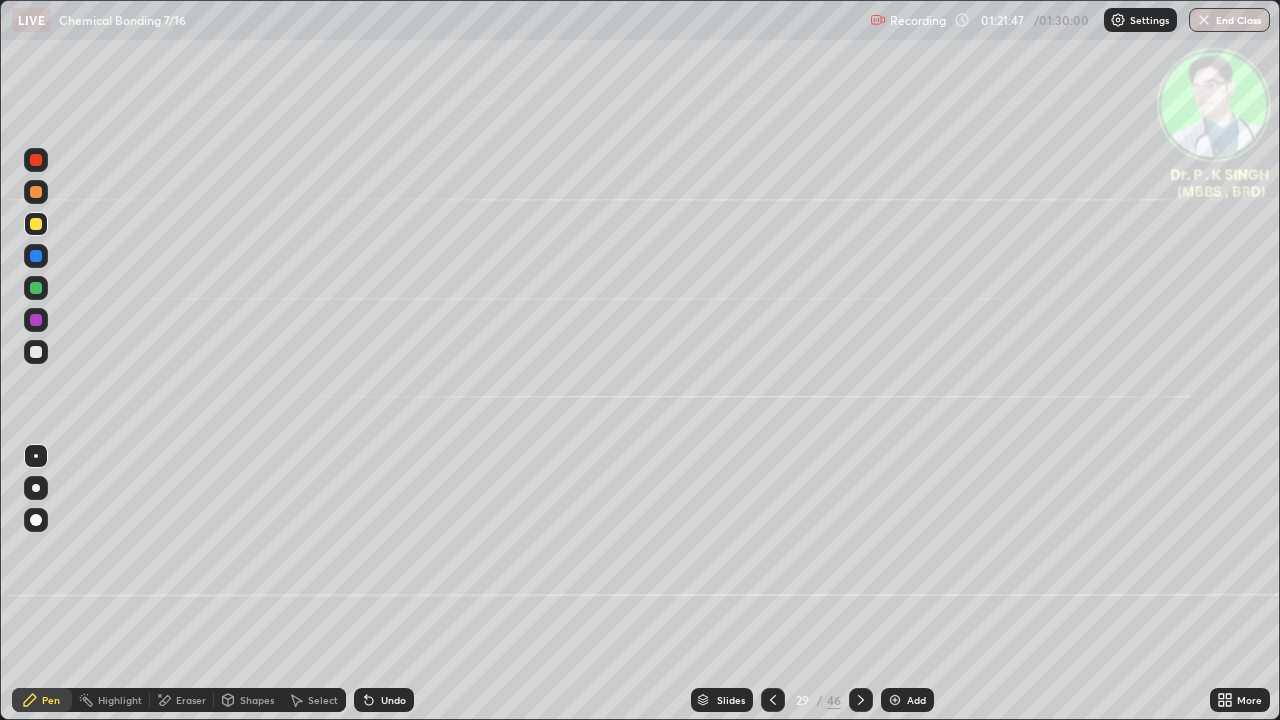 click at bounding box center [36, 224] 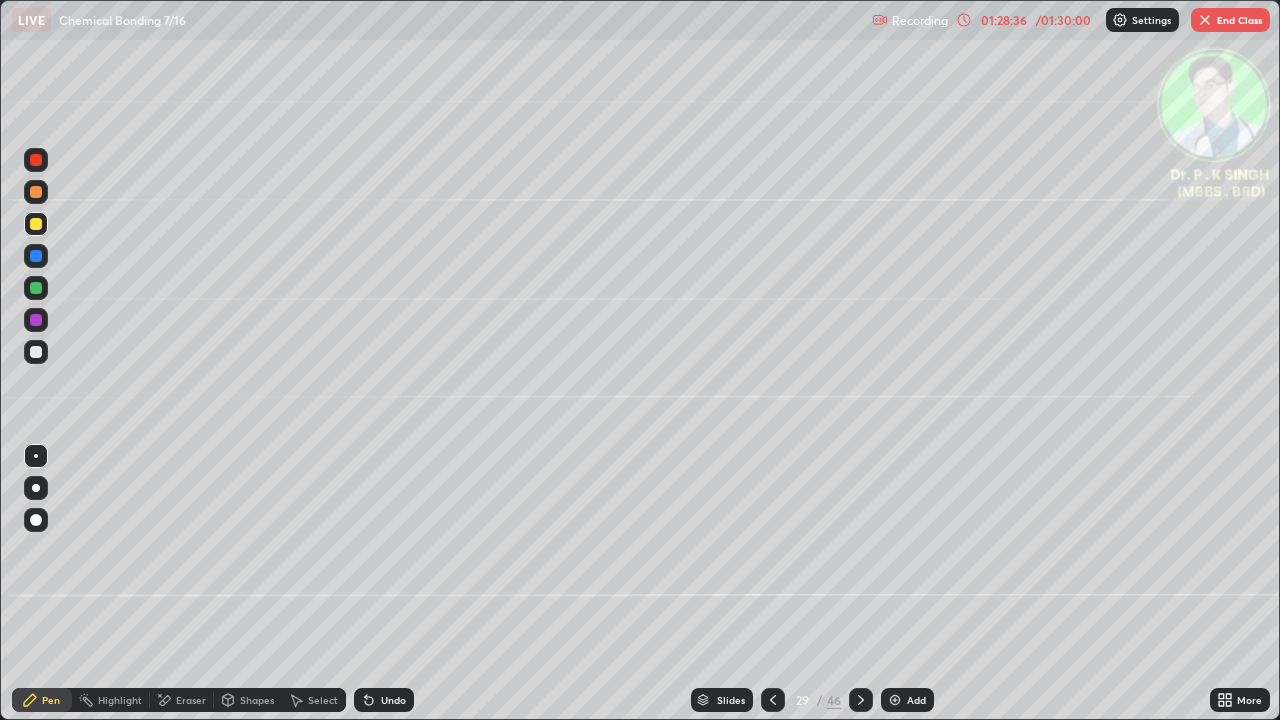 click on "End Class" at bounding box center [1230, 20] 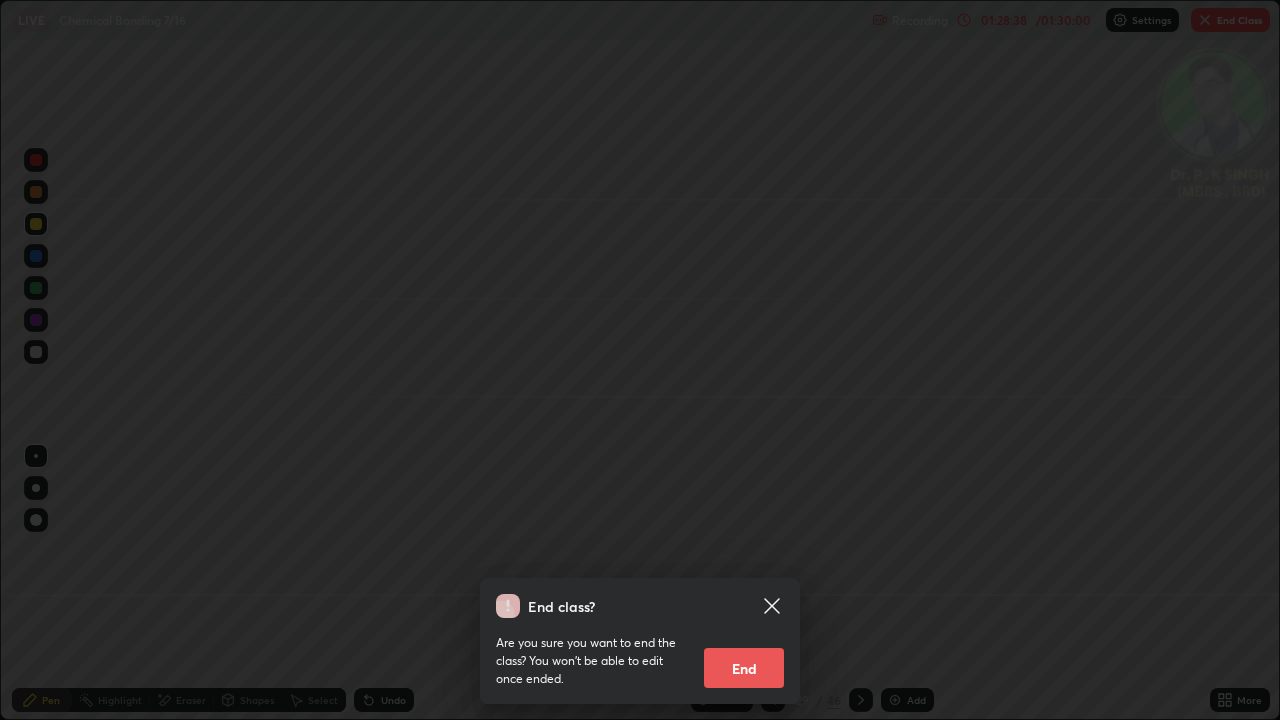 click on "End" at bounding box center [744, 668] 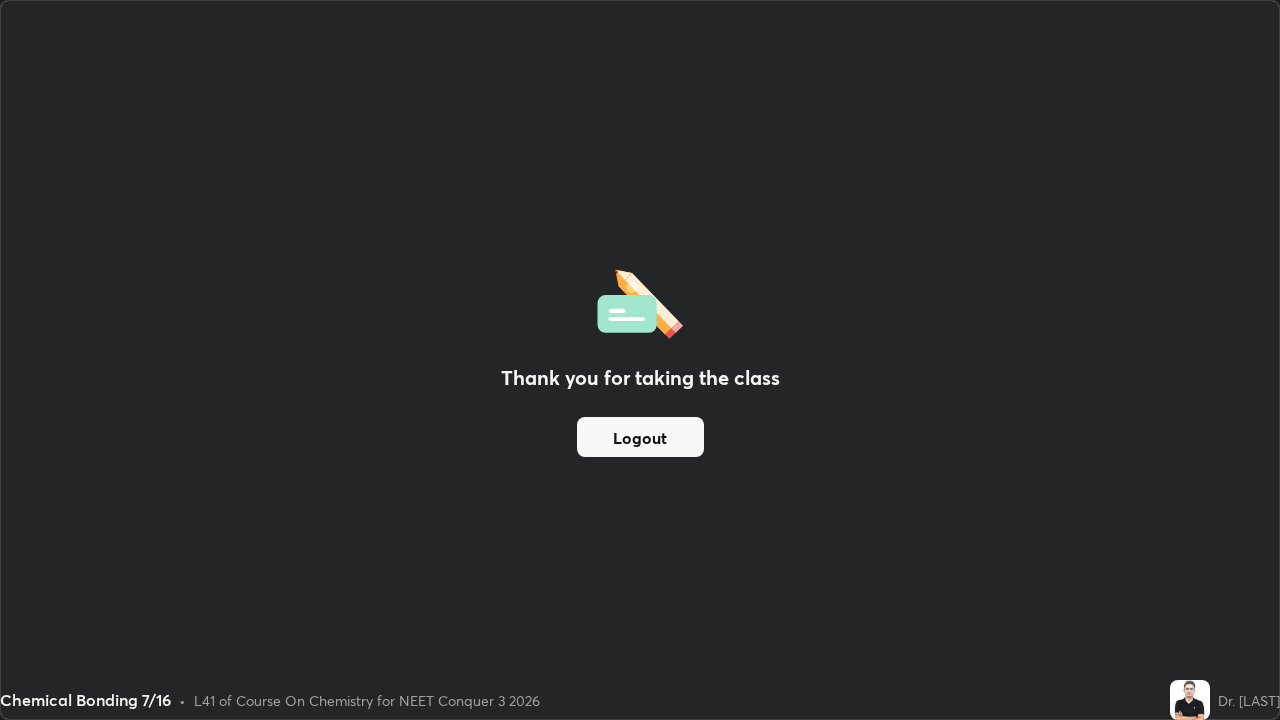 click on "Logout" at bounding box center [640, 437] 